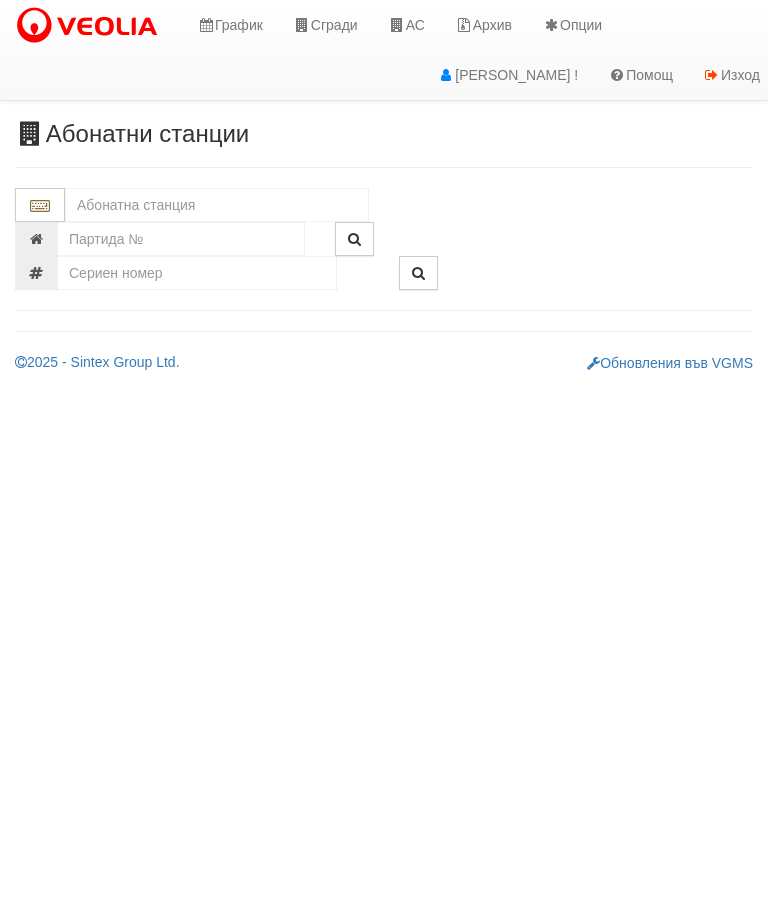scroll, scrollTop: 0, scrollLeft: 0, axis: both 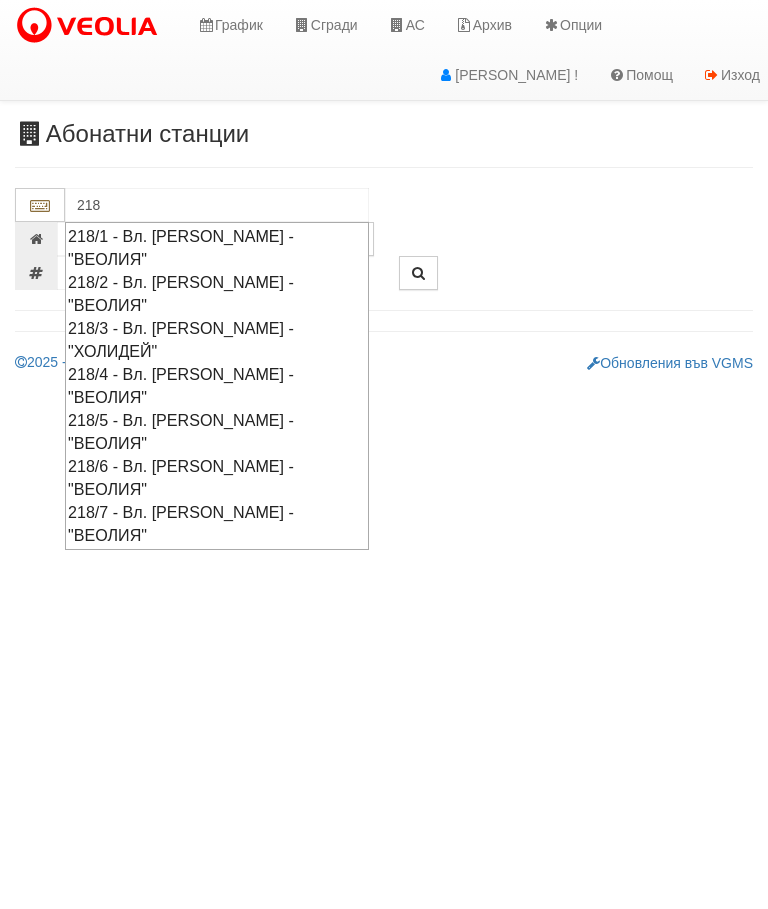 click on "218/2 - Вл. Варненчик - "ВЕОЛИЯ"" at bounding box center [217, 294] 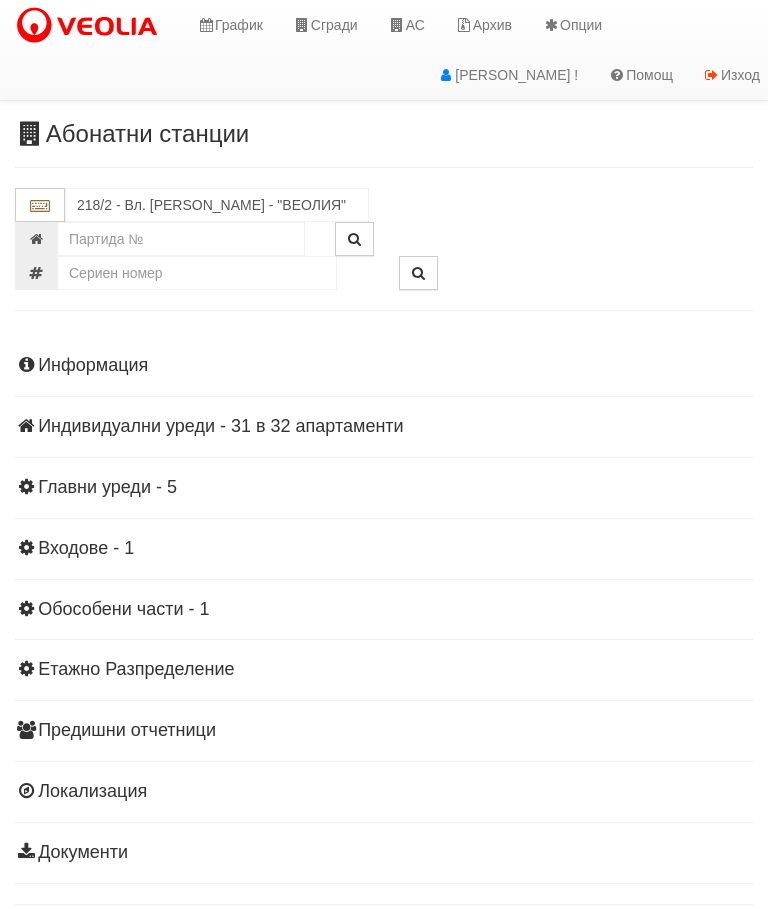 click on "Информация
Параметри
Брой Апартаменти:
32
Ползватели 05/2025
50  %
0  % 63" at bounding box center (384, 607) 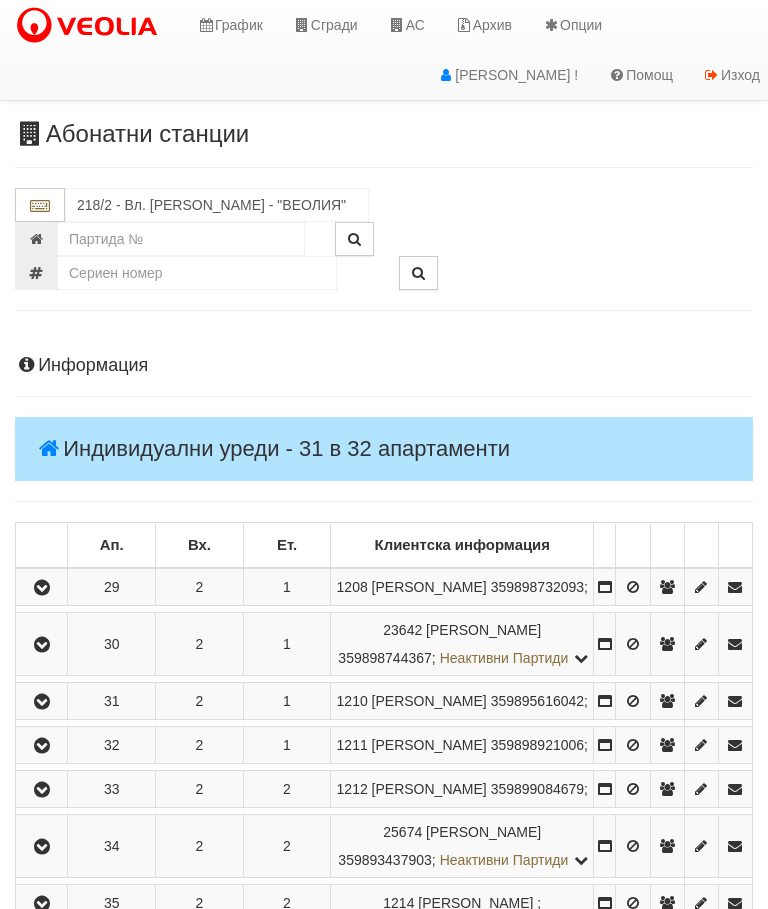 scroll, scrollTop: 160, scrollLeft: 0, axis: vertical 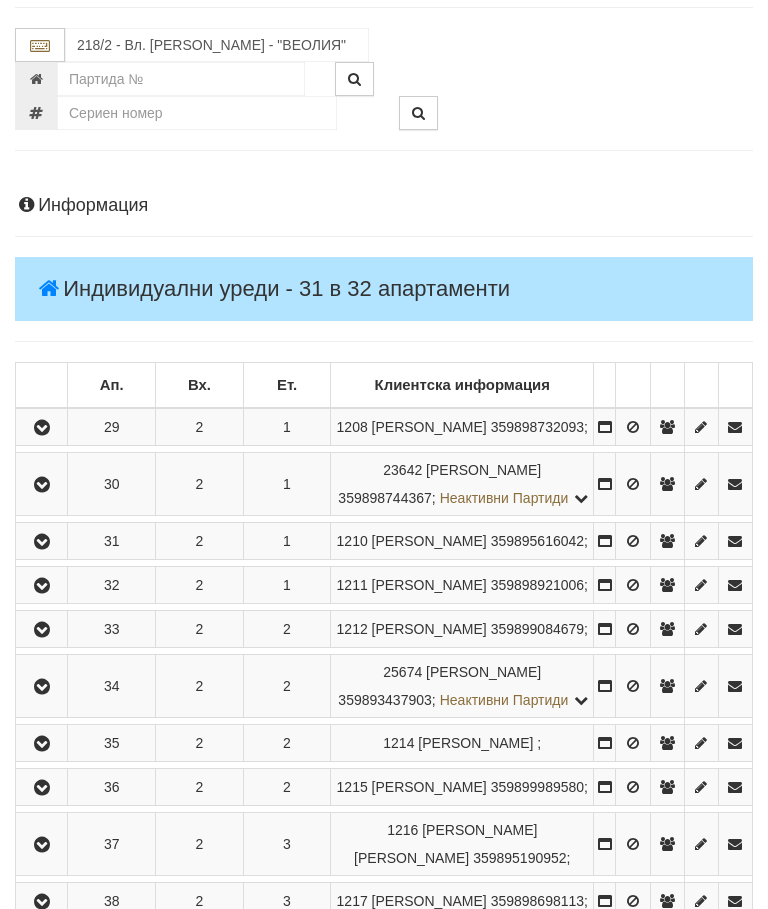 click at bounding box center [41, 585] 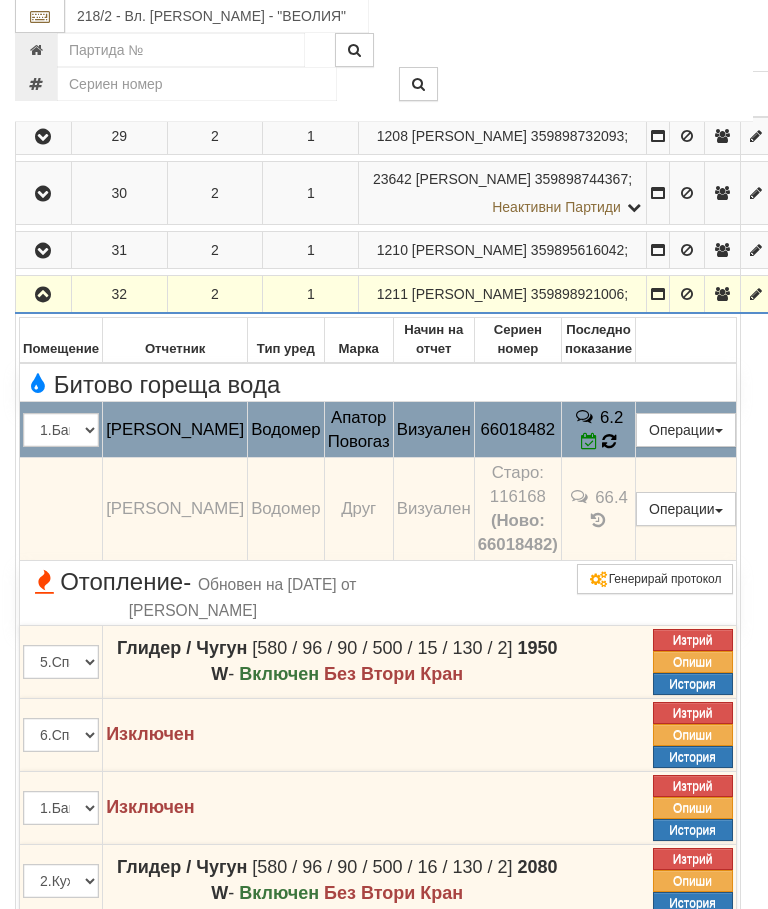 scroll, scrollTop: 451, scrollLeft: 0, axis: vertical 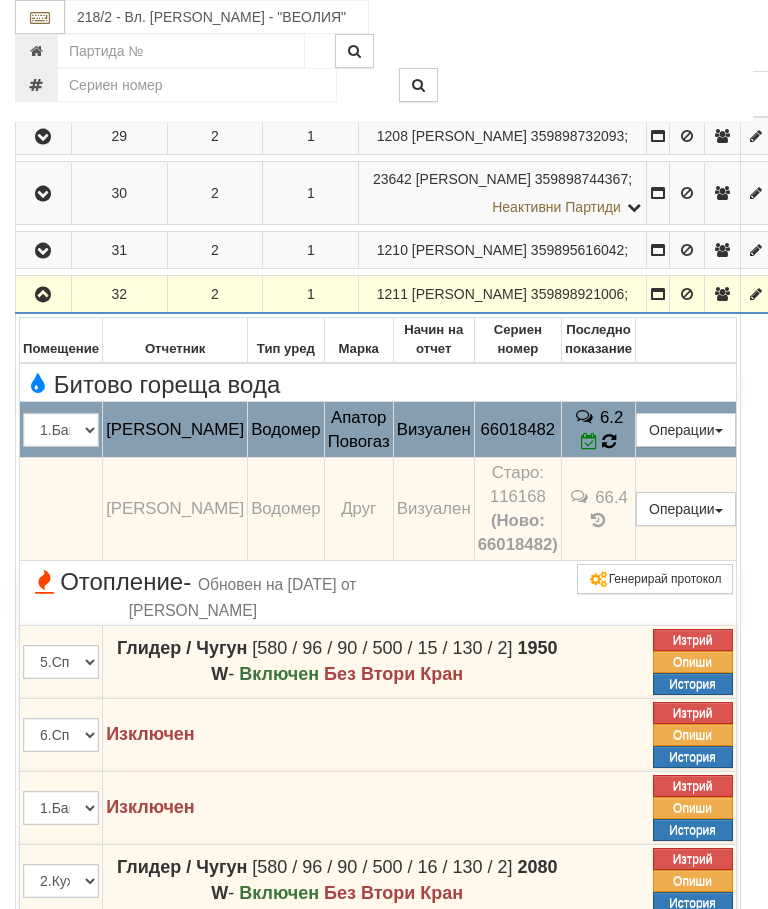 click on "6.2" at bounding box center (598, 430) 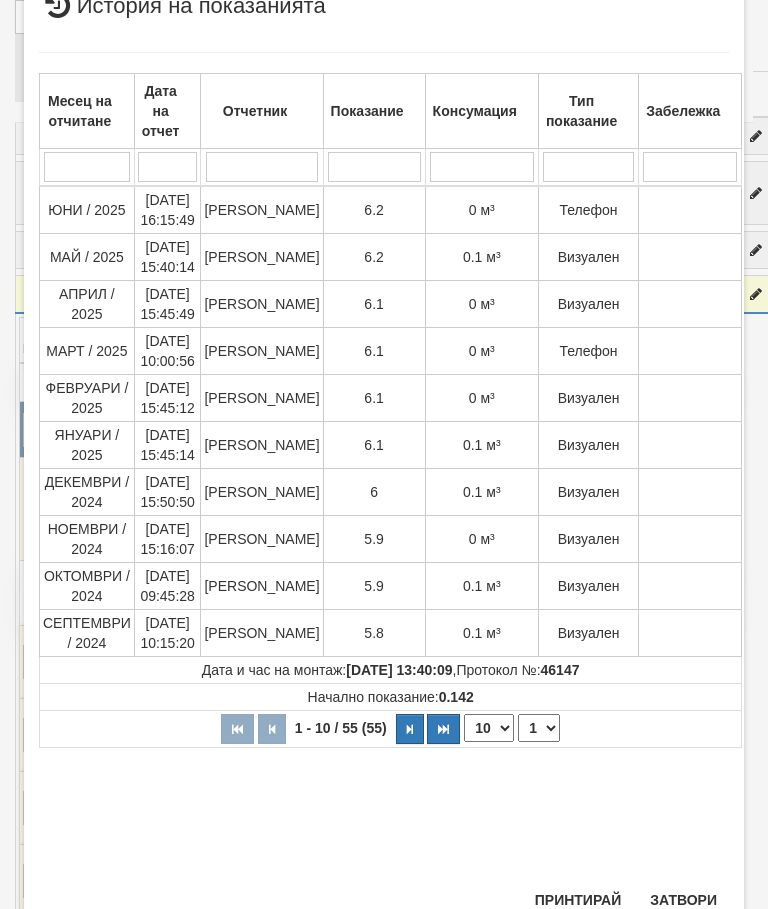 scroll, scrollTop: 326, scrollLeft: 0, axis: vertical 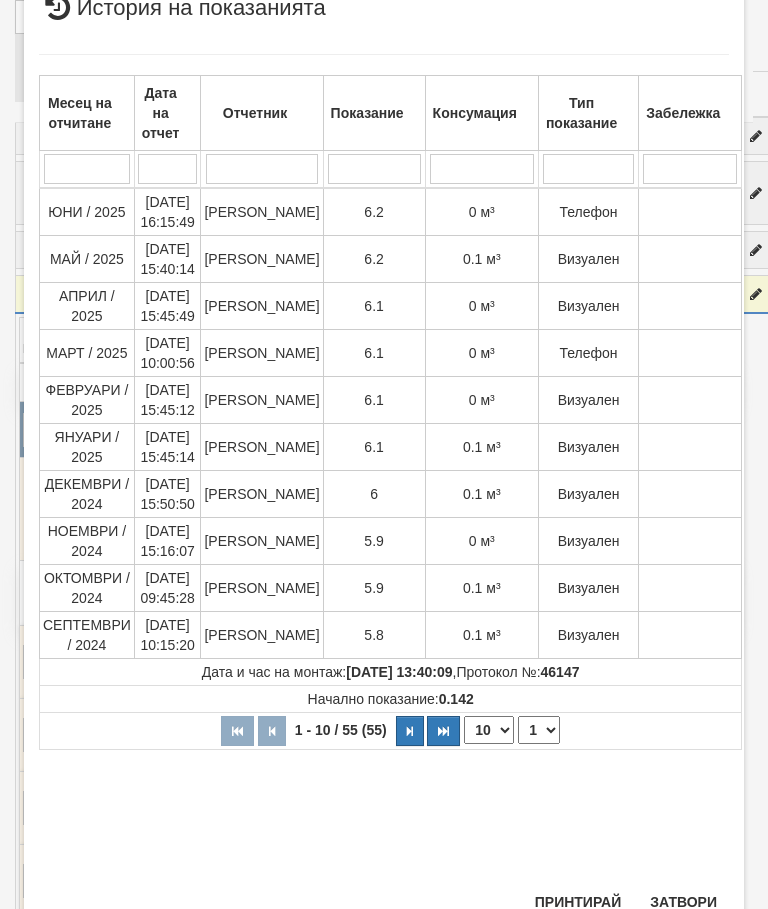 click on "Затвори" at bounding box center [683, 902] 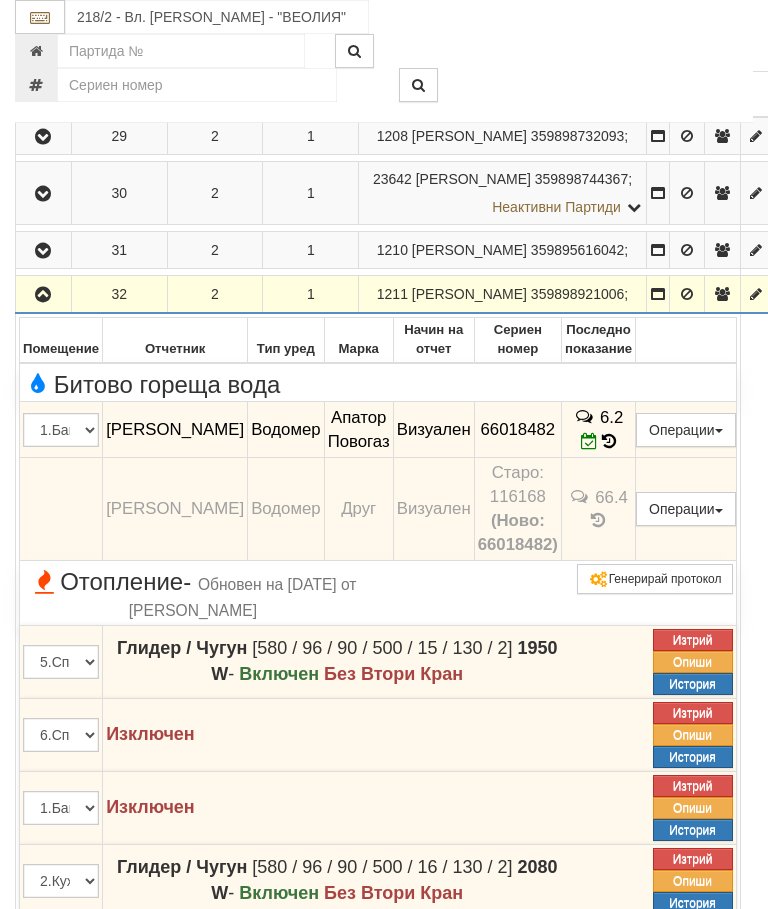 click at bounding box center [43, 294] 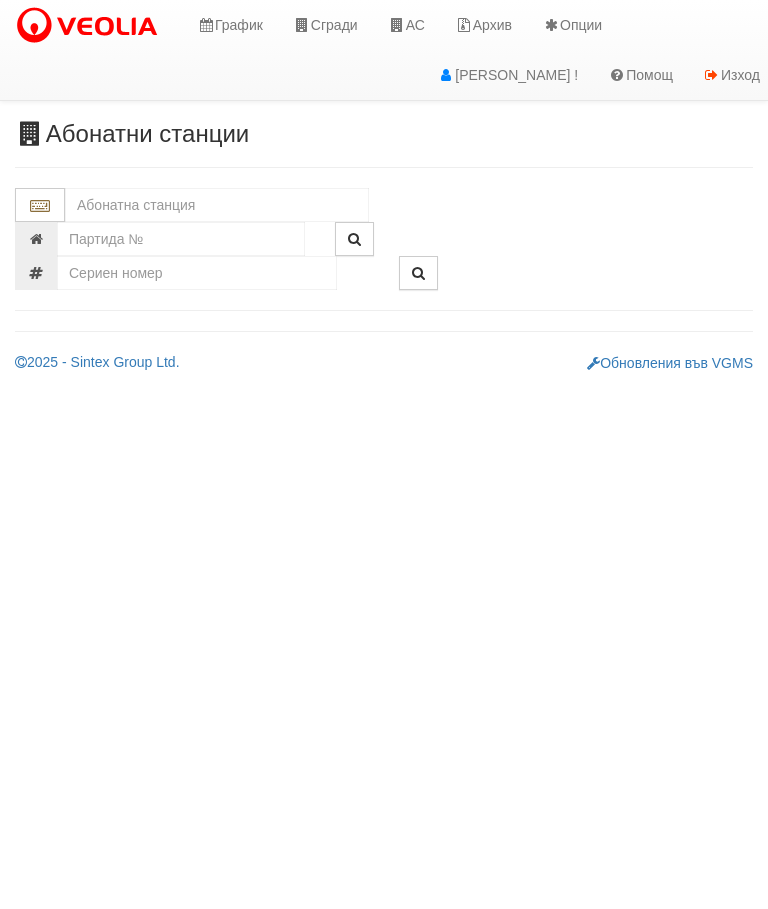scroll, scrollTop: 0, scrollLeft: 0, axis: both 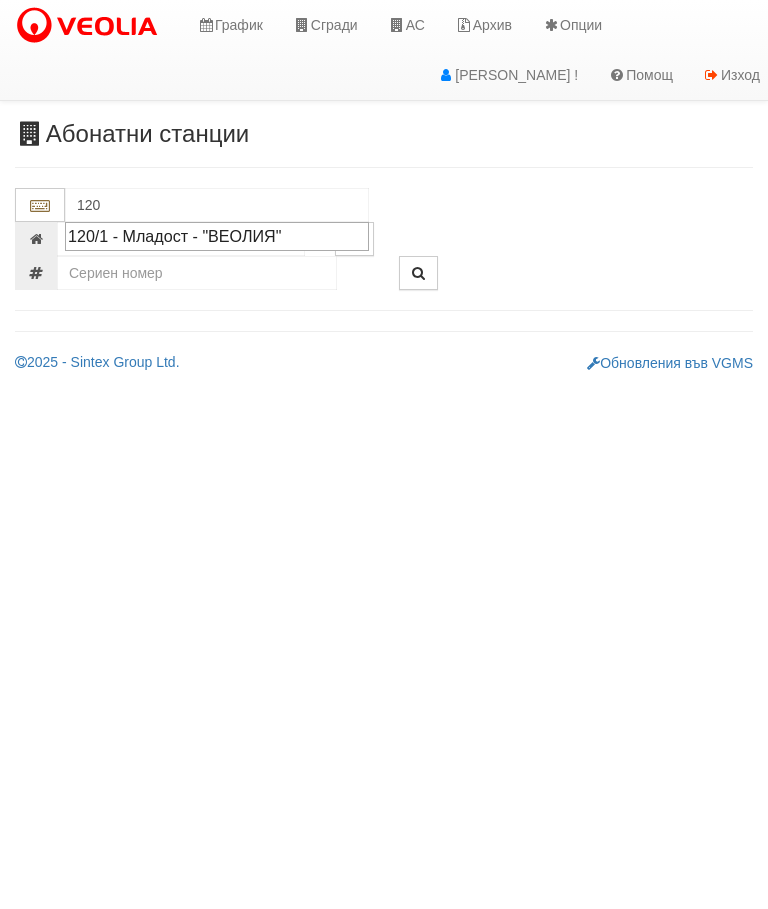click on "120/1 - Младост - "ВЕОЛИЯ"" at bounding box center (217, 236) 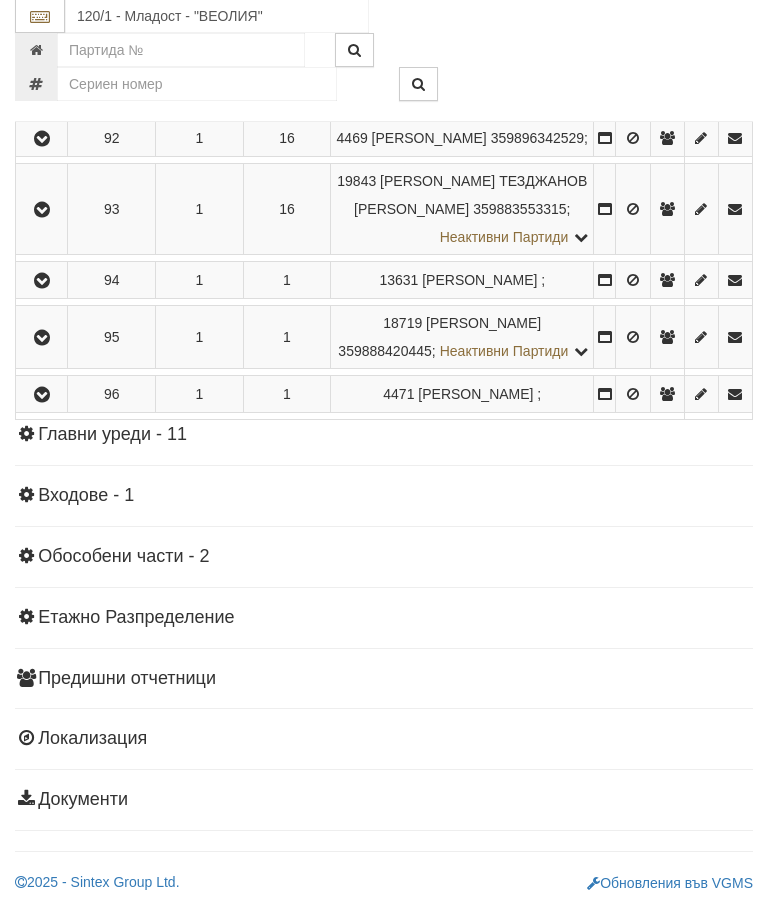 scroll, scrollTop: 6950, scrollLeft: 0, axis: vertical 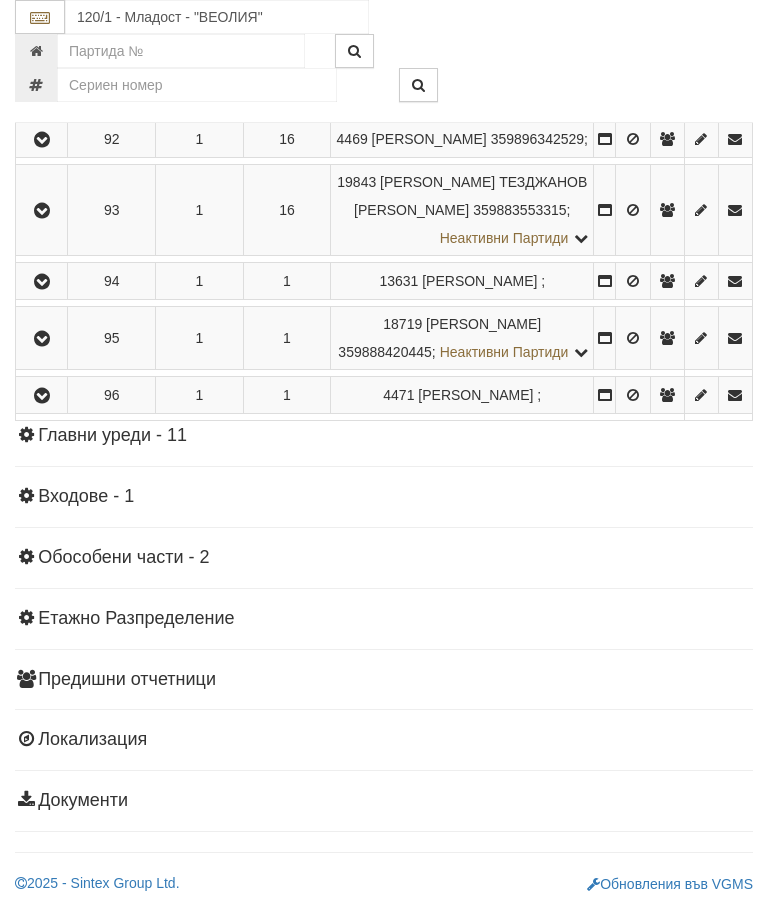 click at bounding box center [42, -520] 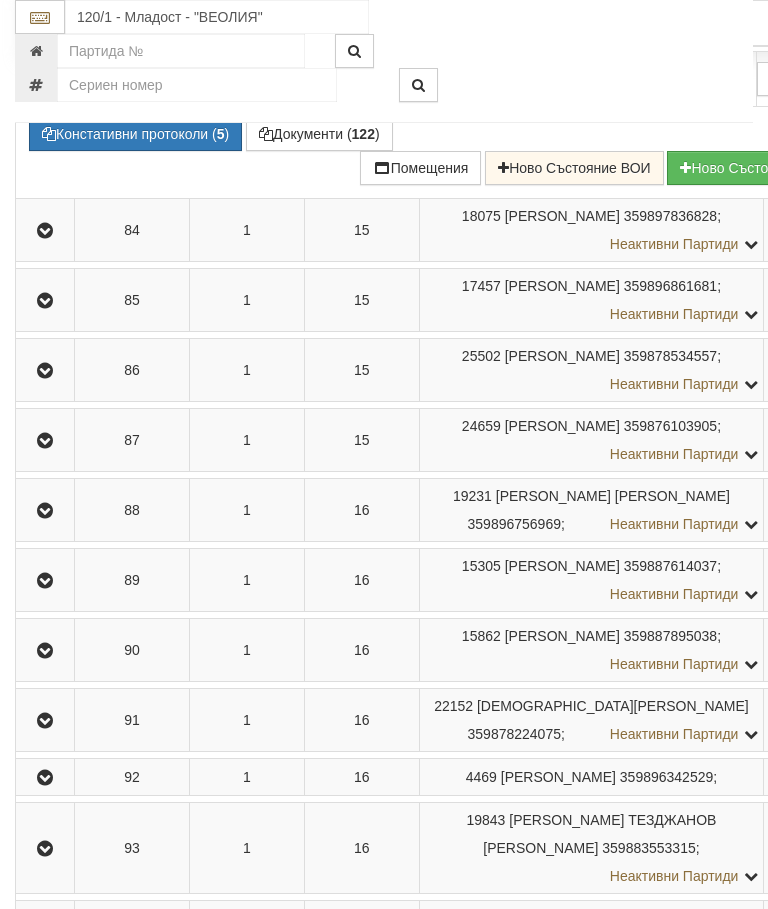 scroll, scrollTop: 5662, scrollLeft: 0, axis: vertical 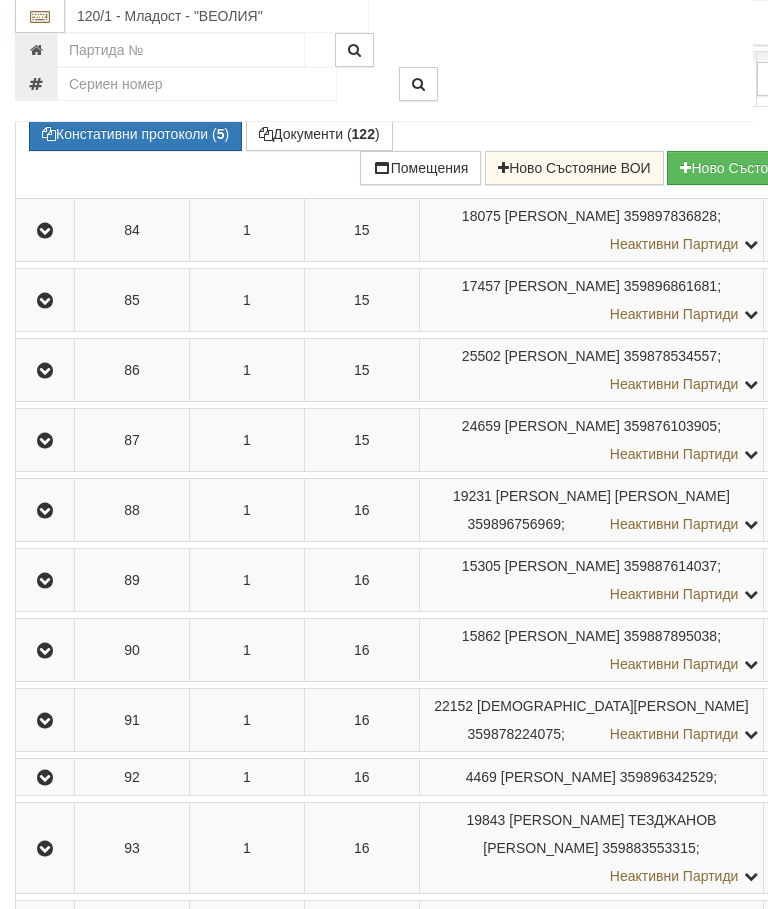 click on "Констативни протоколи ( 5 )" at bounding box center (135, 135) 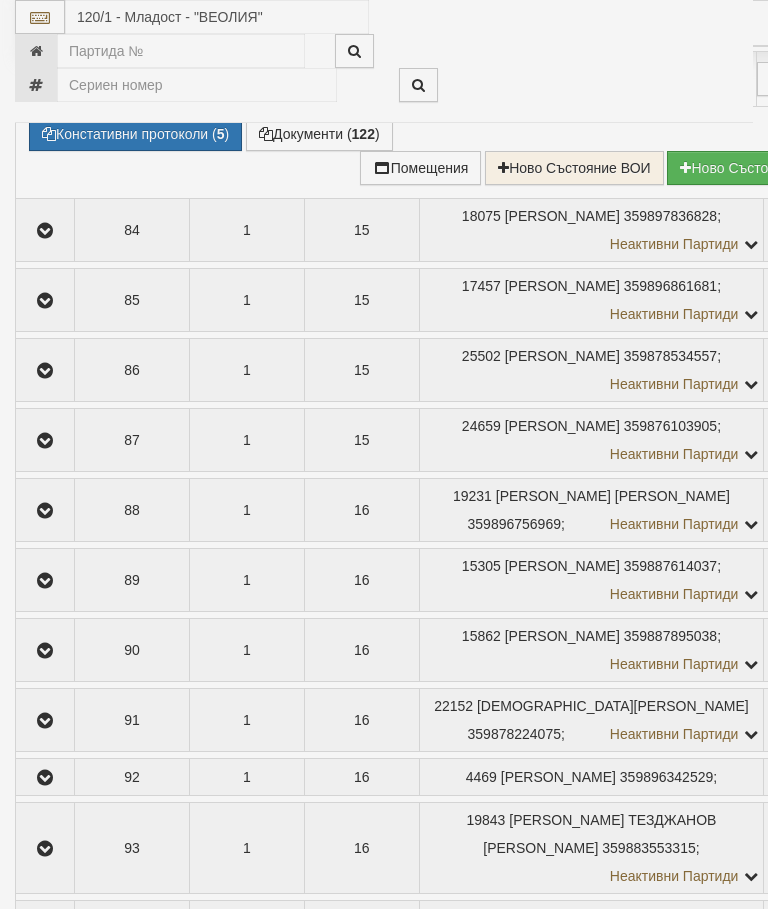 select on "10" 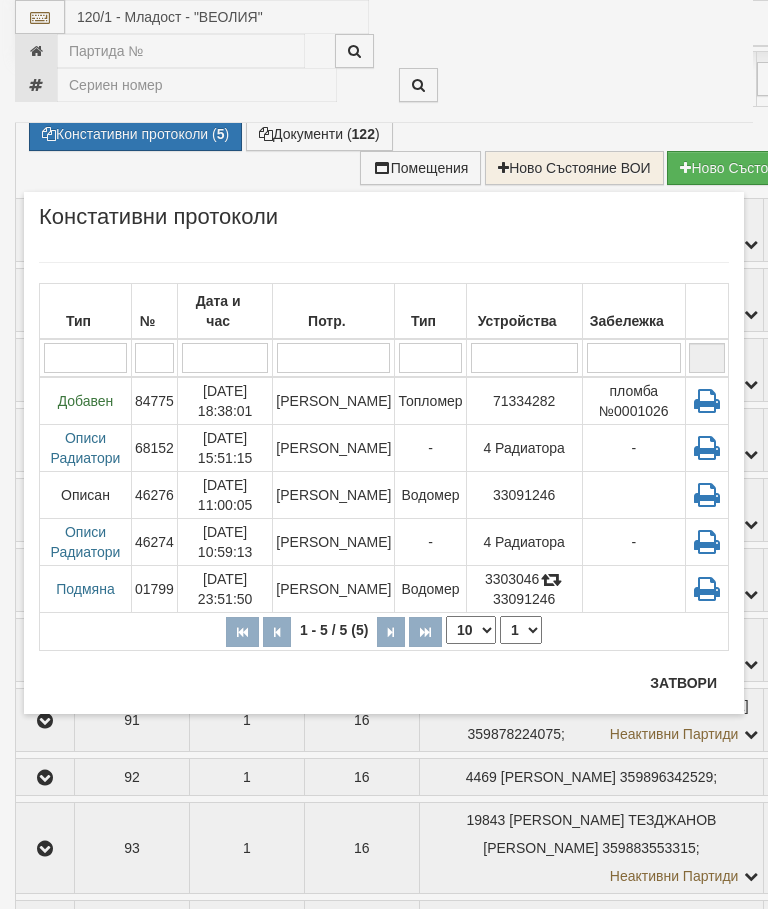click on "[PERSON_NAME]" at bounding box center (334, 495) 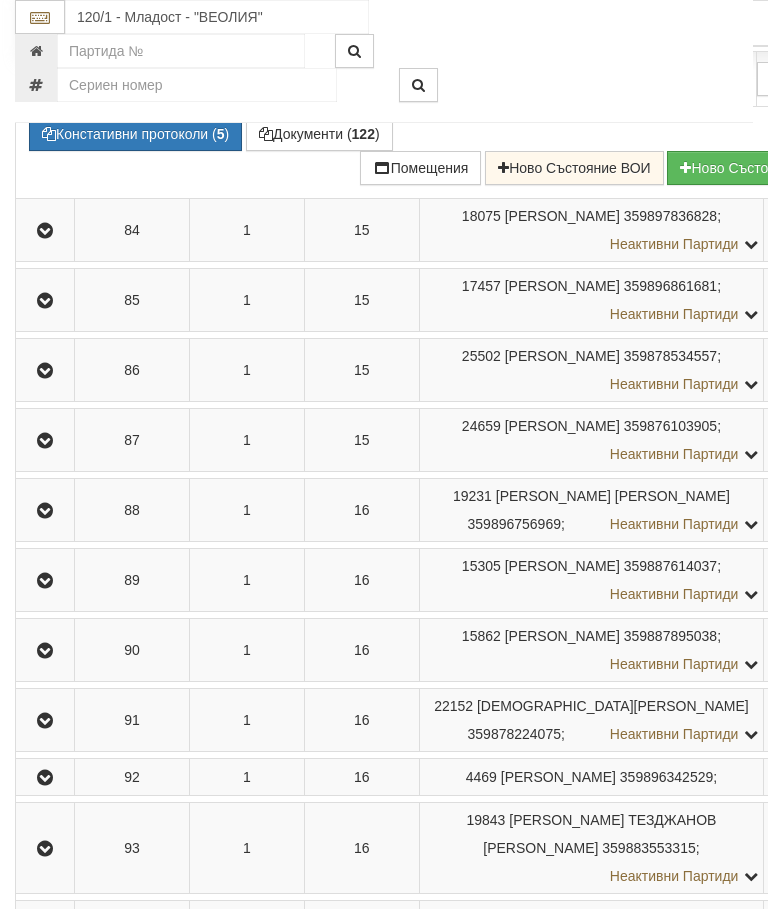 click at bounding box center [45, -280] 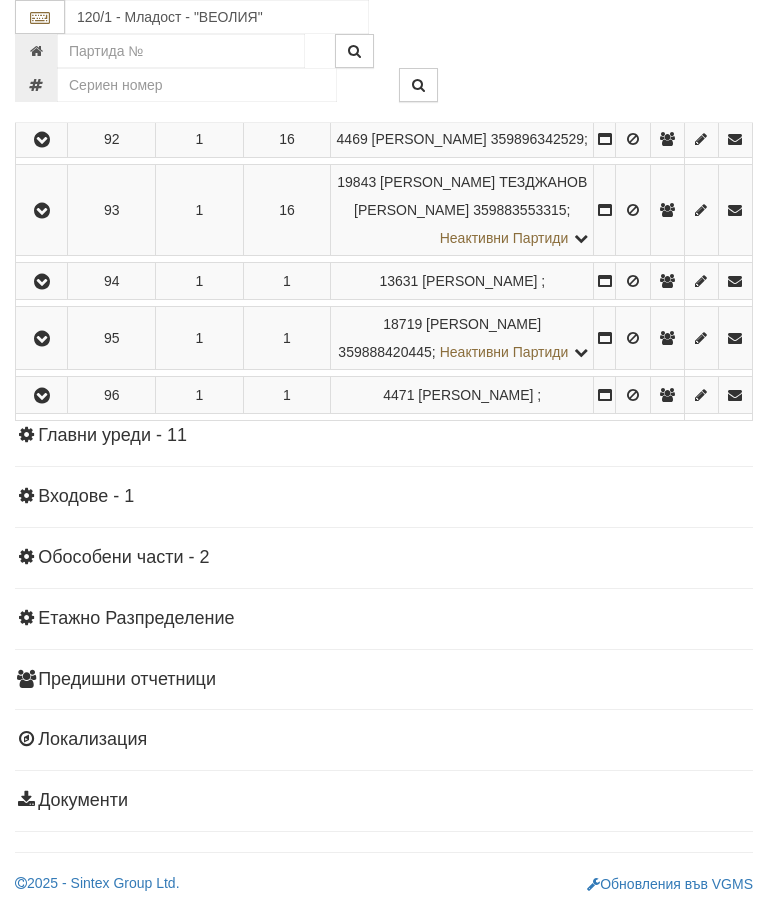 scroll, scrollTop: 6942, scrollLeft: 0, axis: vertical 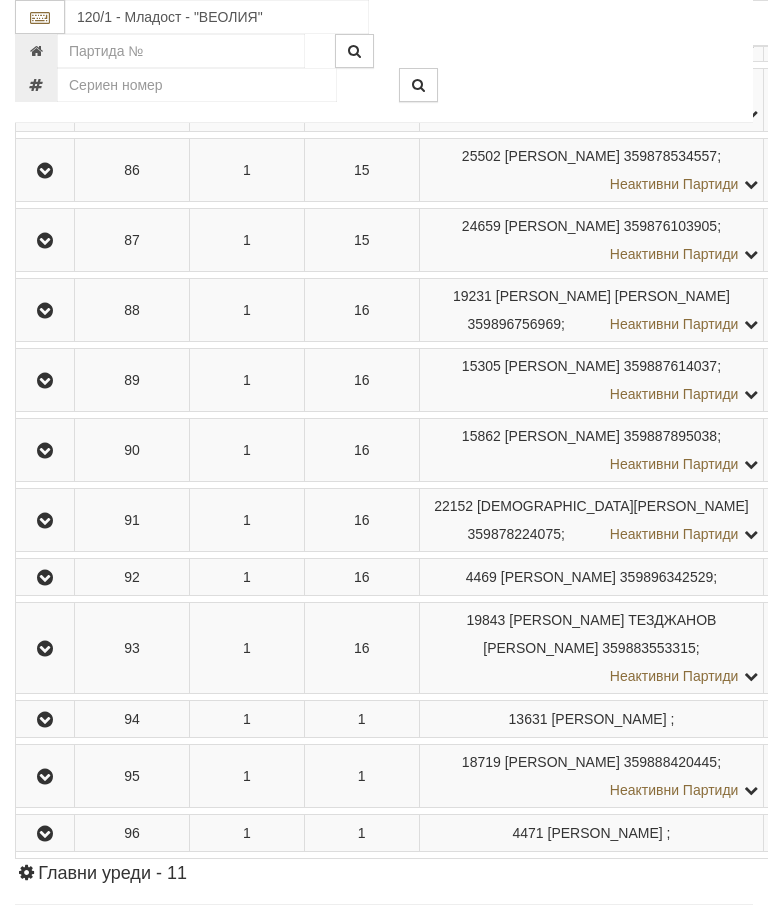 click on "6" at bounding box center [719, -344] 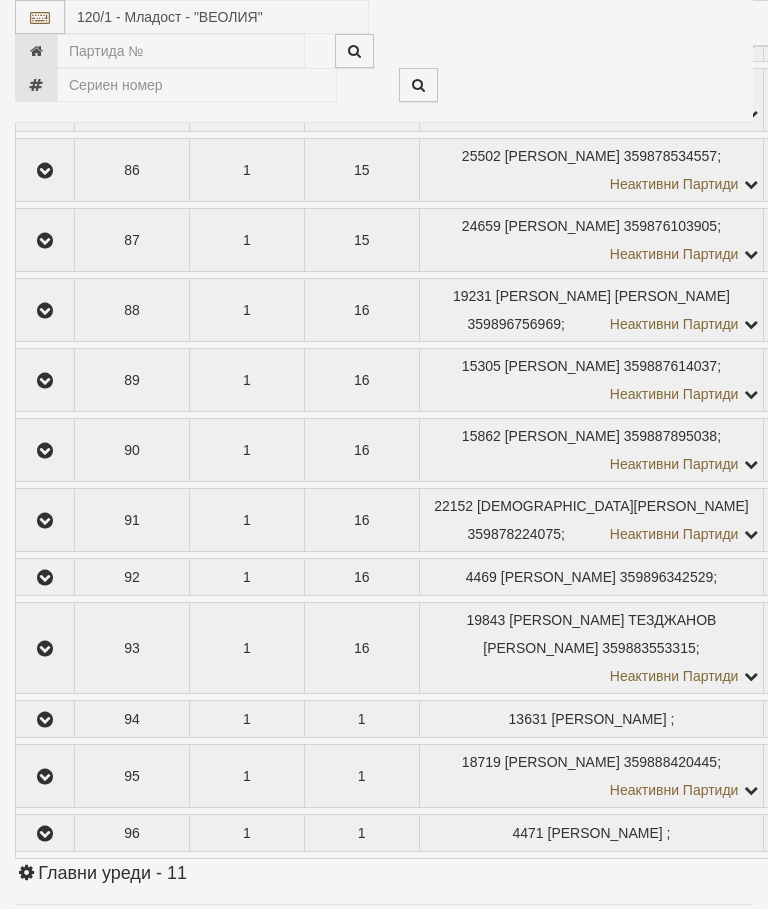 scroll, scrollTop: 1310, scrollLeft: 0, axis: vertical 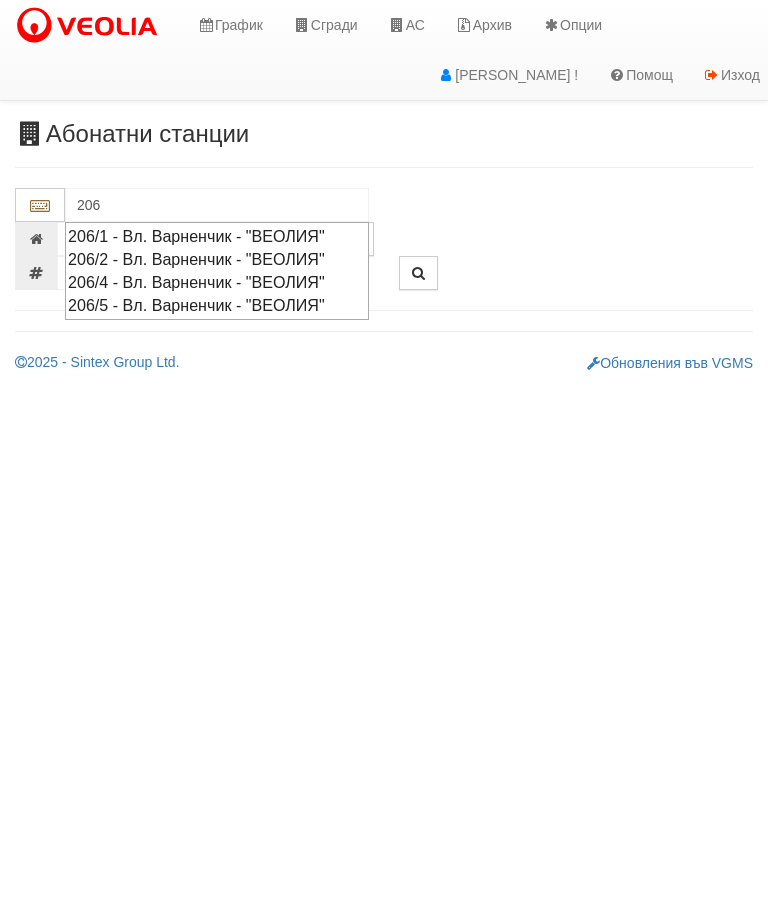 click on "206/2 - Вл. Варненчик - "ВЕОЛИЯ"" at bounding box center (217, 259) 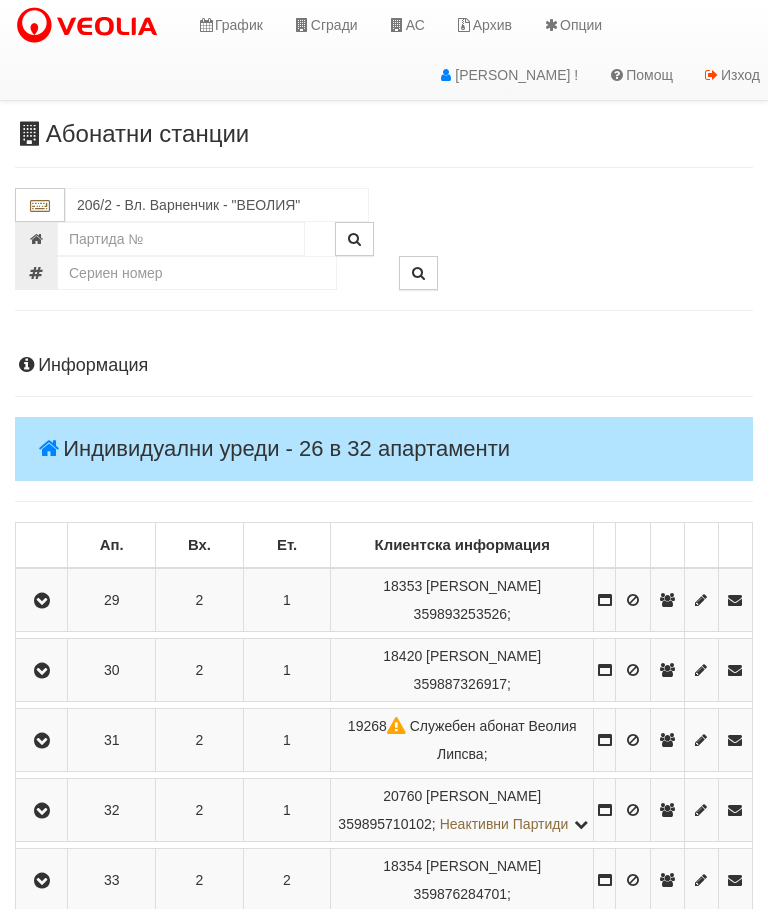 click at bounding box center (42, 601) 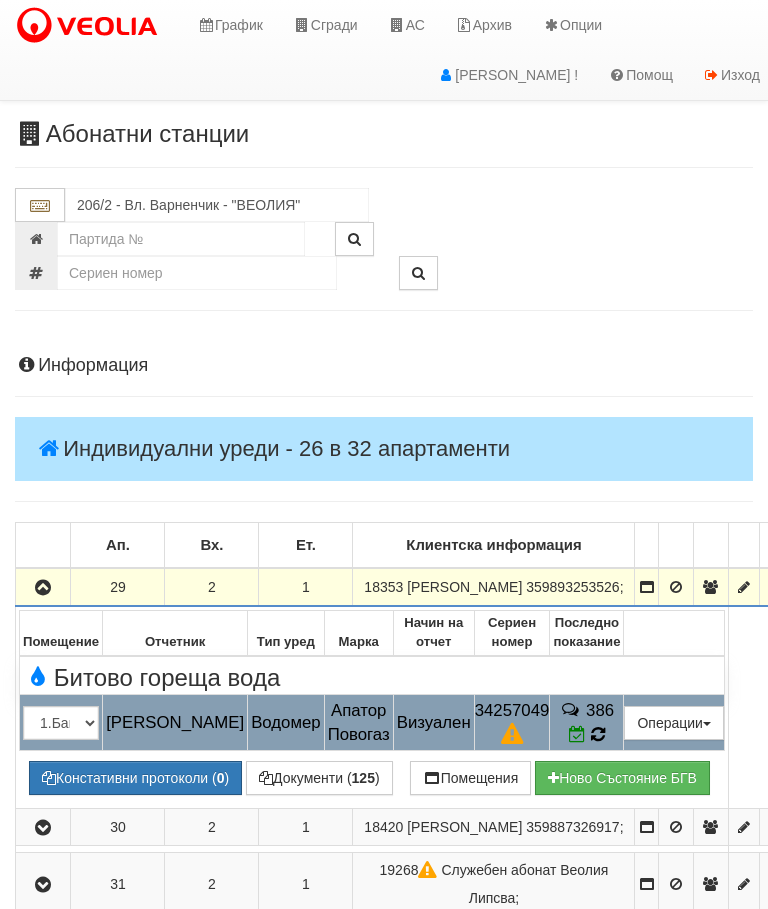 click at bounding box center (598, 734) 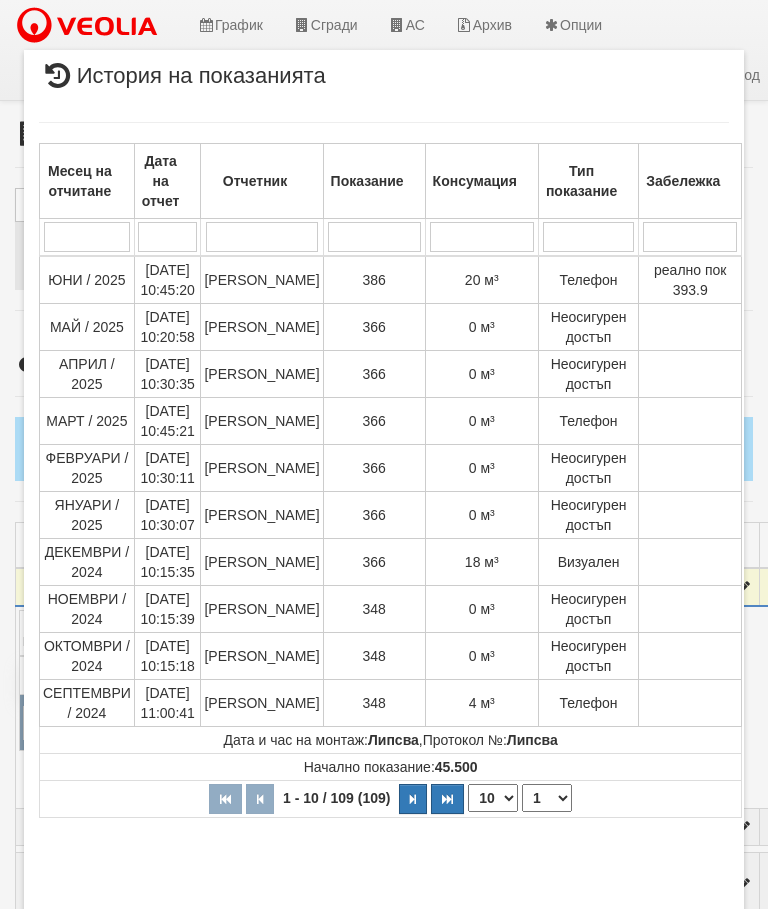 select on "10" 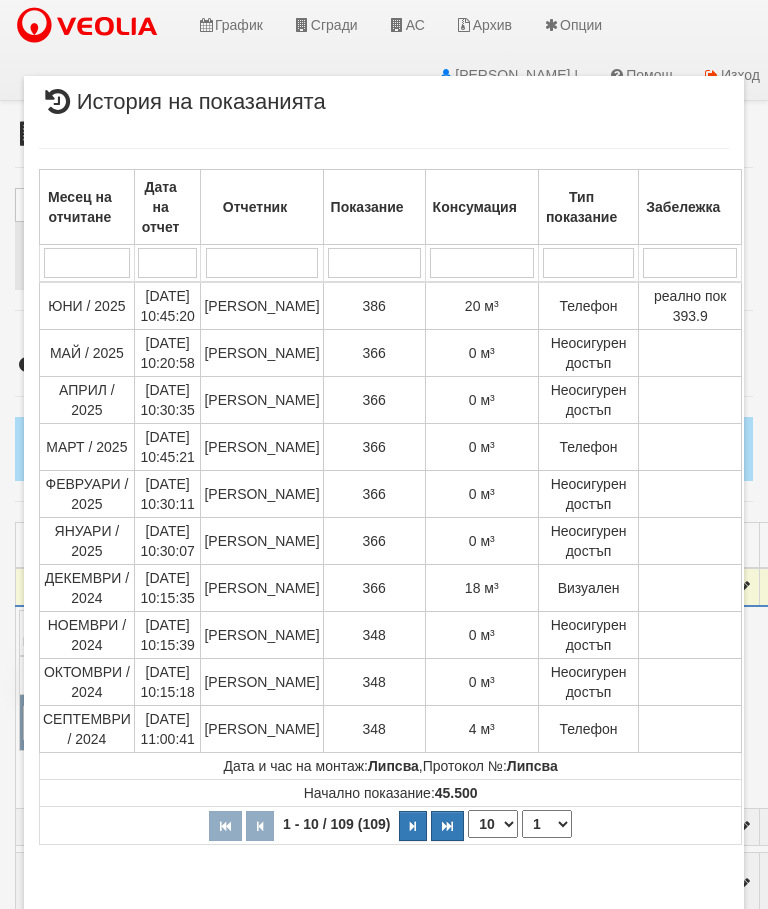 scroll, scrollTop: 1227, scrollLeft: 0, axis: vertical 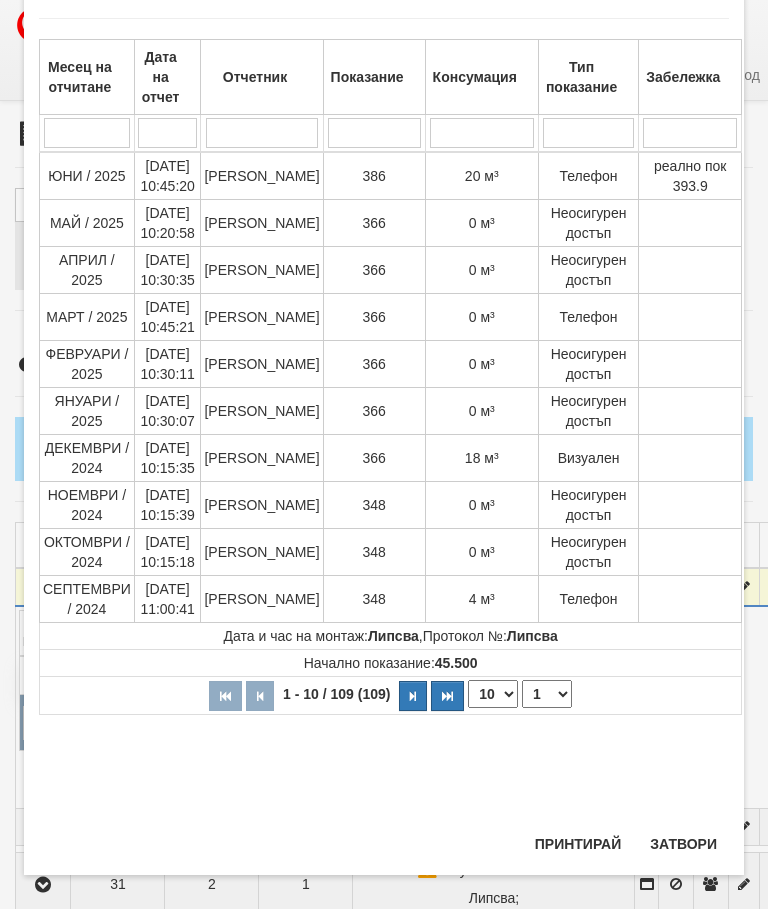 click on "Затвори" at bounding box center (683, 844) 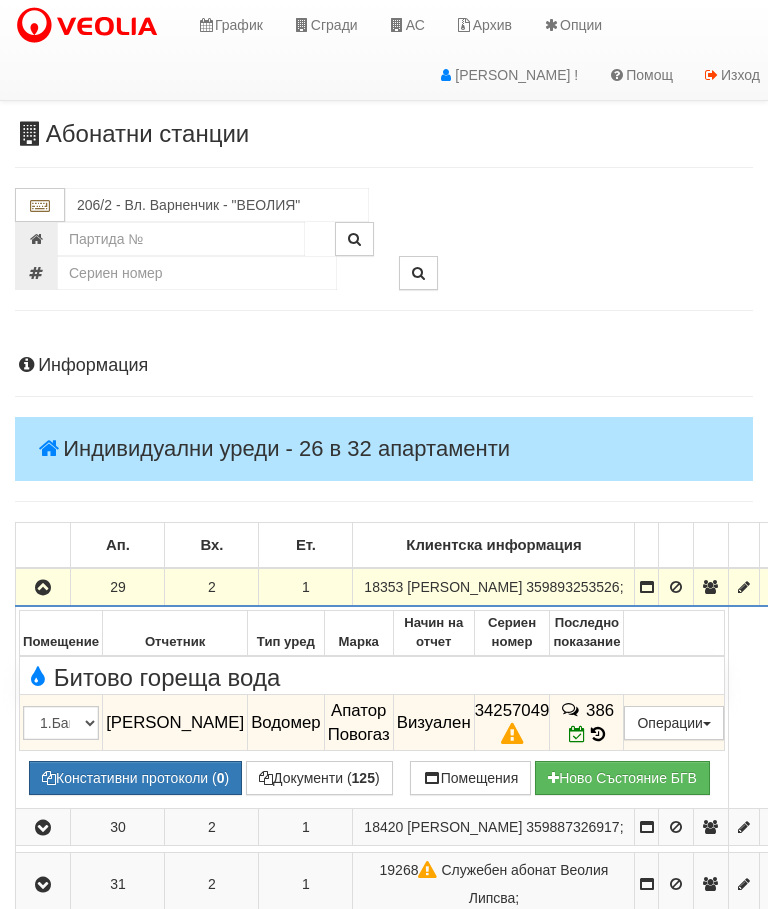 click at bounding box center [43, 588] 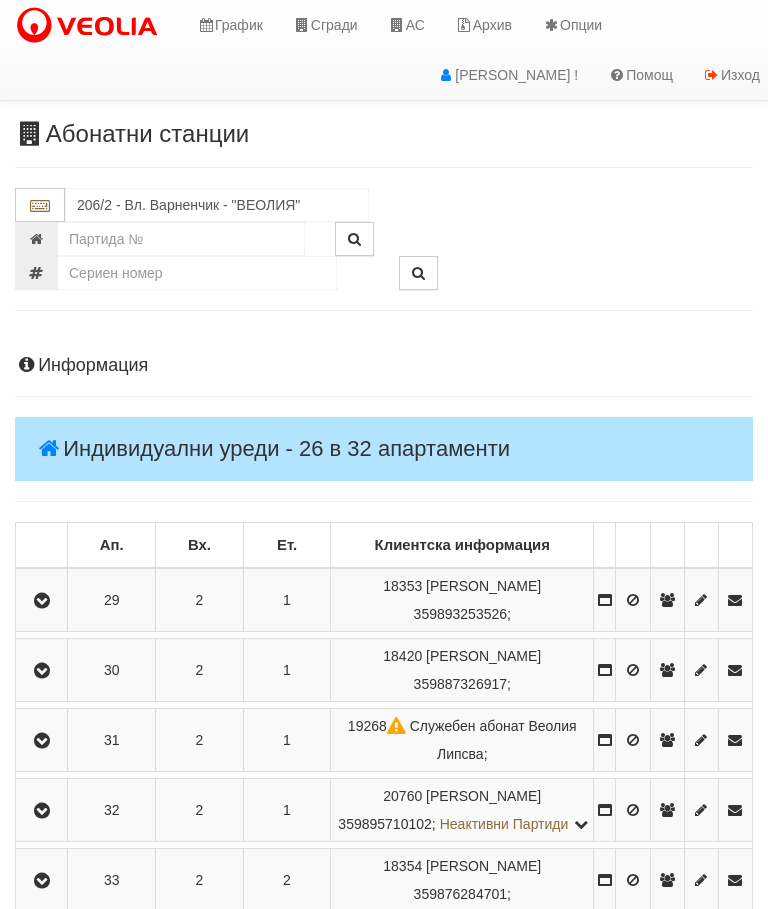 click at bounding box center (41, 600) 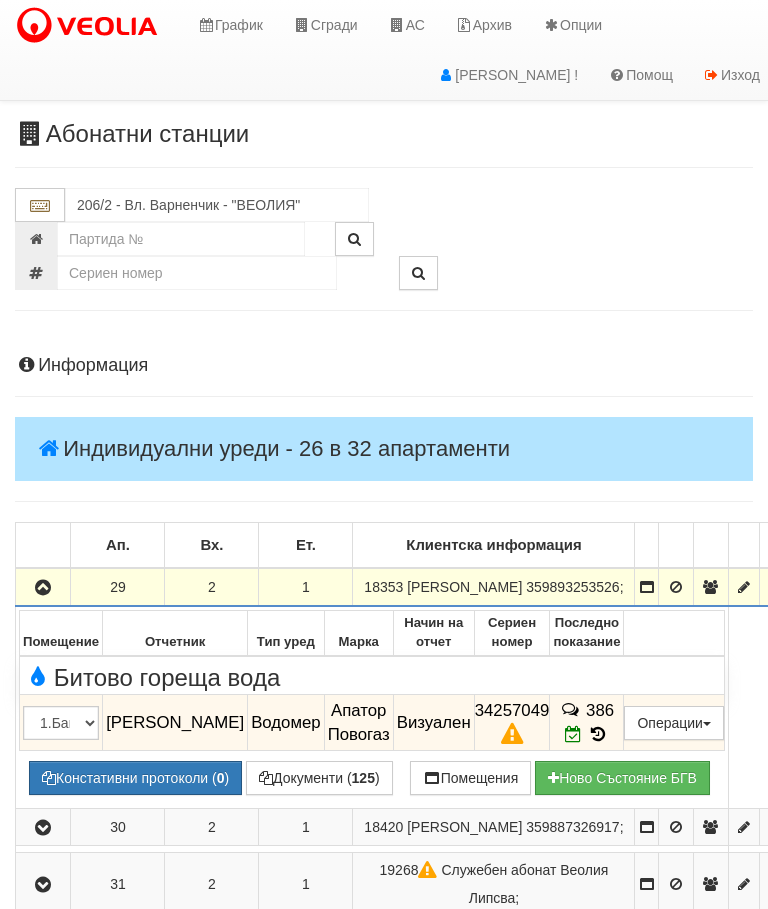 click at bounding box center (43, 588) 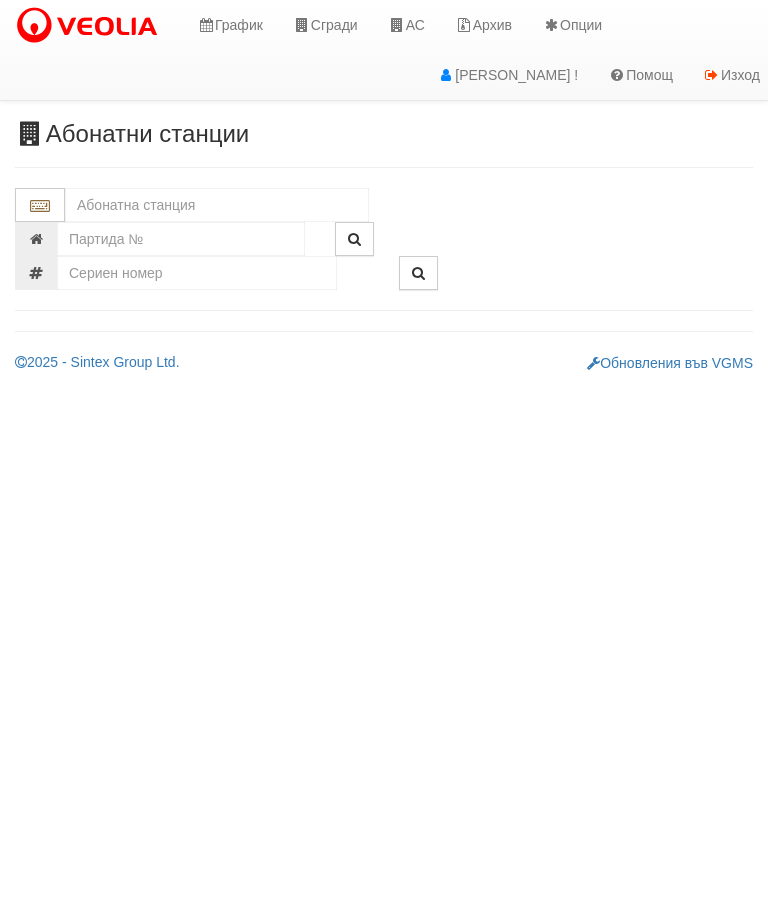 scroll, scrollTop: 0, scrollLeft: 0, axis: both 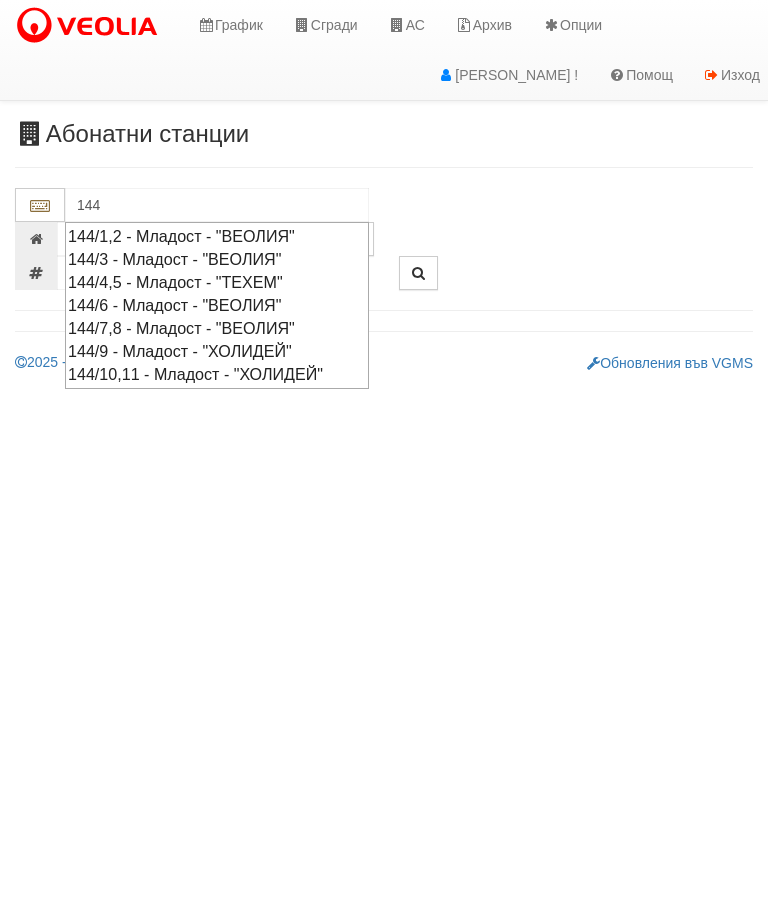 click on "144/7,8 - Младост - "ВЕОЛИЯ"" at bounding box center (217, 328) 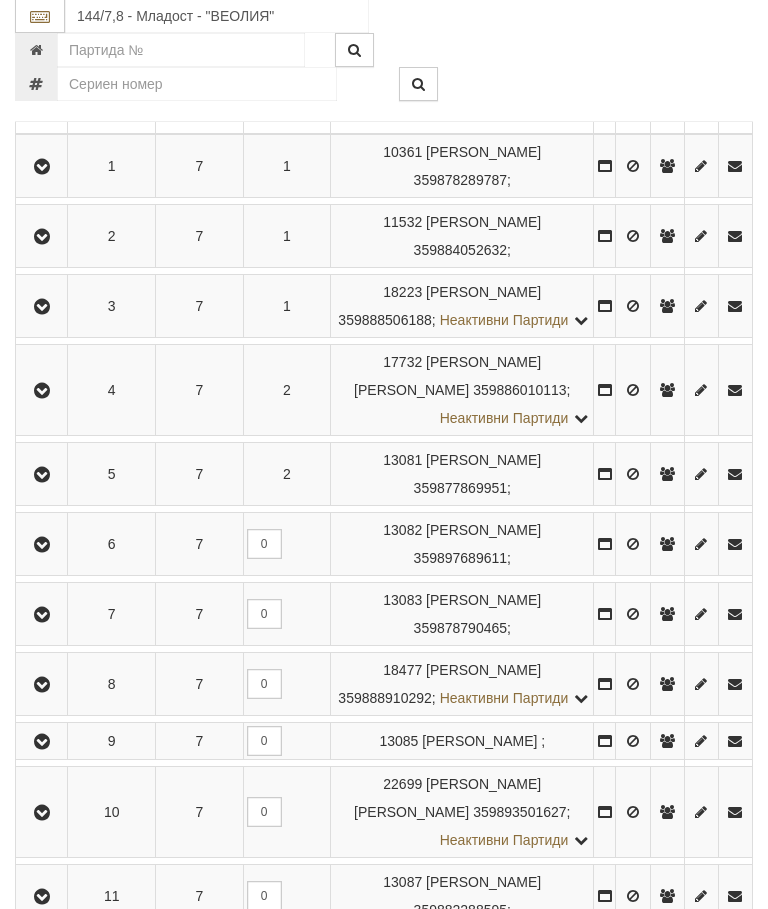 scroll, scrollTop: 439, scrollLeft: 0, axis: vertical 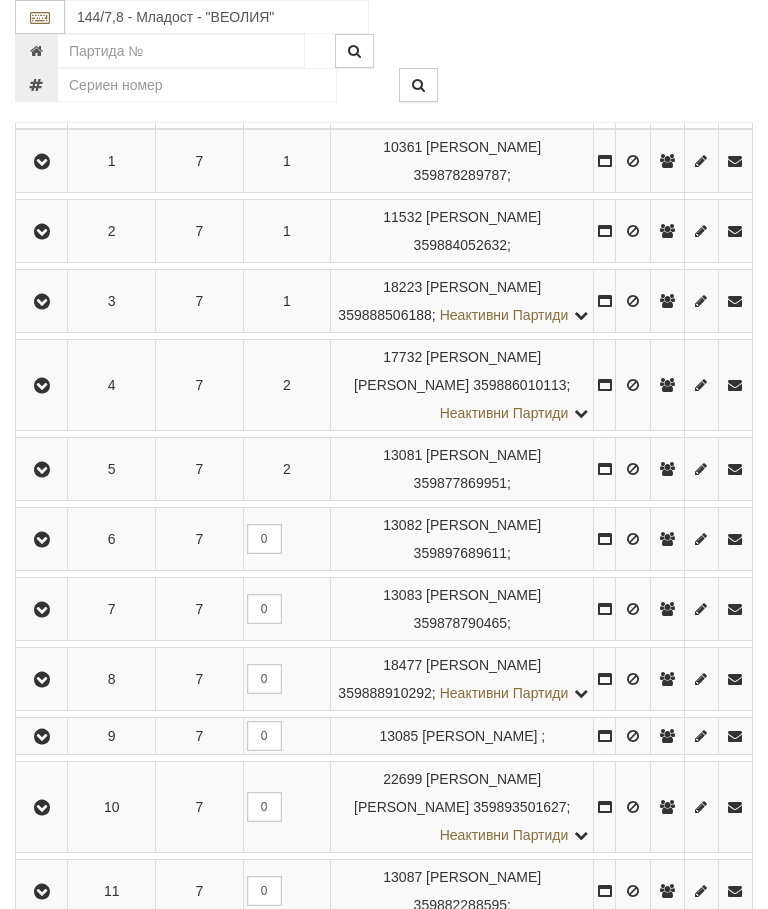 click at bounding box center [41, 679] 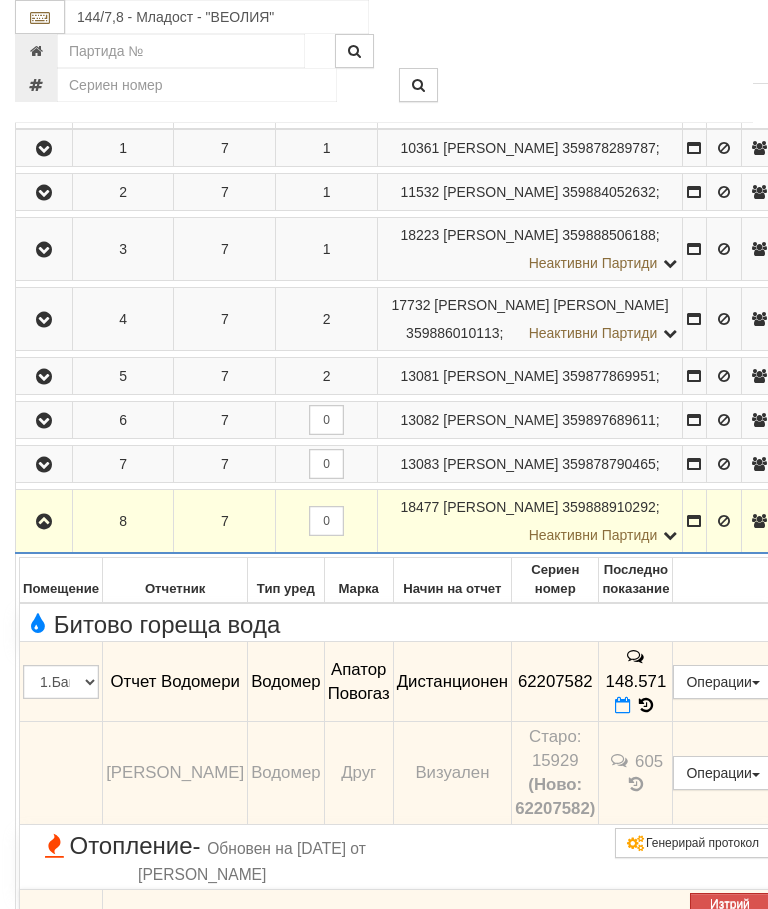 click at bounding box center (623, 705) 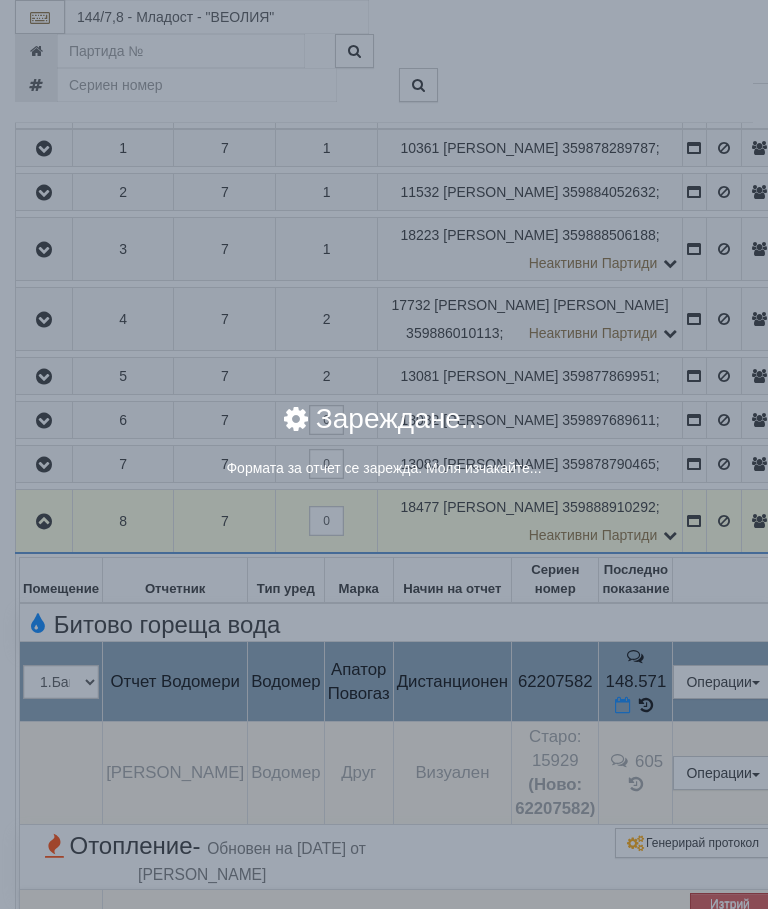 select on "8ac75930-9bfd-e511-80be-8d5a1dced85a" 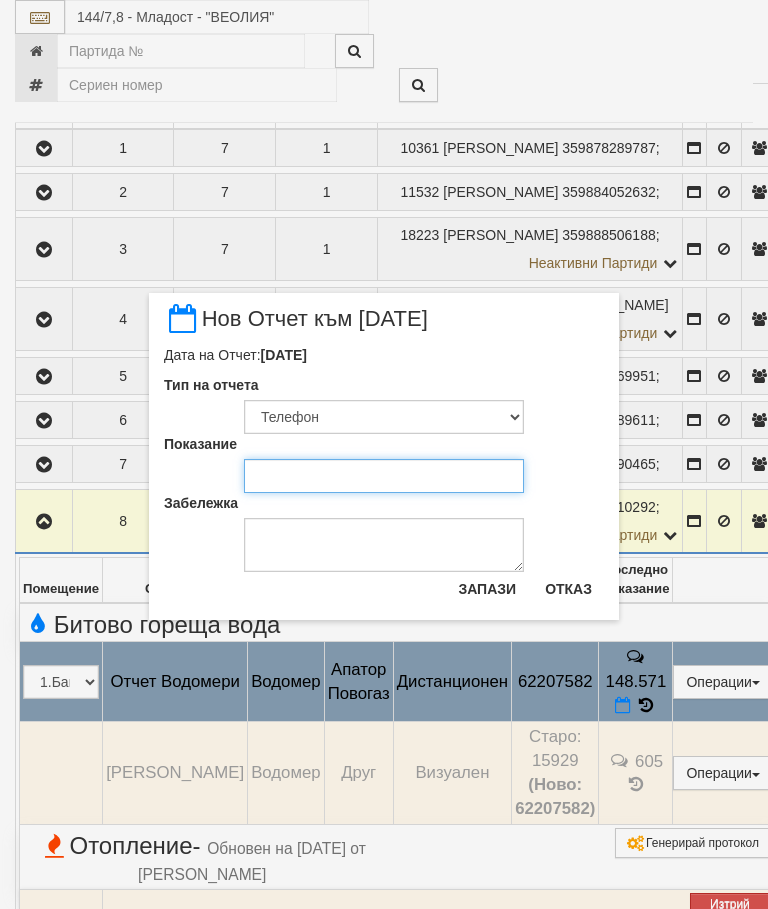click on "Показание" at bounding box center (384, 476) 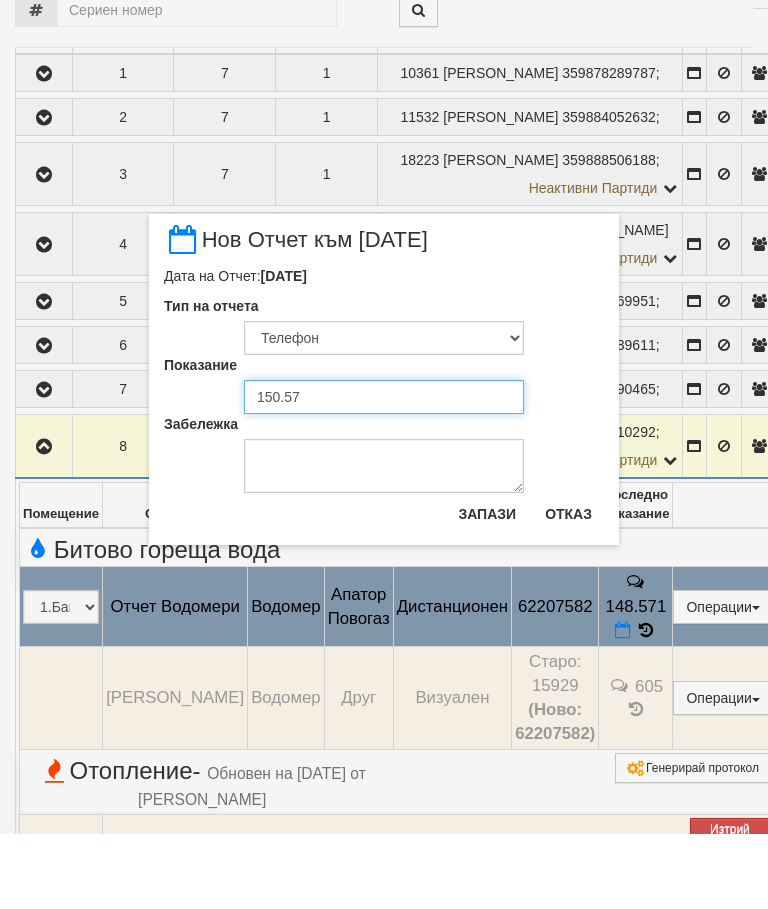 type on "150.577" 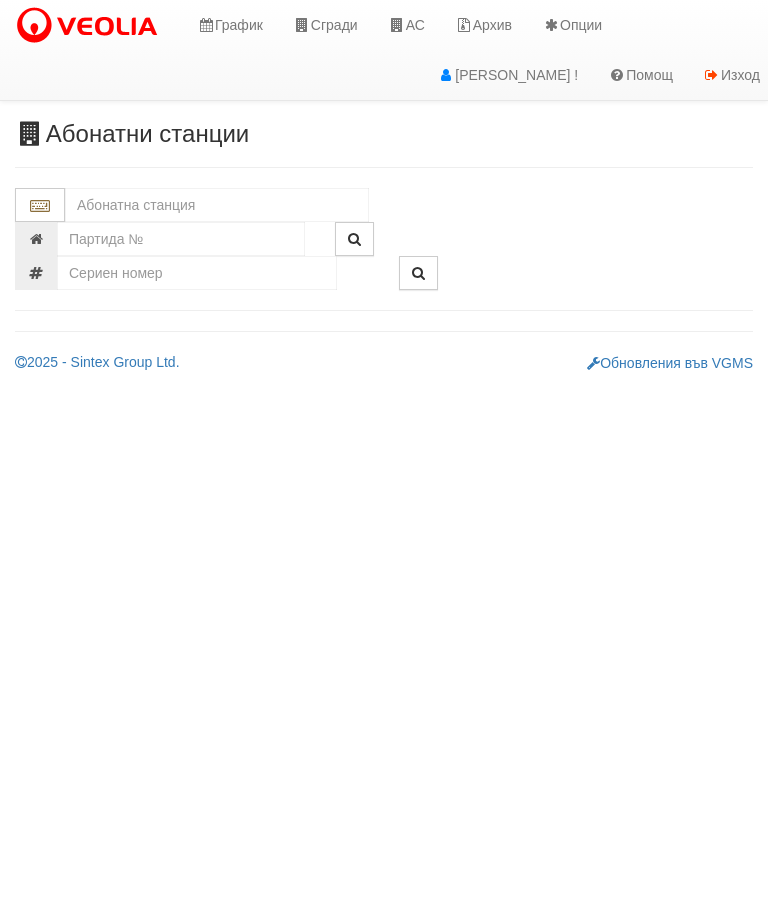 scroll, scrollTop: 0, scrollLeft: 0, axis: both 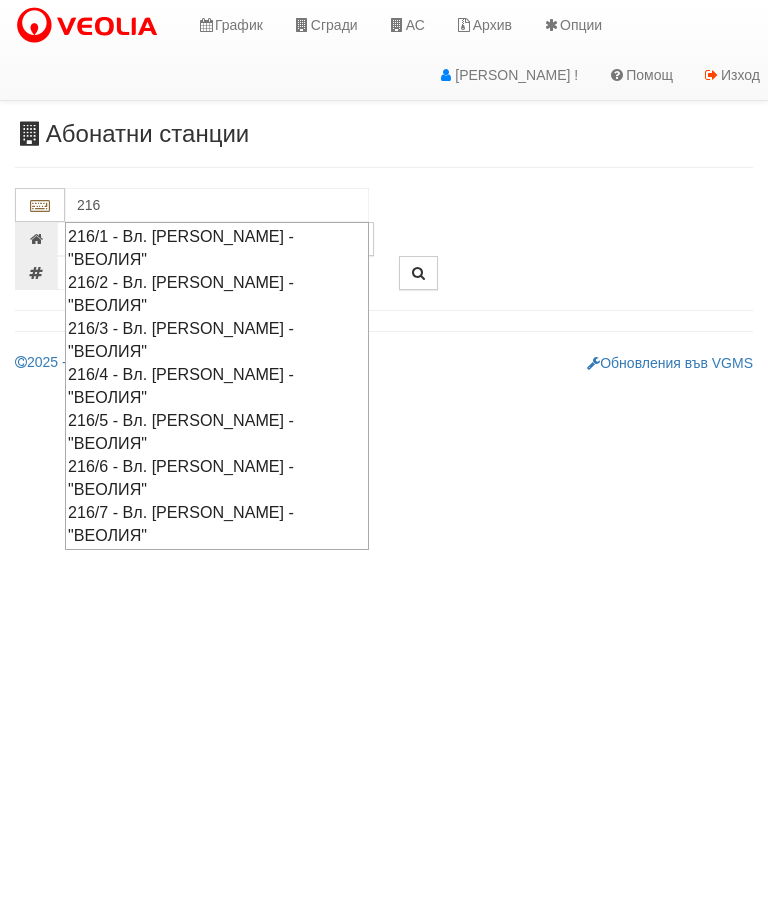 click on "216/5 - Вл. [PERSON_NAME] - "ВЕОЛИЯ"" at bounding box center (217, 432) 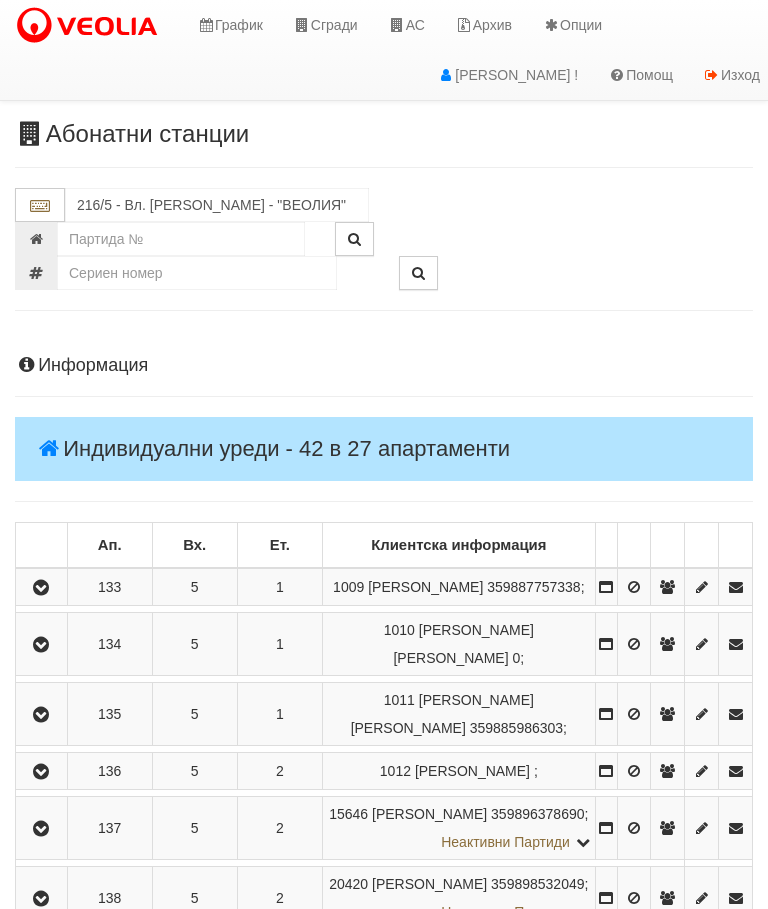 scroll, scrollTop: 580, scrollLeft: 0, axis: vertical 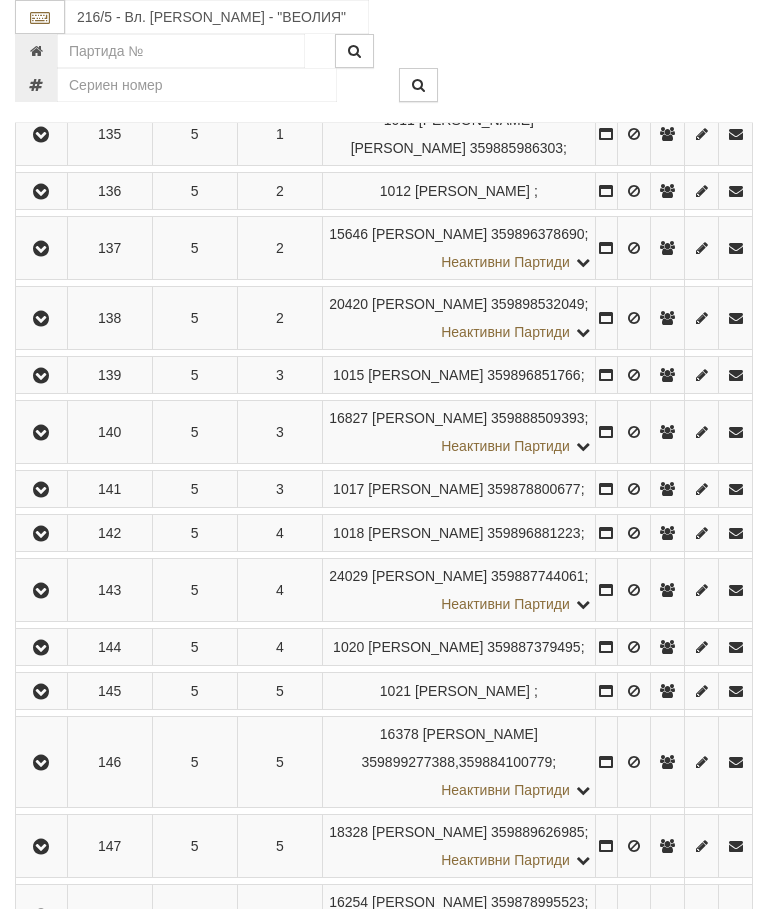 click at bounding box center (41, 376) 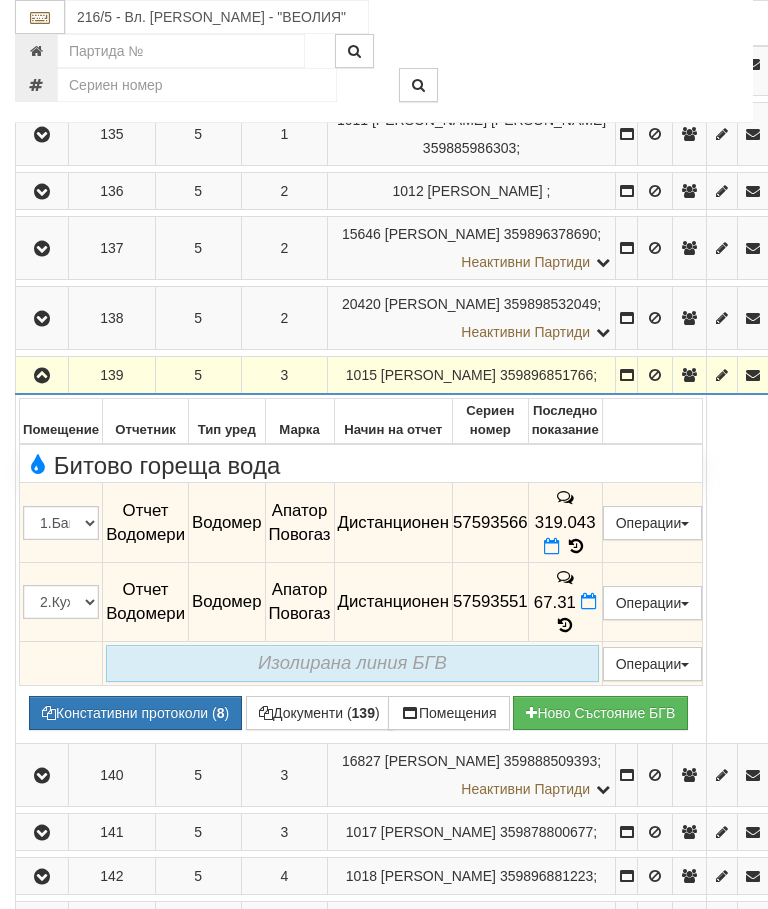 click at bounding box center [552, 546] 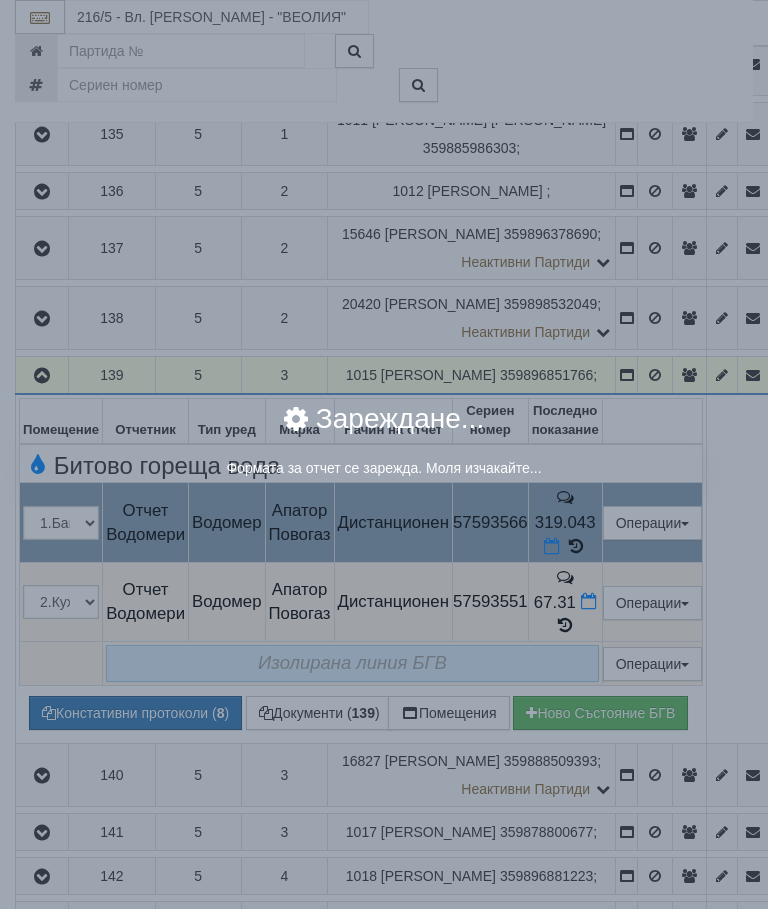 select on "8ac75930-9bfd-e511-80be-8d5a1dced85a" 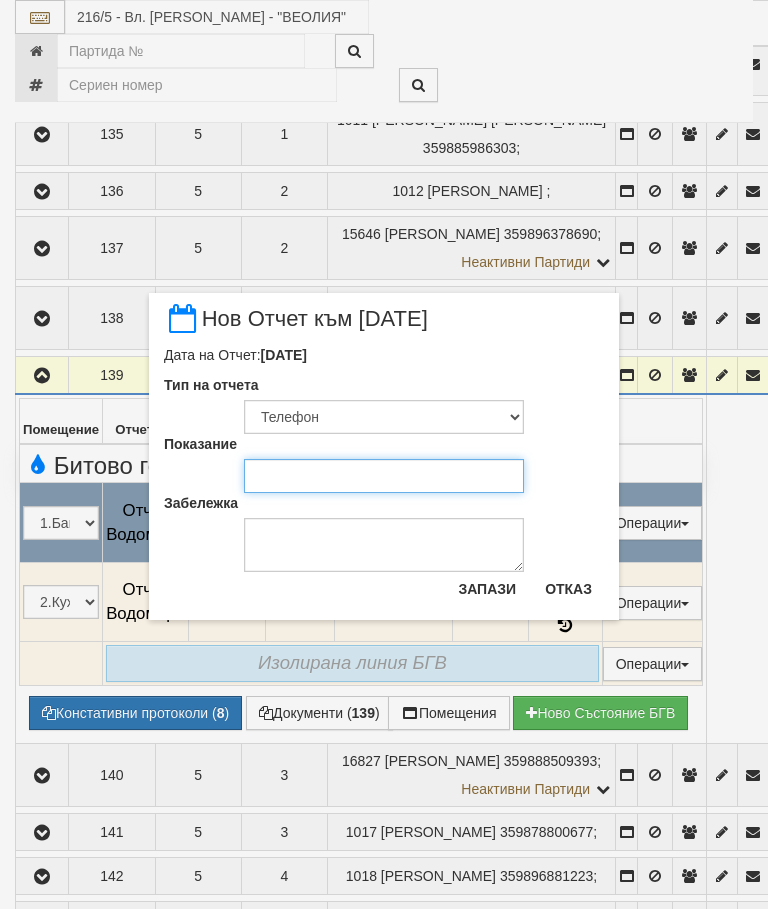 click on "Показание" at bounding box center [384, 476] 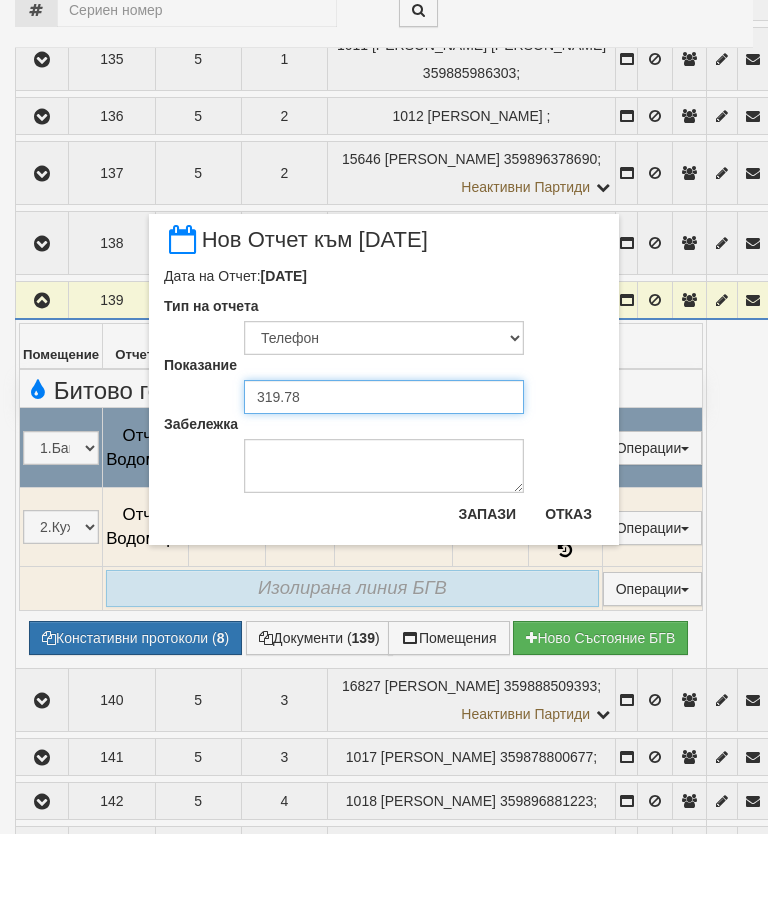 type on "319.786" 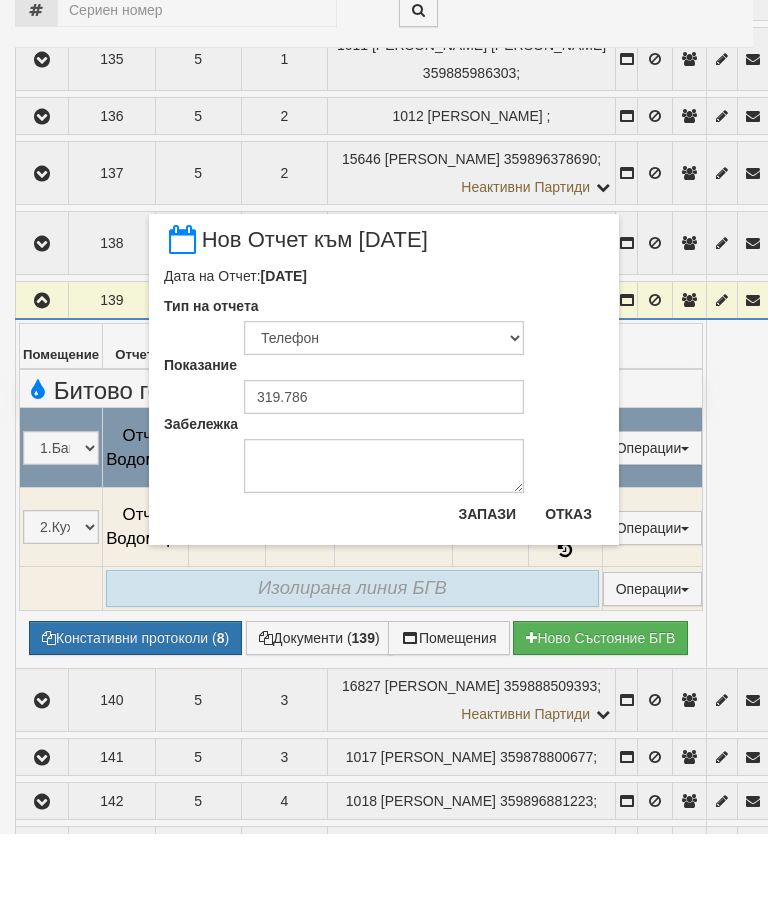 click on "Запази" at bounding box center (487, 589) 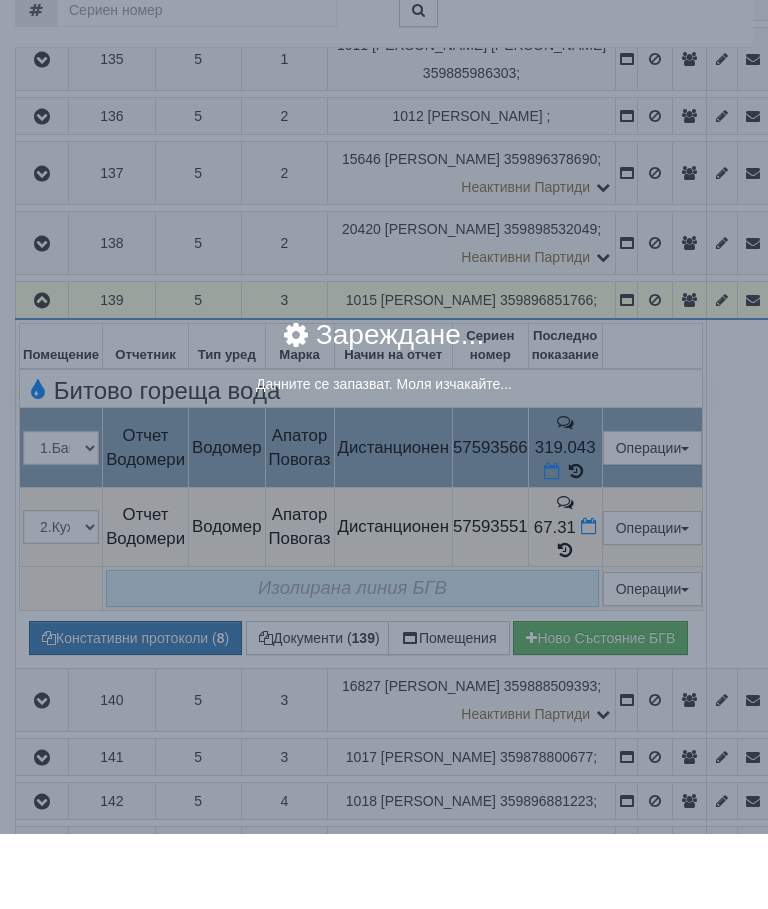 scroll, scrollTop: 655, scrollLeft: 0, axis: vertical 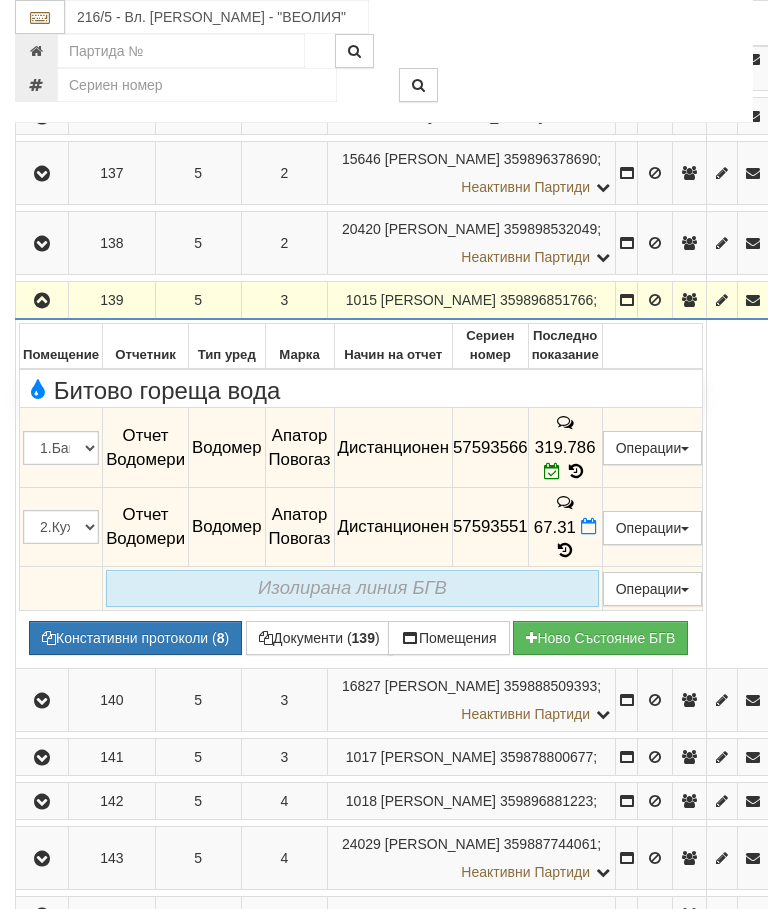 click at bounding box center (589, 526) 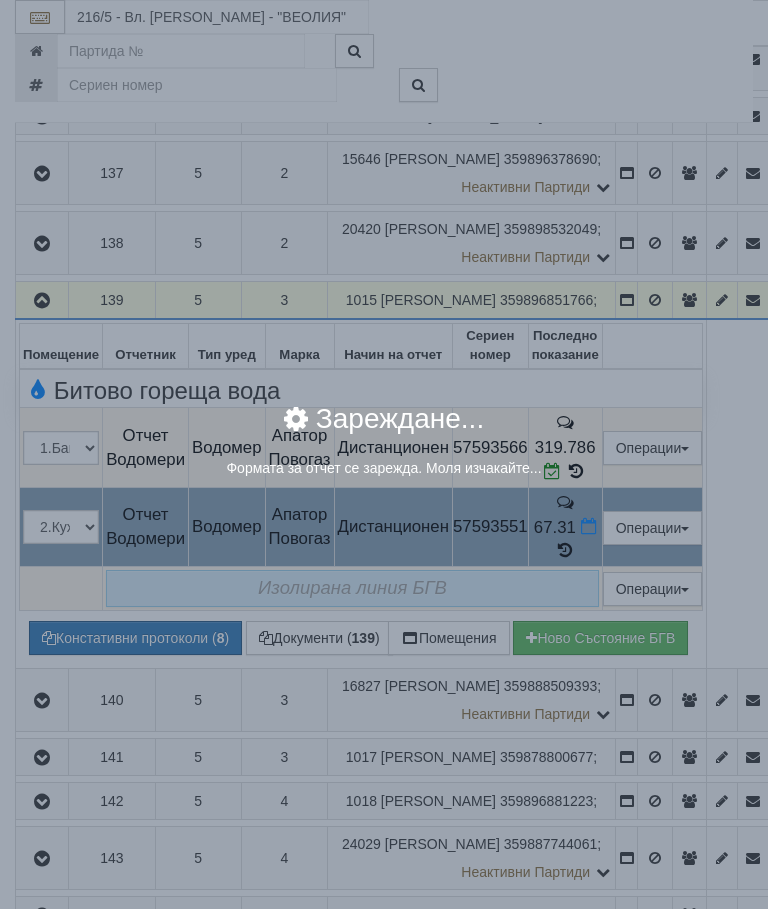 select on "8ac75930-9bfd-e511-80be-8d5a1dced85a" 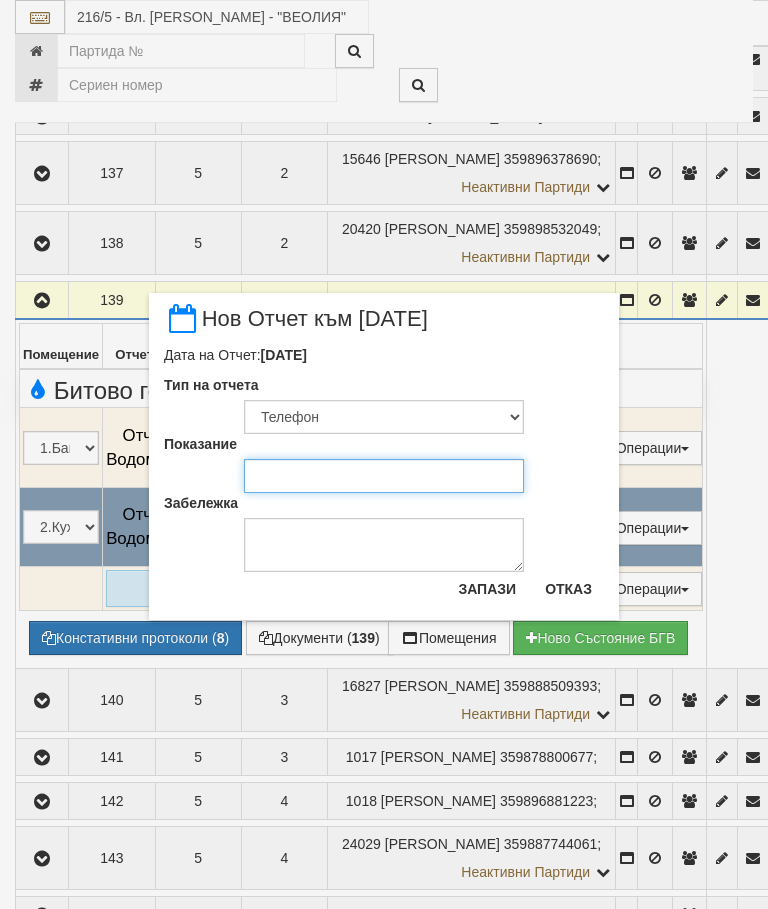 click on "Показание" at bounding box center [384, 476] 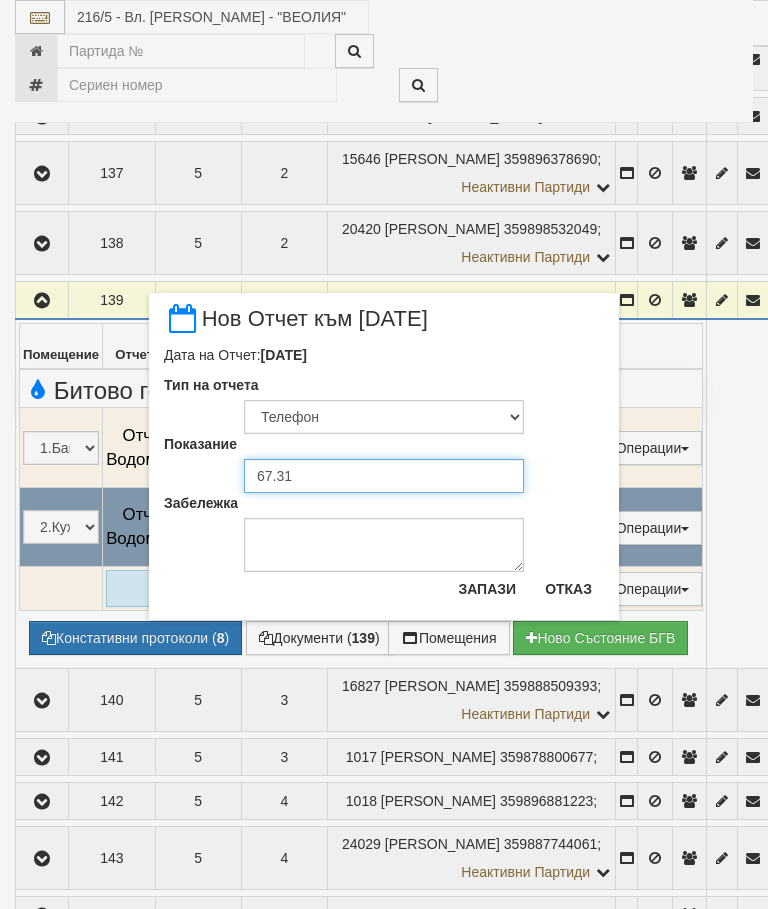 type on "67.310" 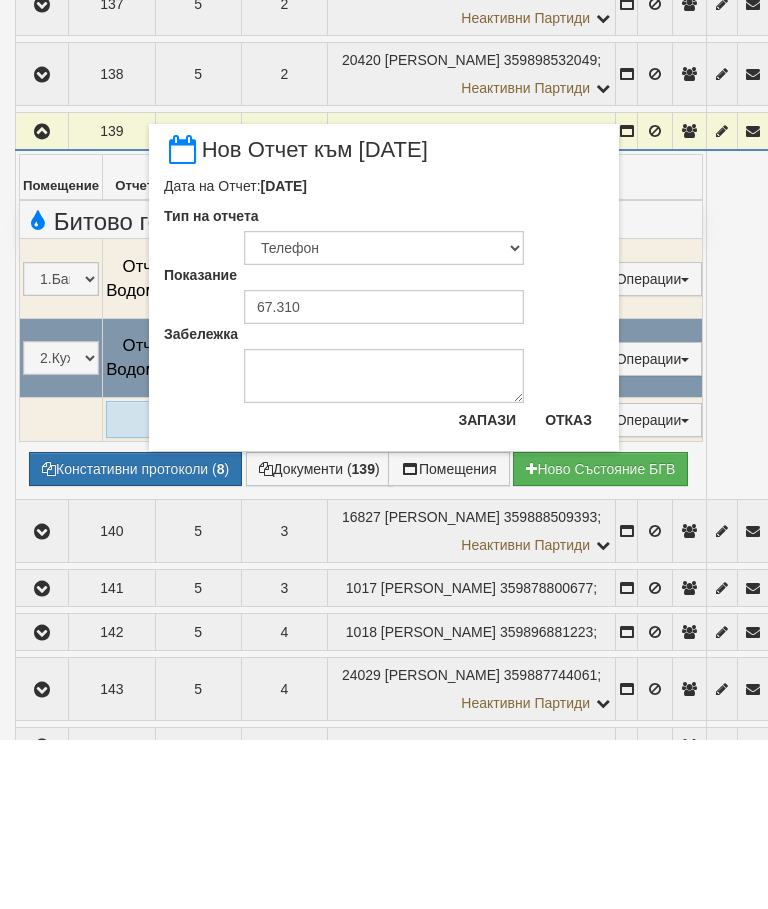 click on "Запази" at bounding box center (487, 589) 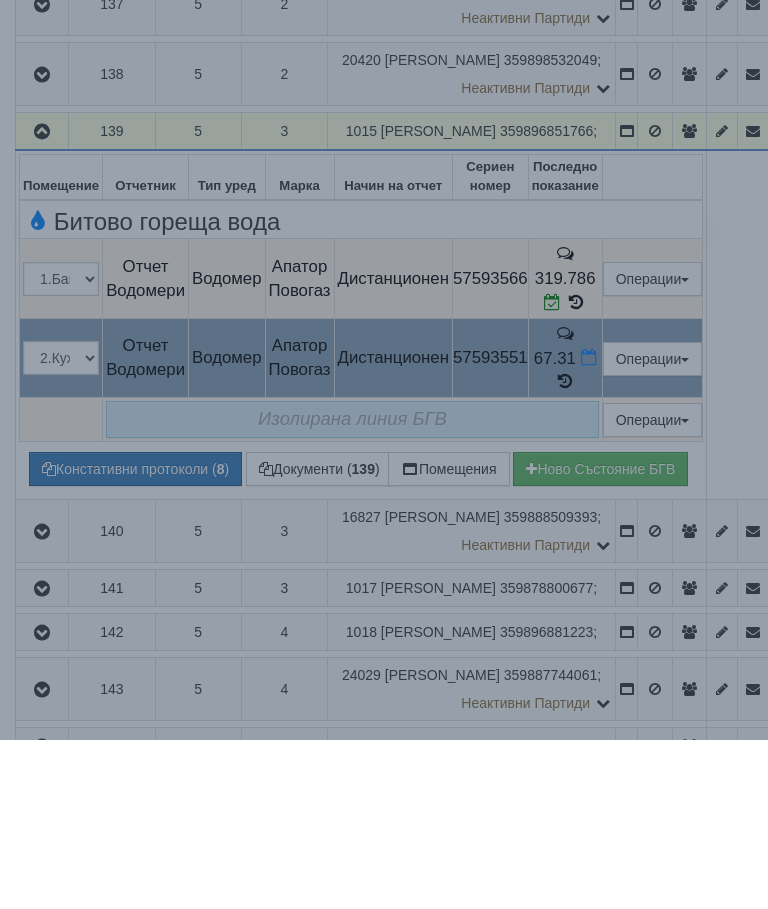 scroll, scrollTop: 824, scrollLeft: 0, axis: vertical 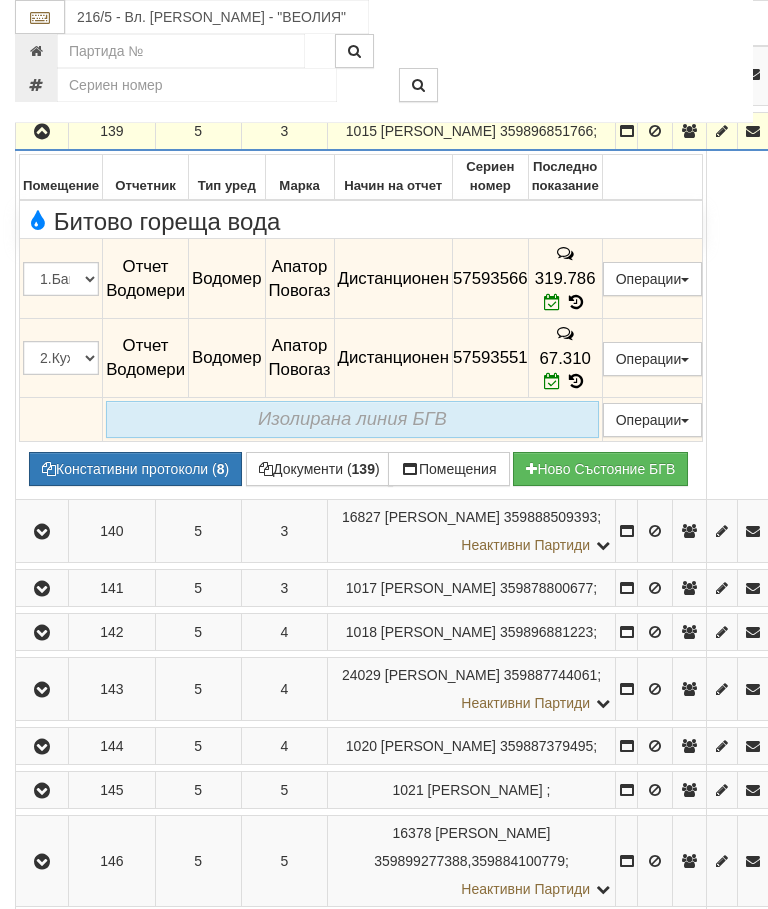 click at bounding box center (42, 132) 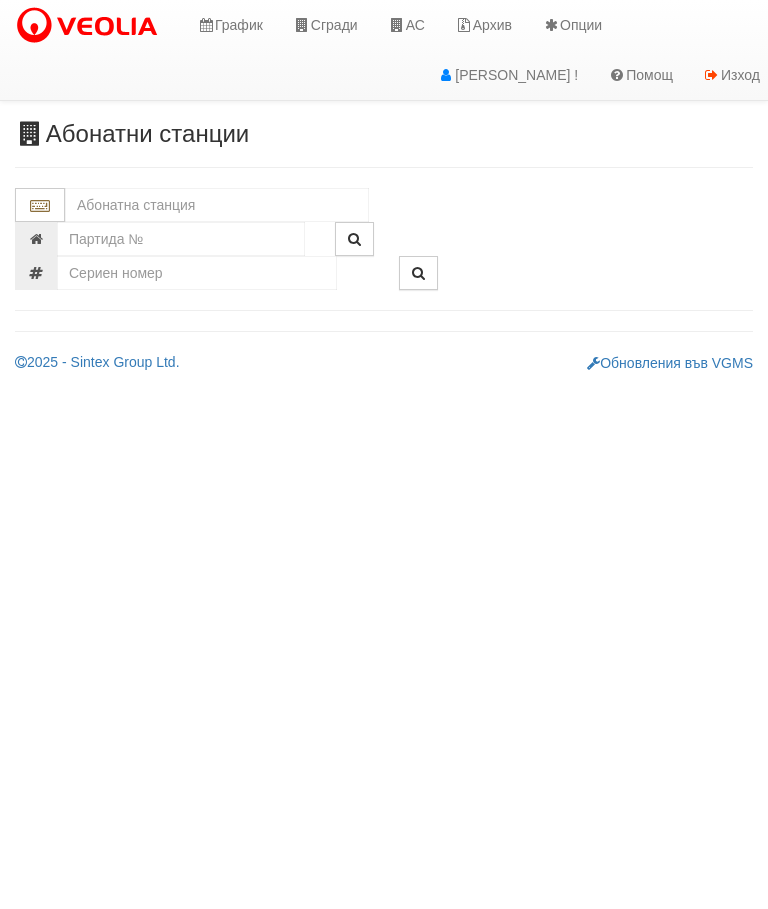 scroll, scrollTop: 0, scrollLeft: 0, axis: both 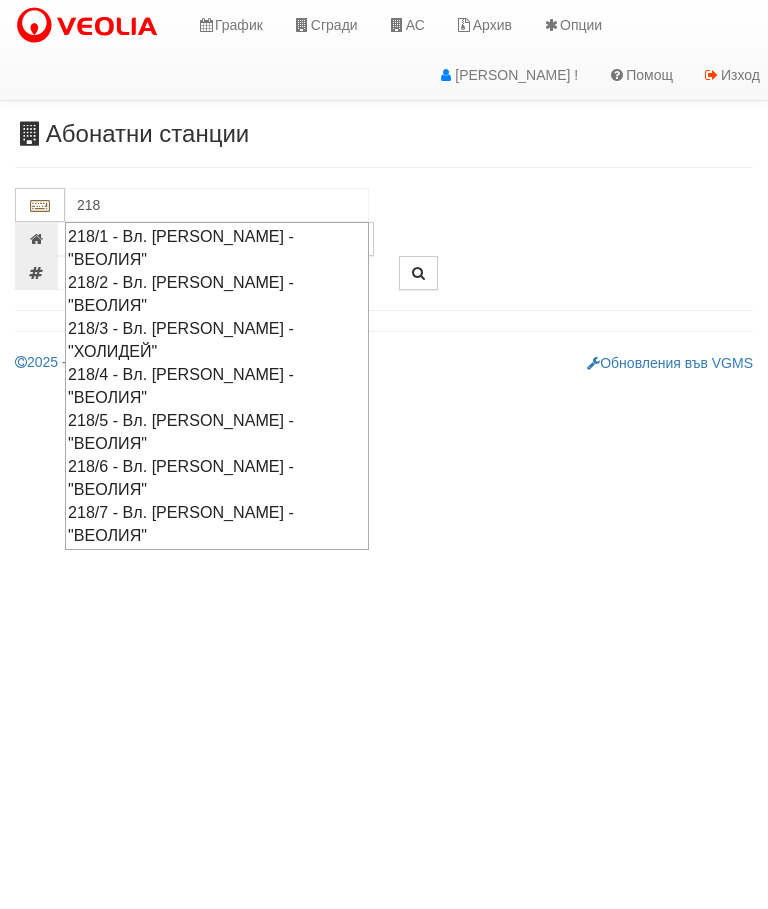 click on "218/2 - Вл. [PERSON_NAME] - "ВЕОЛИЯ"" at bounding box center [217, 294] 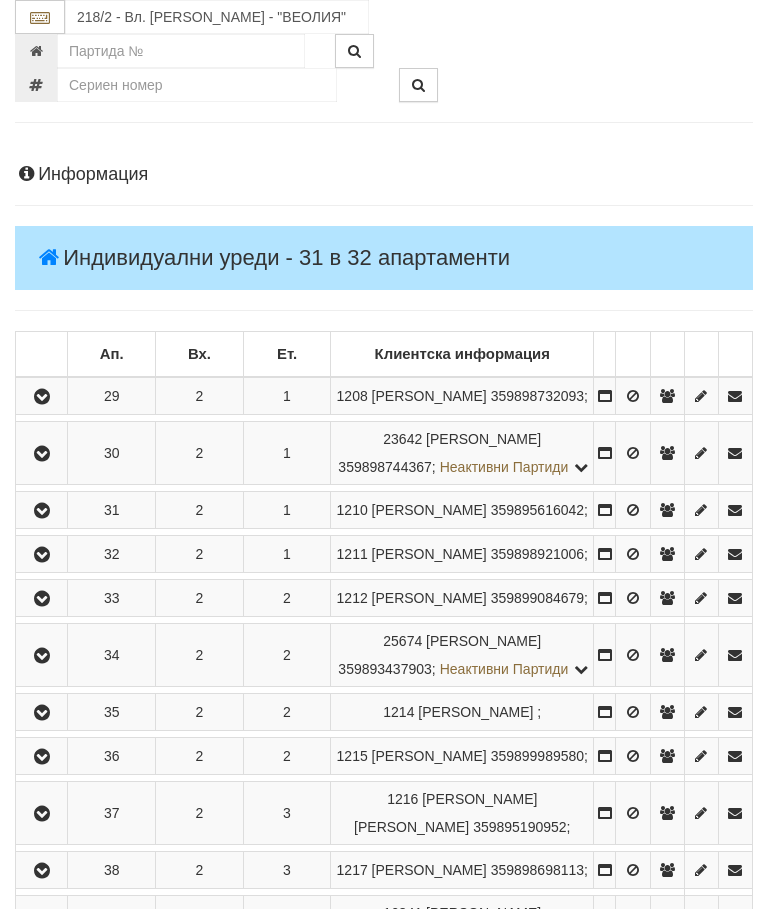 scroll, scrollTop: 189, scrollLeft: 0, axis: vertical 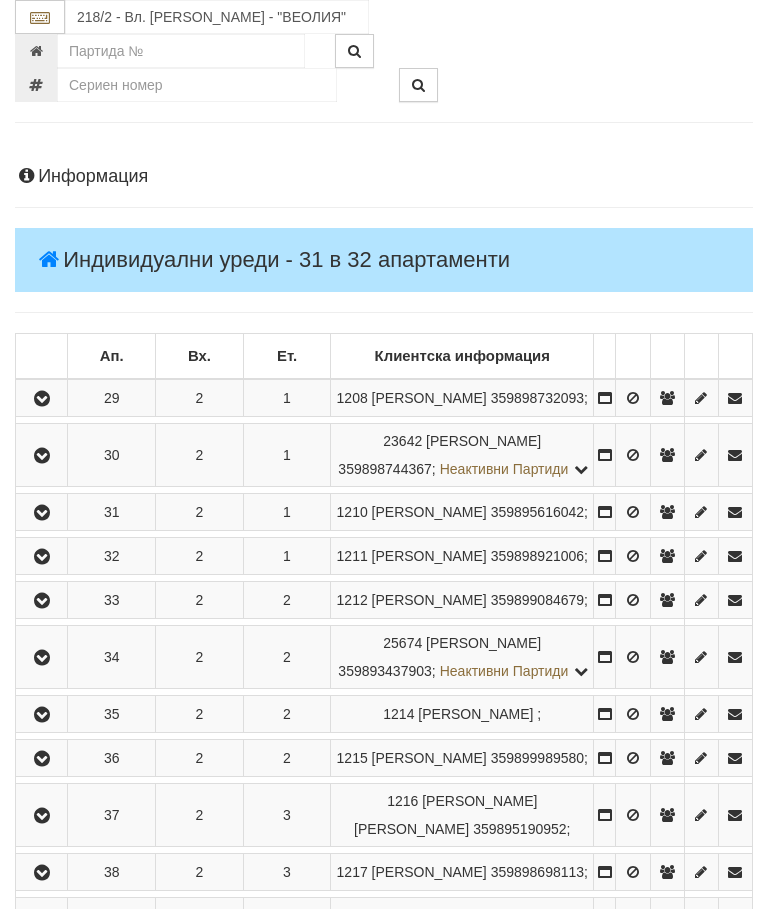 click at bounding box center (42, 557) 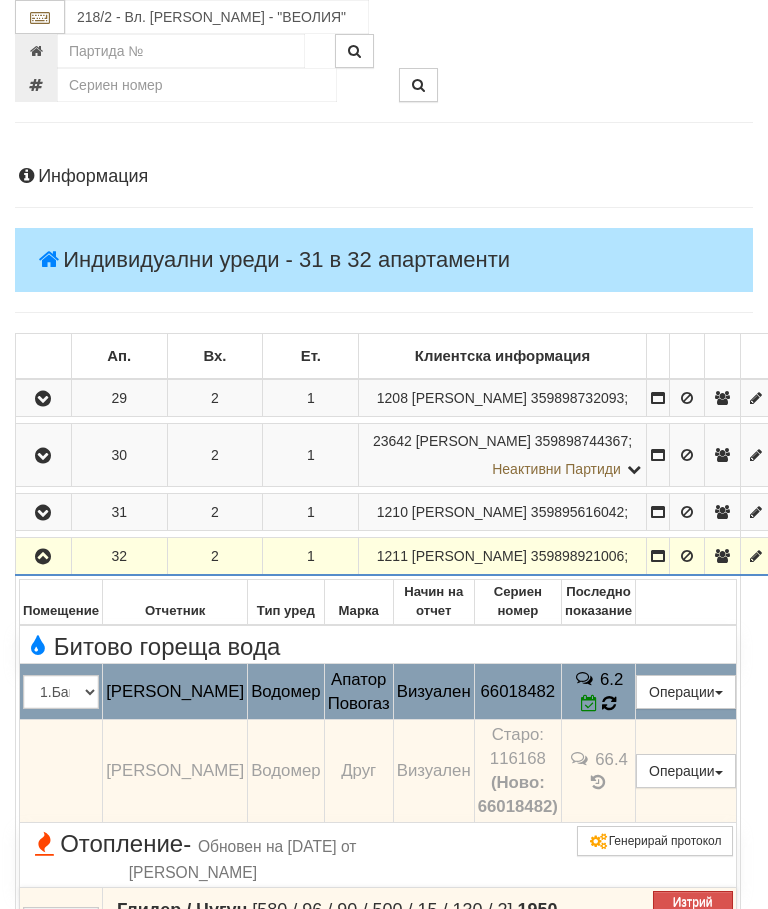 click on "6.2" at bounding box center [598, 692] 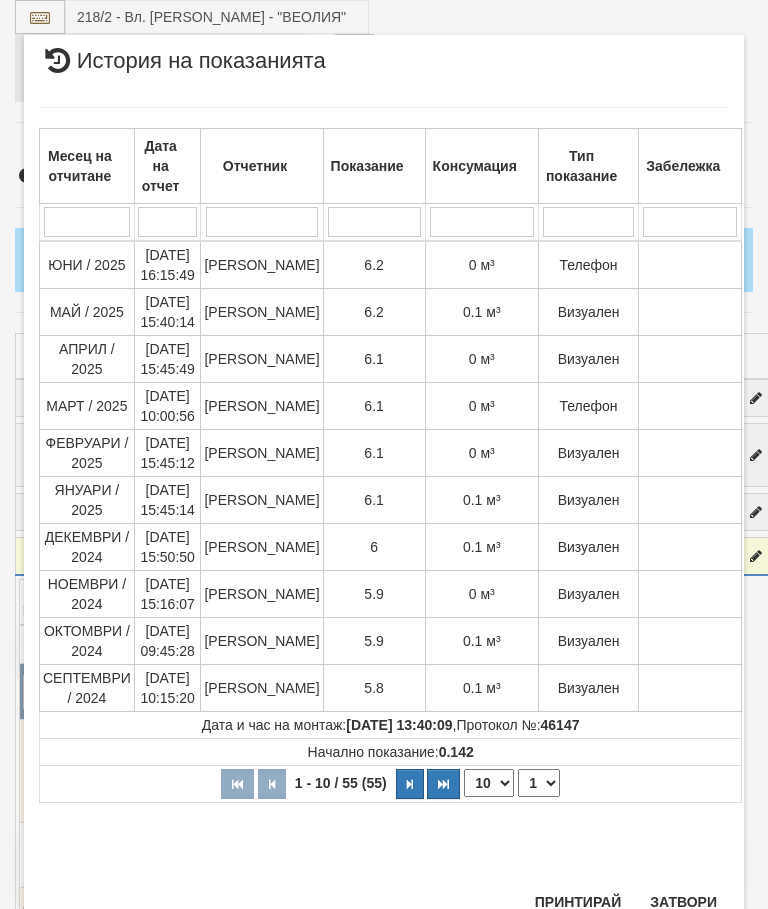 scroll, scrollTop: 736, scrollLeft: 0, axis: vertical 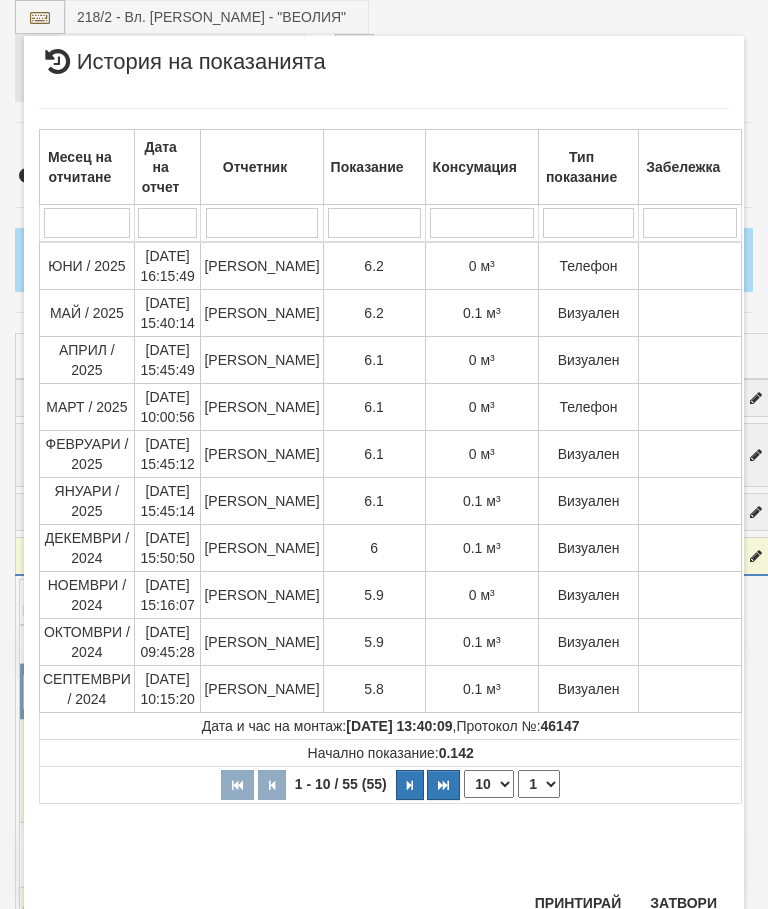 click on "Затвори" at bounding box center [683, 903] 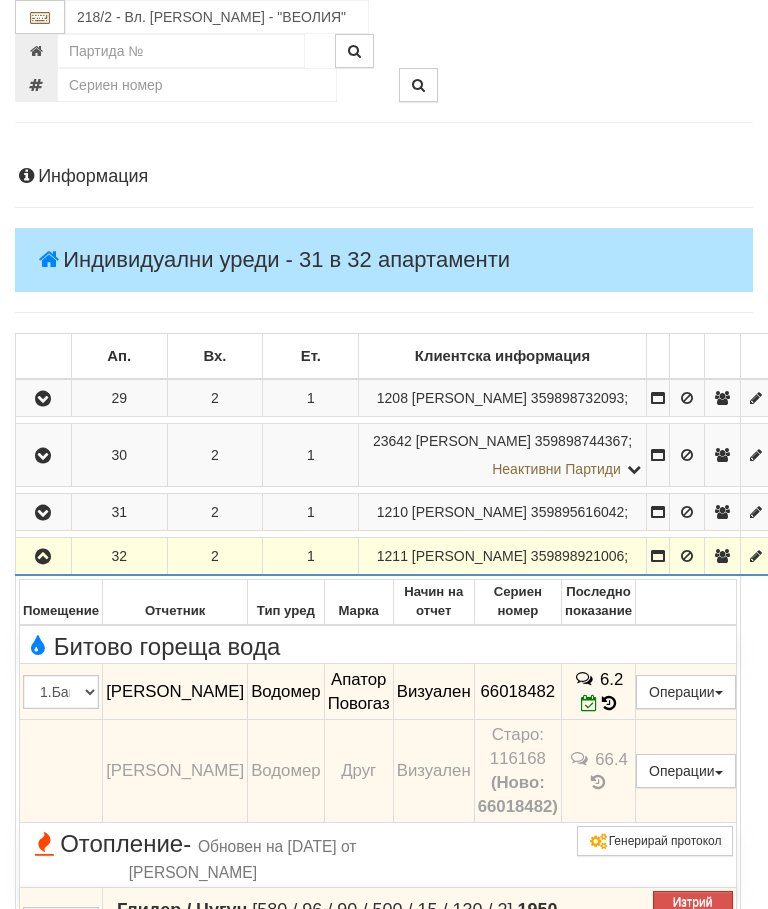 click at bounding box center [43, 556] 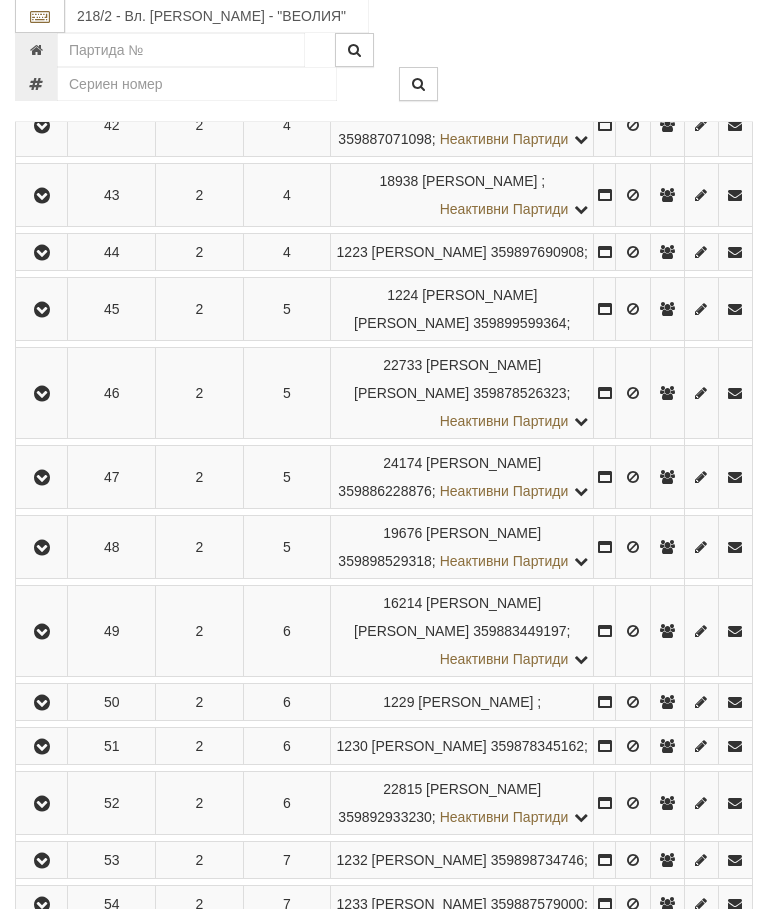scroll, scrollTop: 1232, scrollLeft: 0, axis: vertical 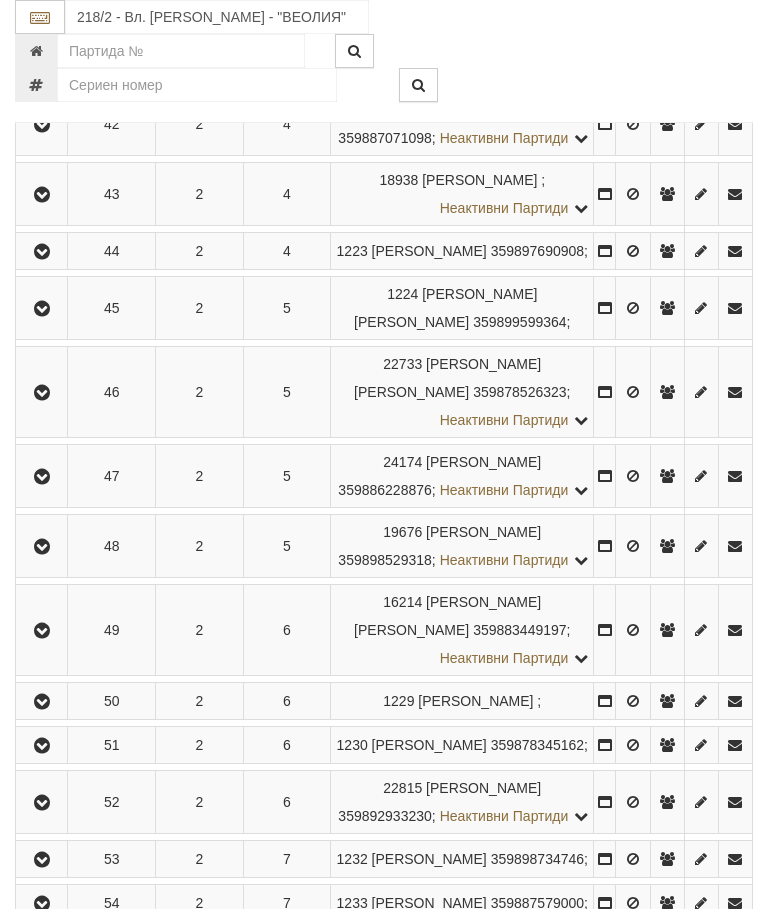 click at bounding box center (42, 477) 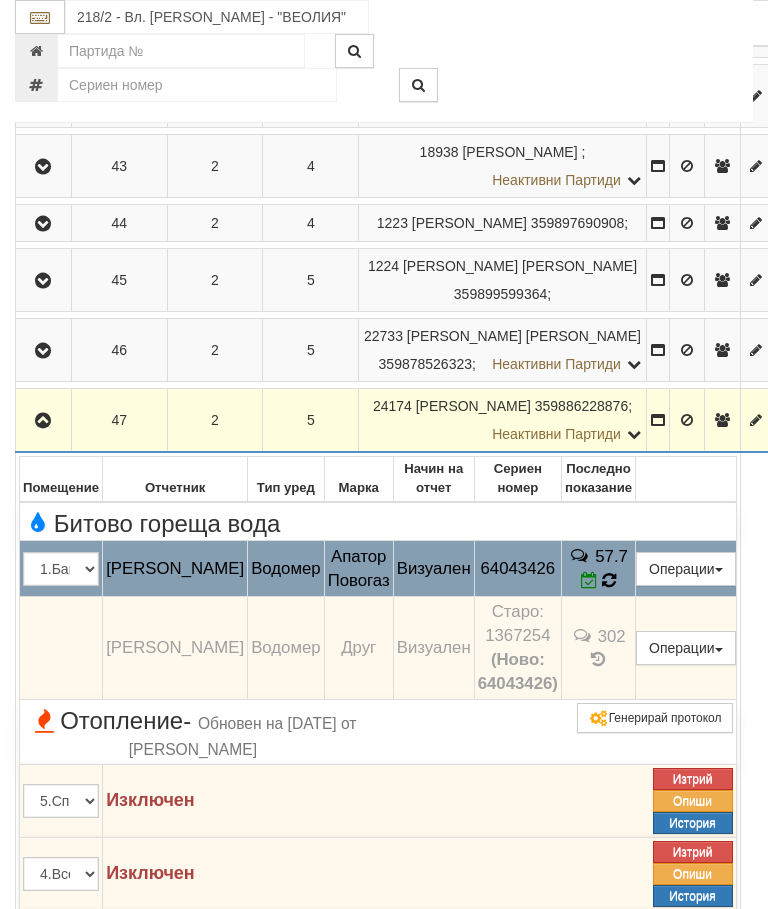 click at bounding box center (609, 580) 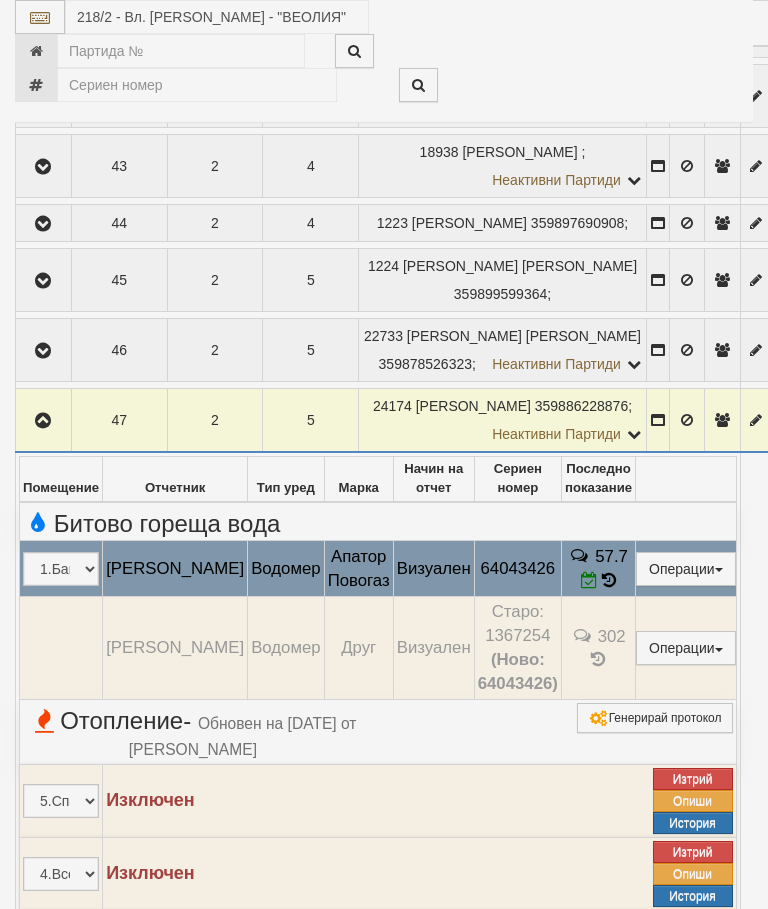select on "10" 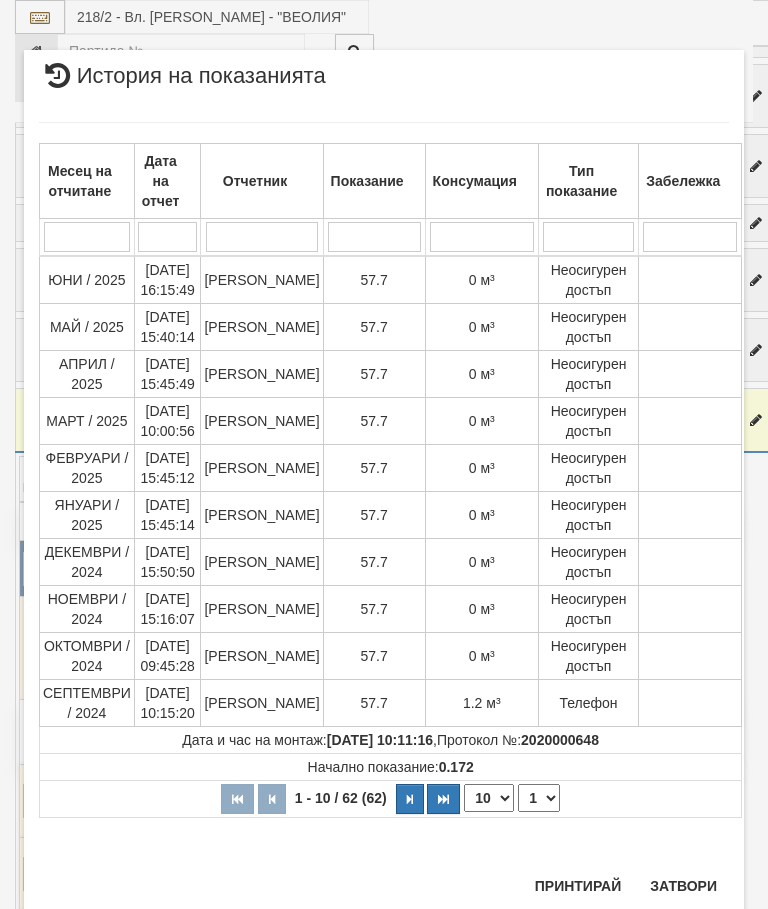 click on "Затвори" at bounding box center [683, 886] 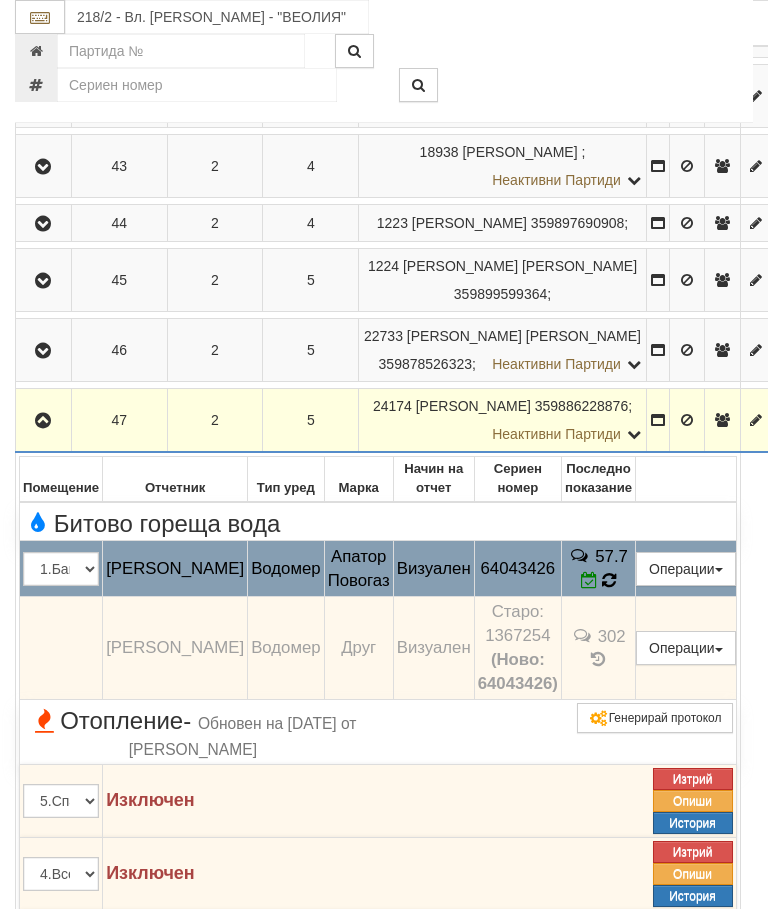 click at bounding box center [609, 580] 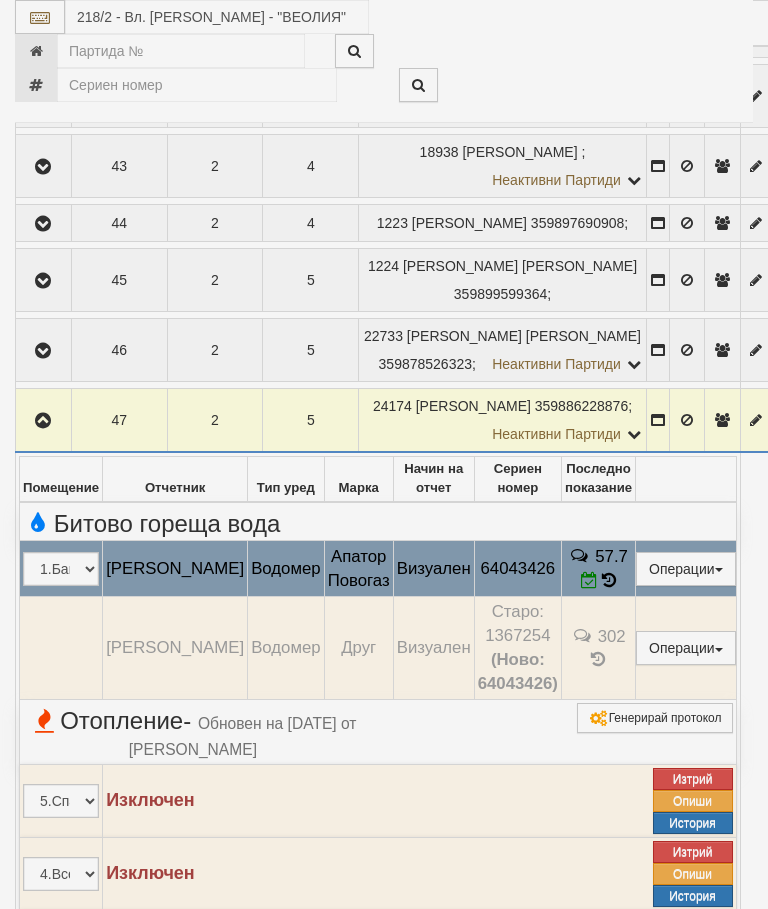 select on "10" 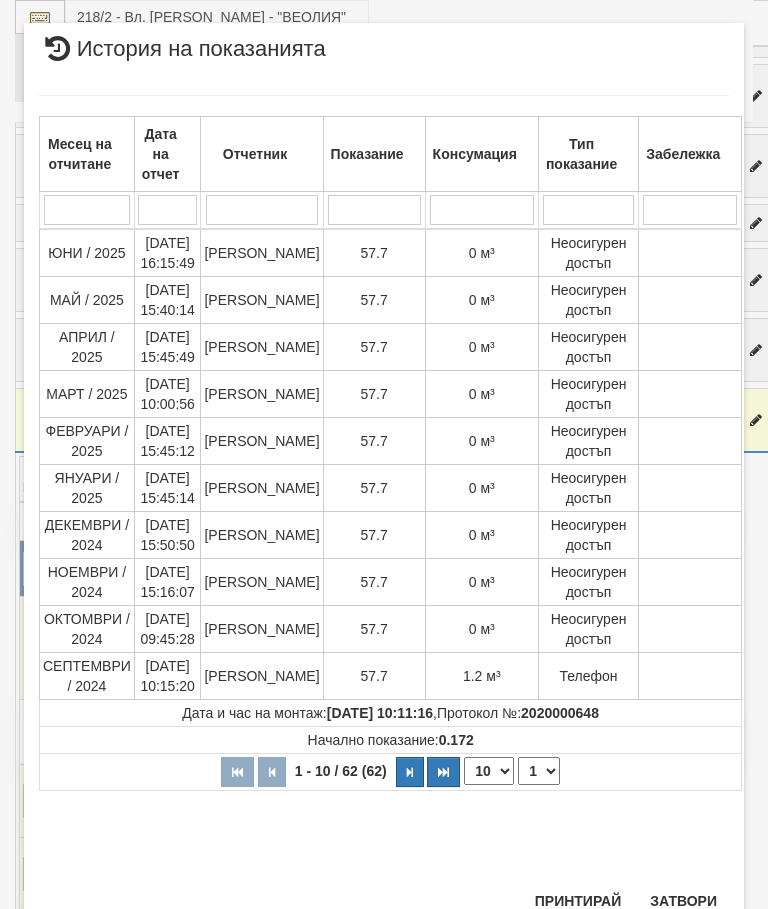 scroll, scrollTop: 771, scrollLeft: 0, axis: vertical 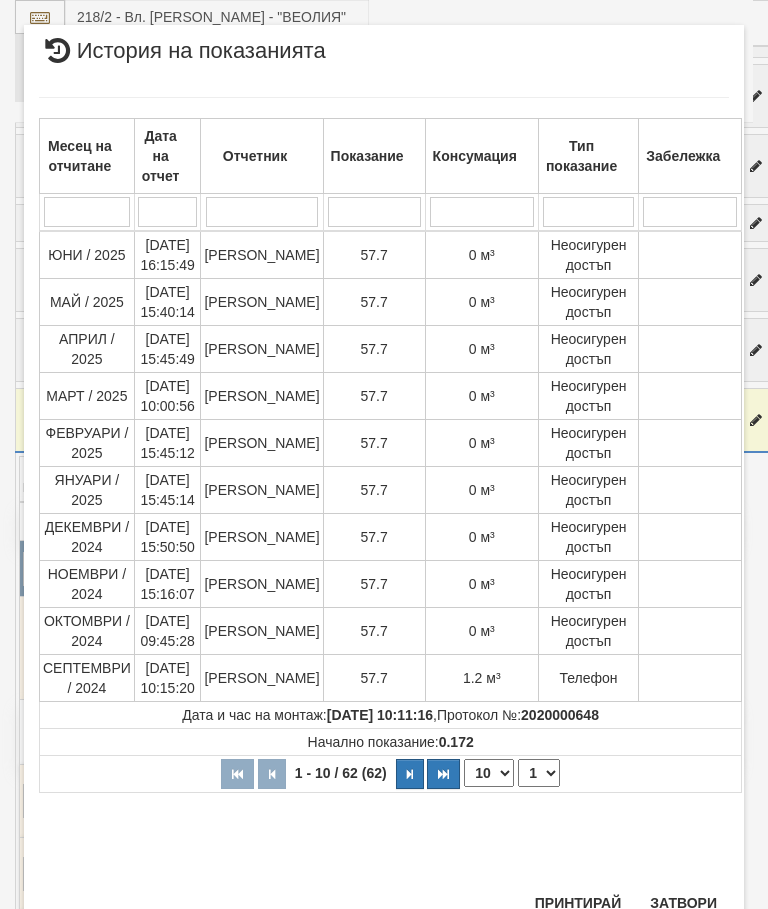click on "Затвори" at bounding box center [683, 903] 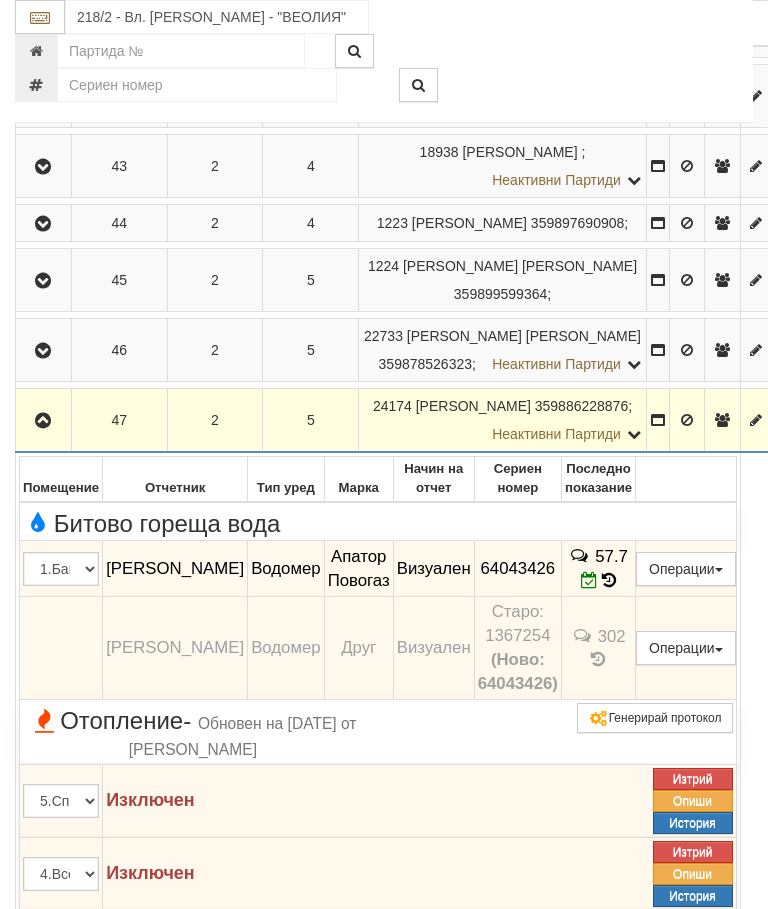 click at bounding box center (43, 421) 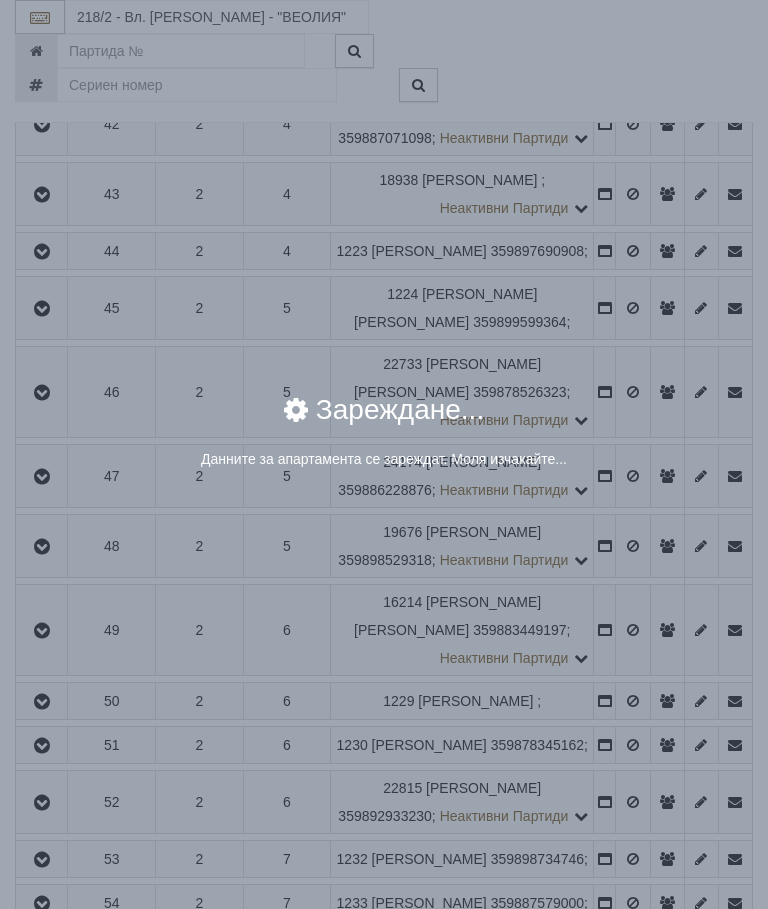 click on "× Зареждане... Данните за апартамента се зареждат. Моля изчакайте..." at bounding box center (384, 454) 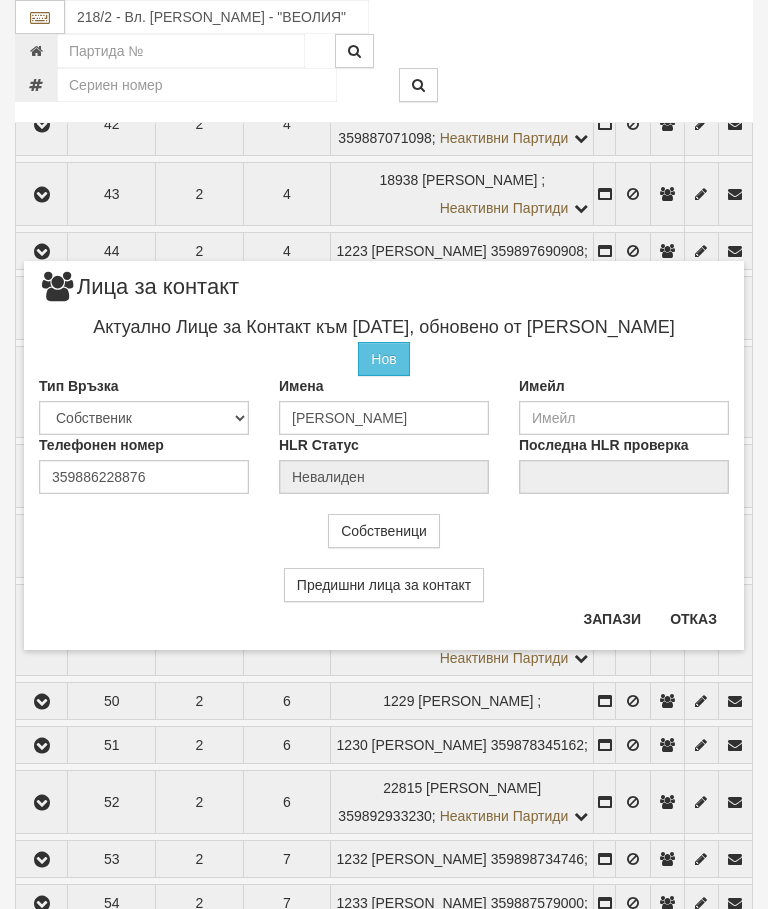 click on "Отказ" at bounding box center (693, 619) 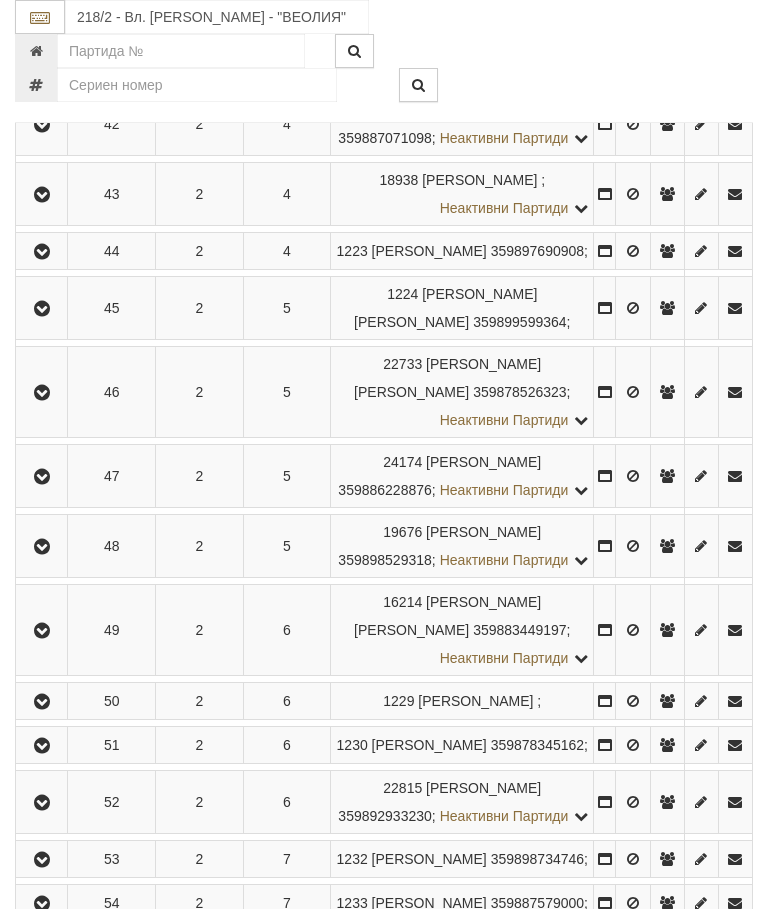 click at bounding box center [544, 51] 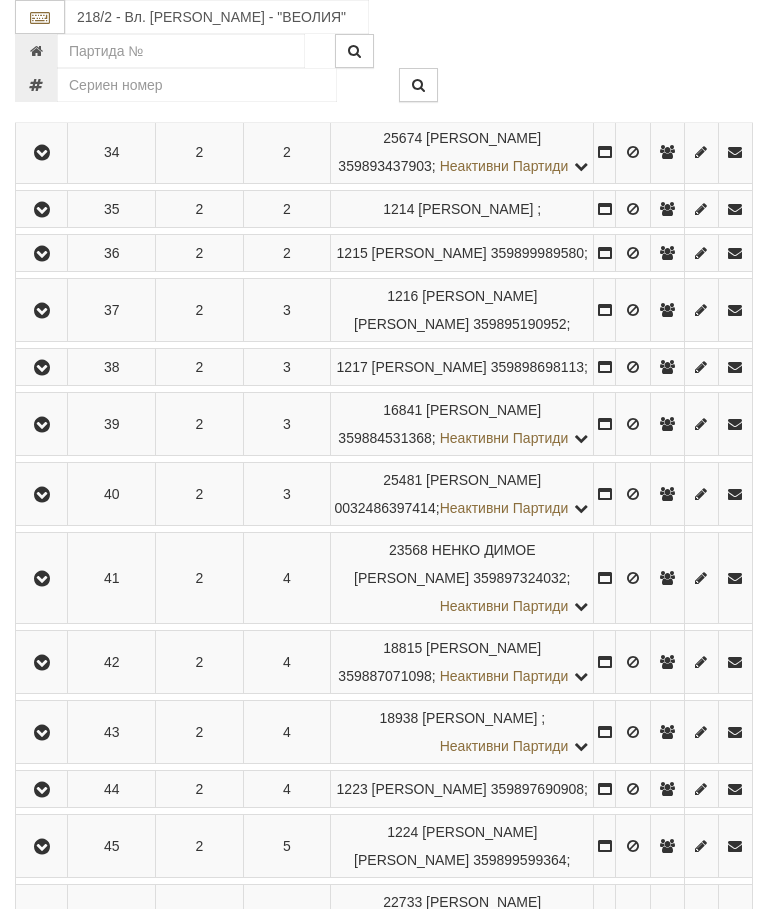 scroll, scrollTop: 519, scrollLeft: 0, axis: vertical 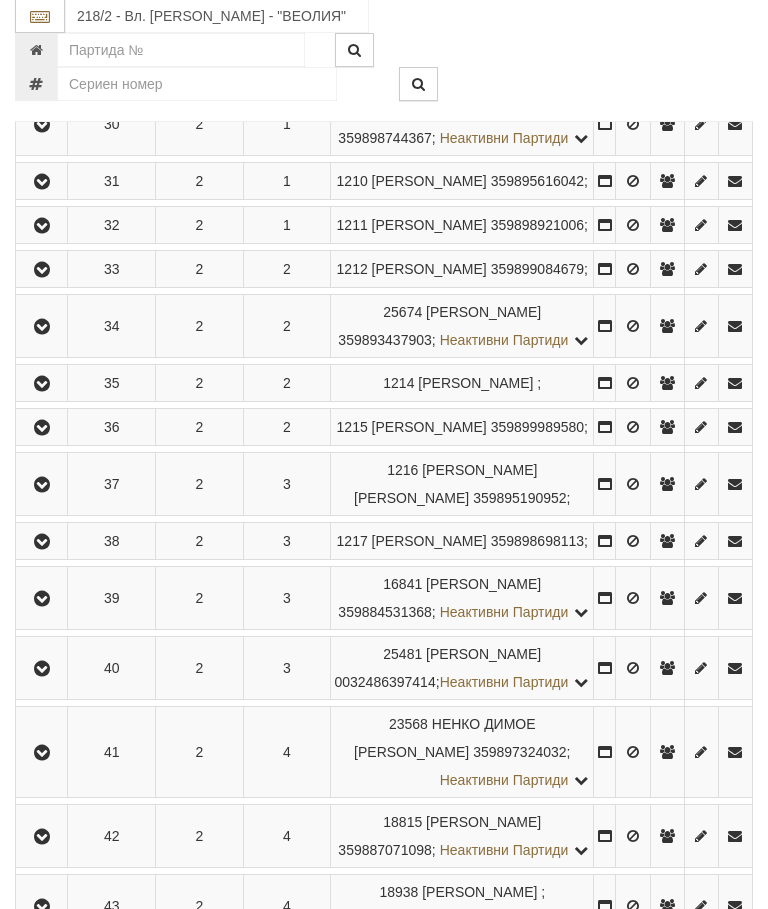 click at bounding box center [41, 226] 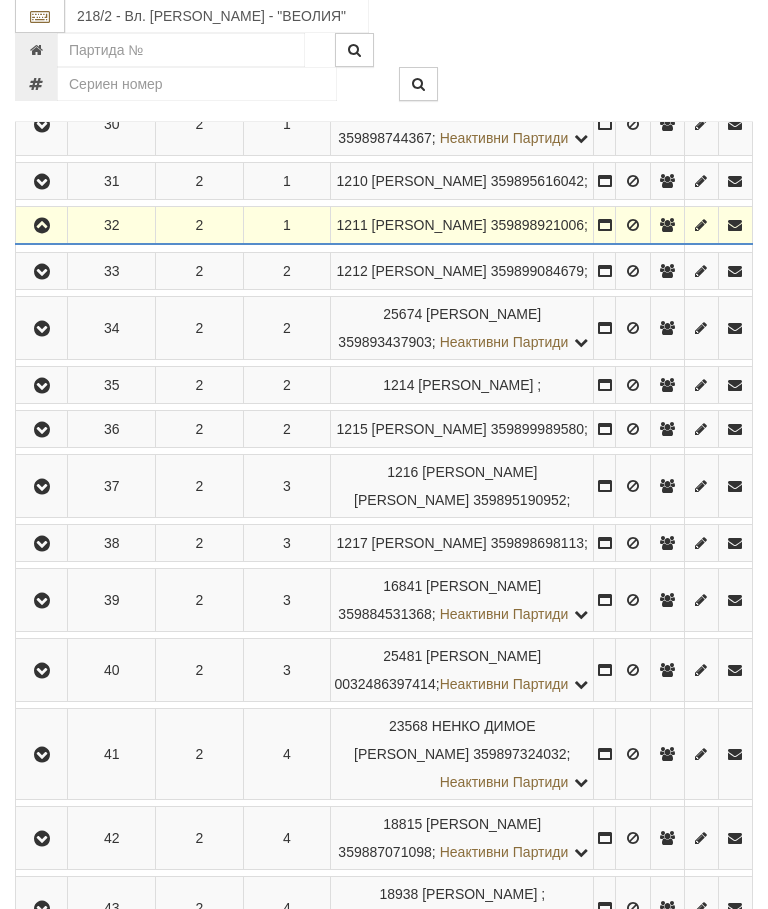 scroll, scrollTop: 520, scrollLeft: 0, axis: vertical 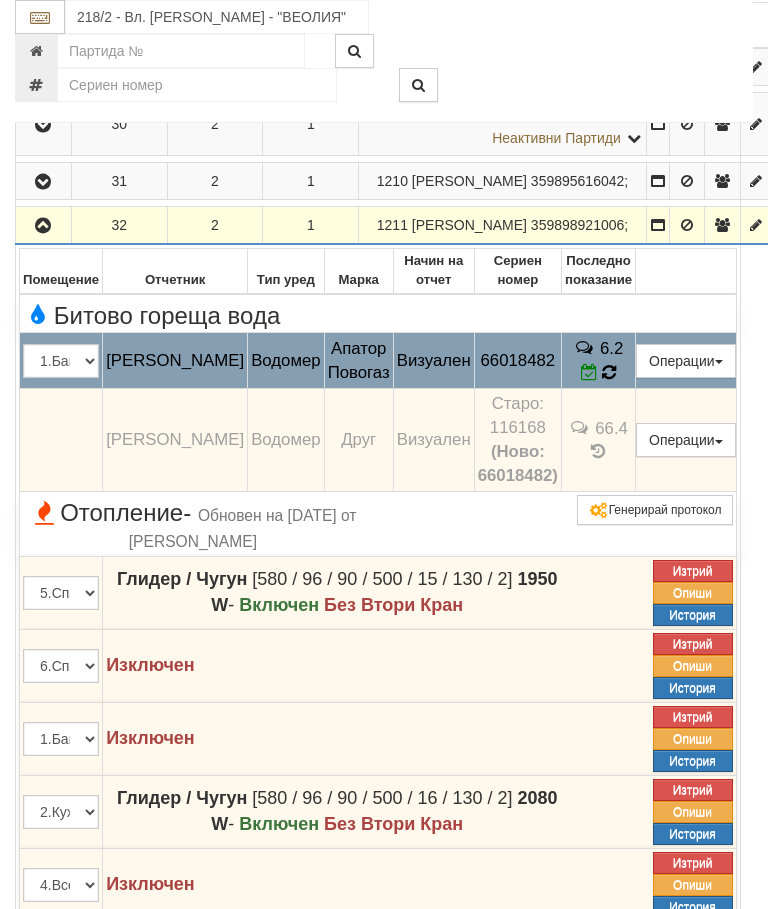 click on "6.2" at bounding box center [598, 361] 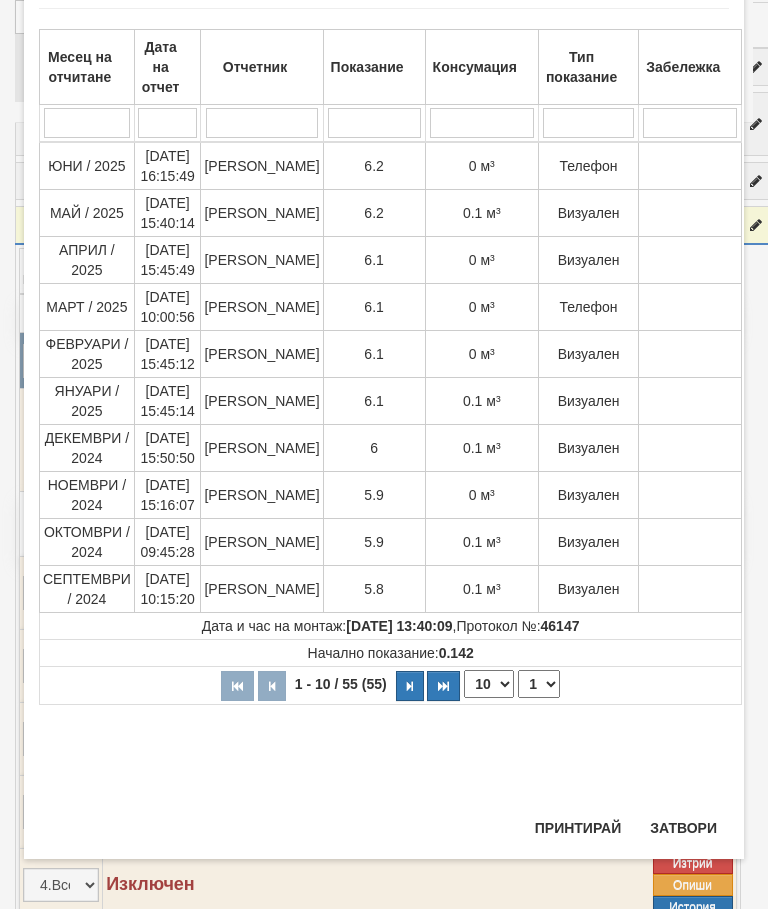 scroll, scrollTop: 631, scrollLeft: 0, axis: vertical 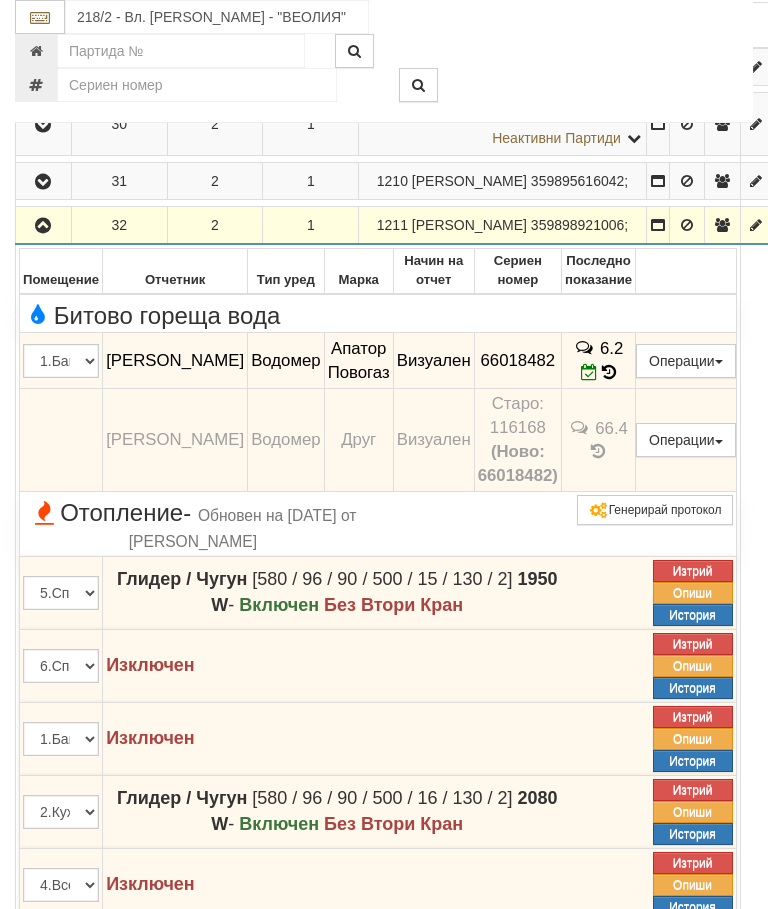 click at bounding box center (43, 226) 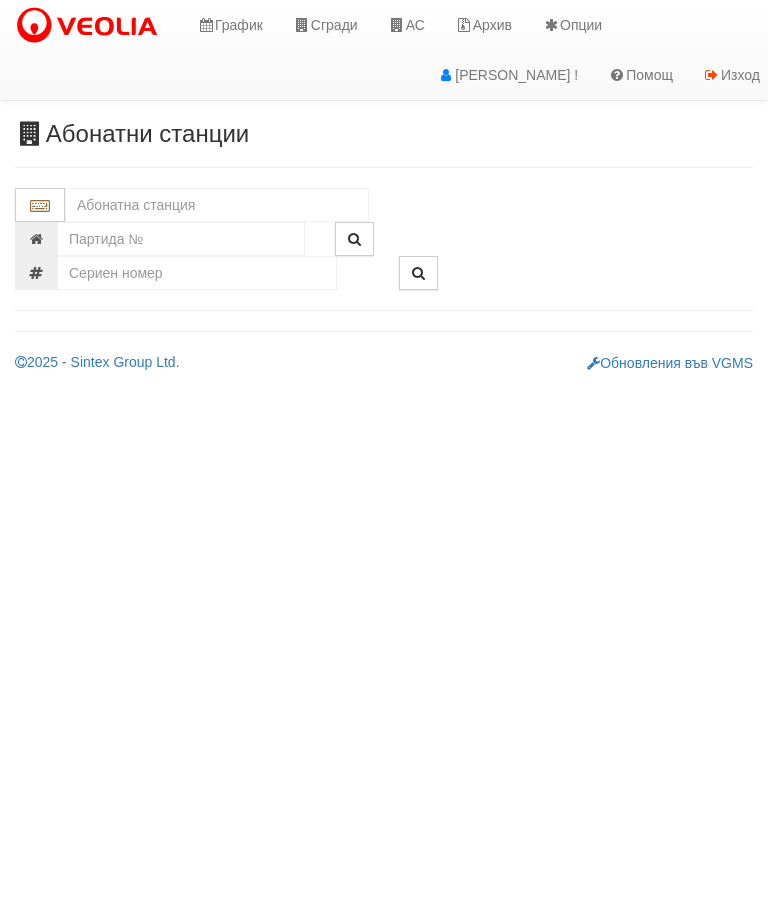 scroll, scrollTop: 0, scrollLeft: 0, axis: both 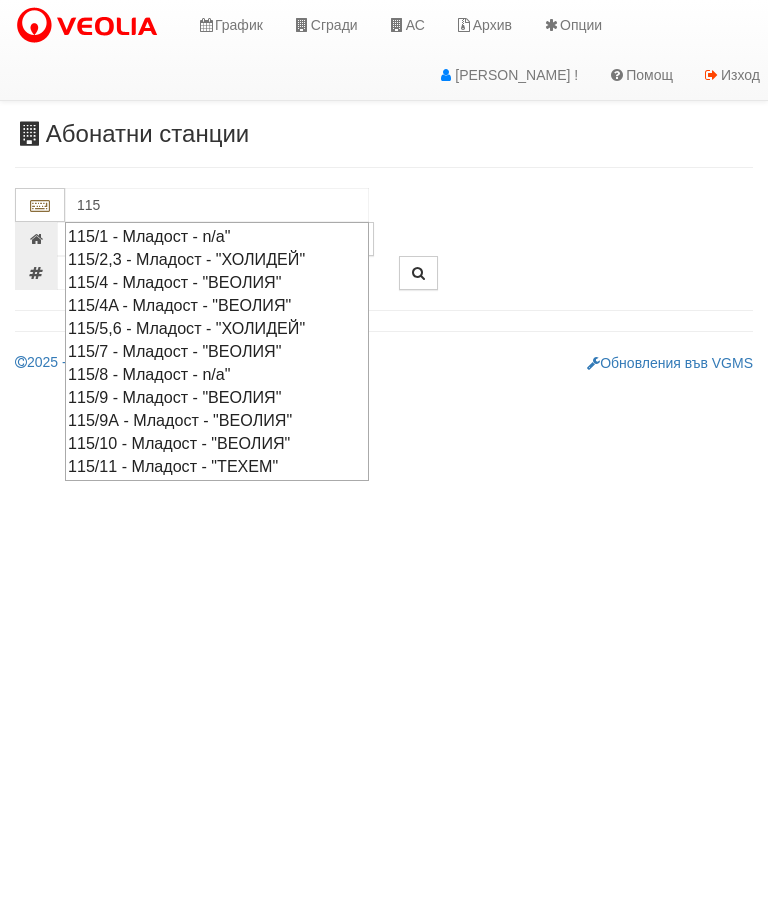 click on "115/9 - Младост - "ВЕОЛИЯ"" at bounding box center [217, 397] 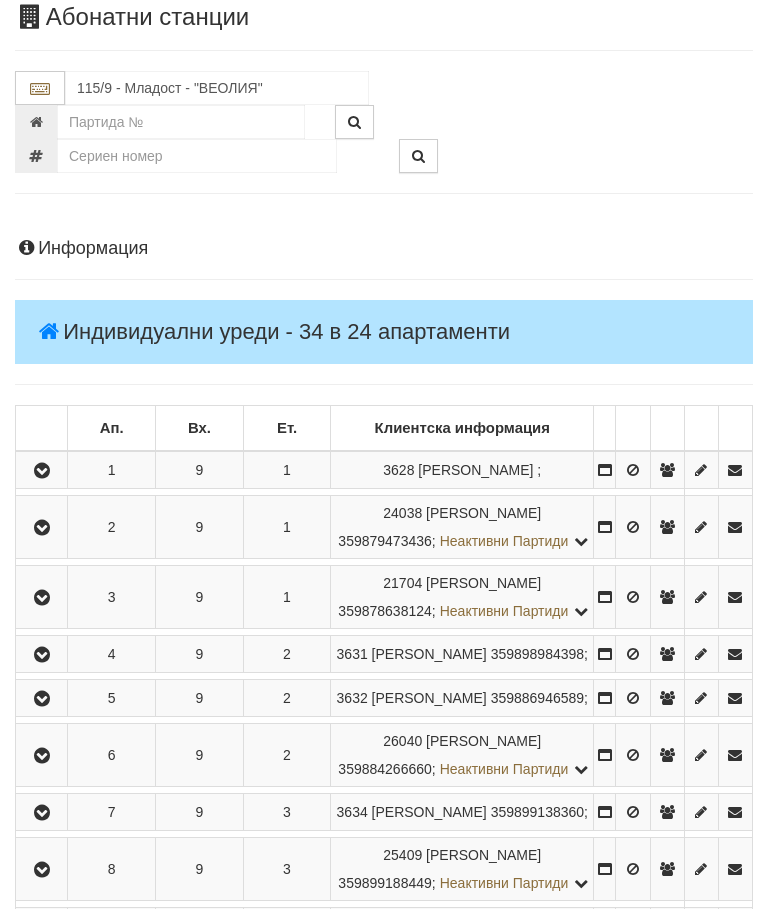 scroll, scrollTop: 370, scrollLeft: 0, axis: vertical 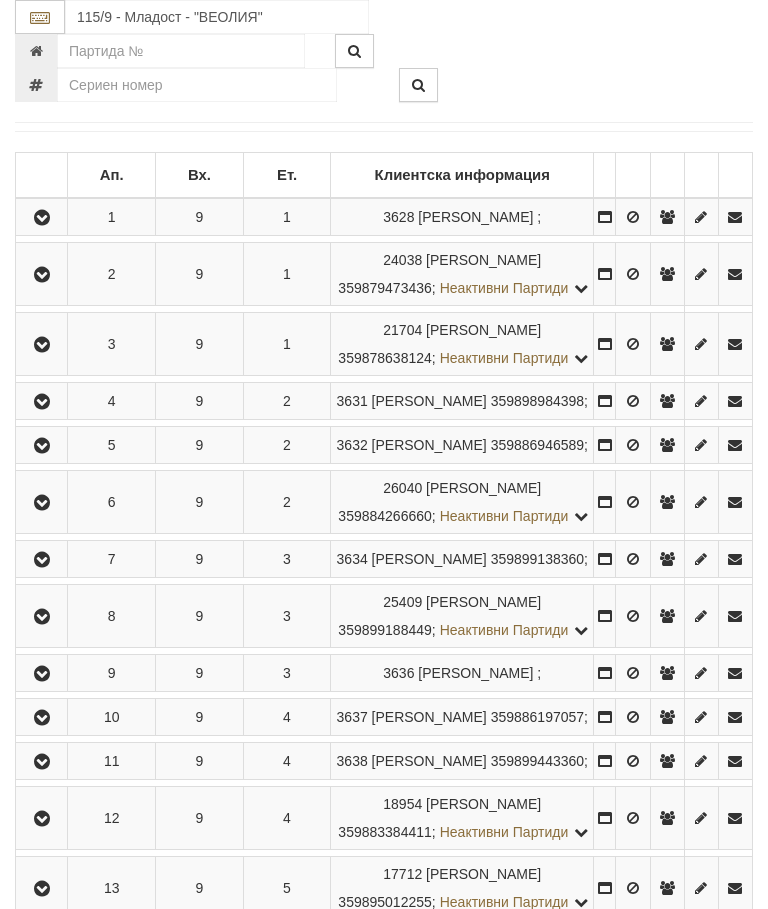 click at bounding box center [42, 560] 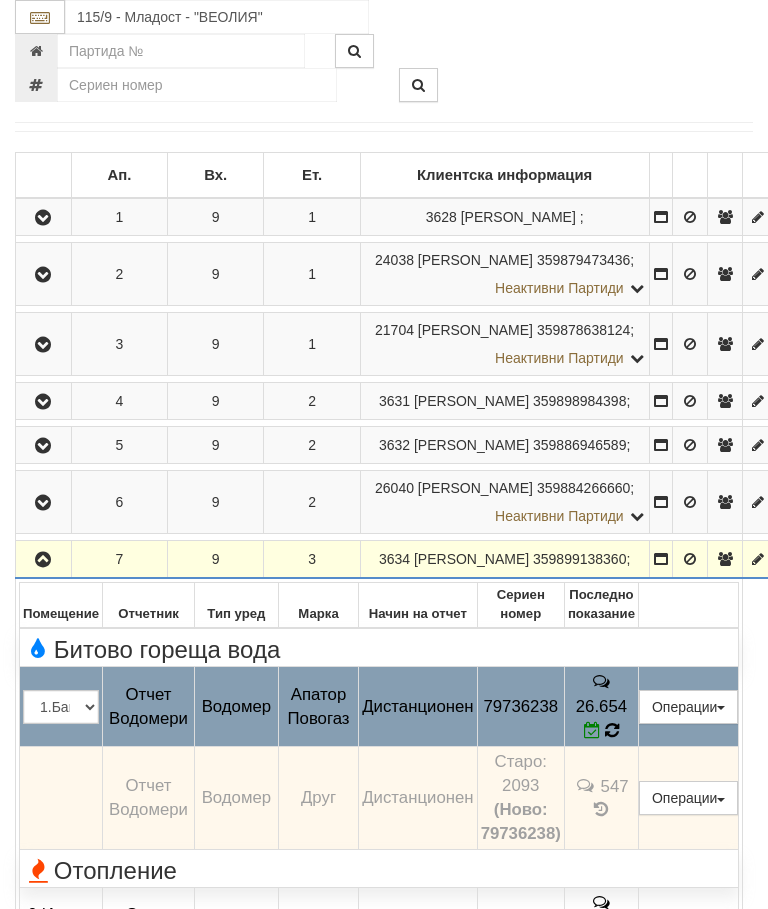click at bounding box center [612, 730] 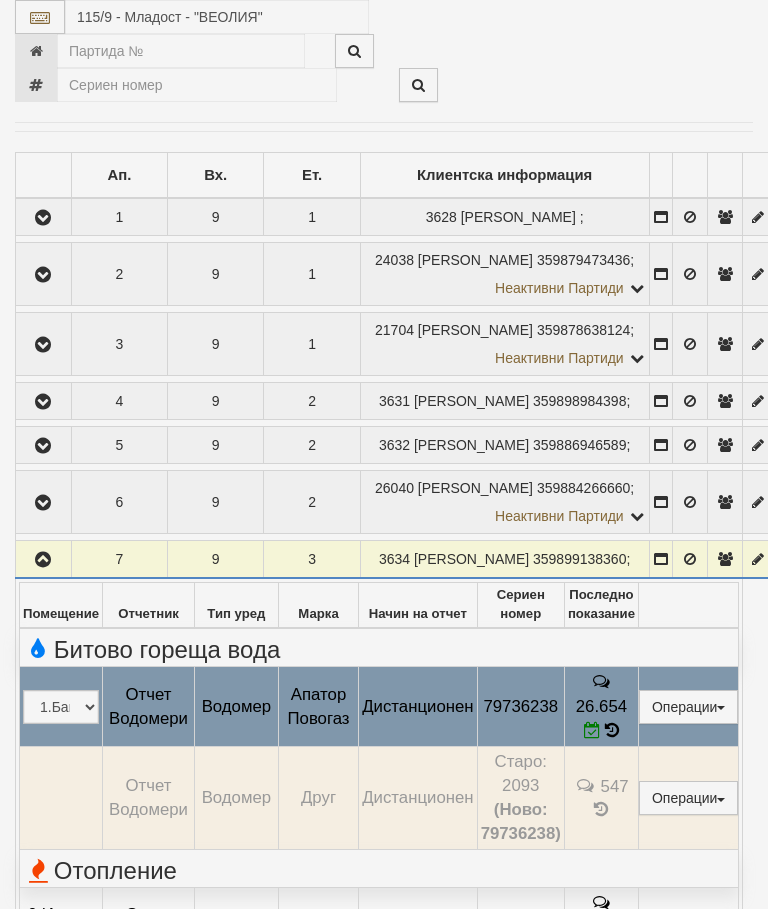 select on "10" 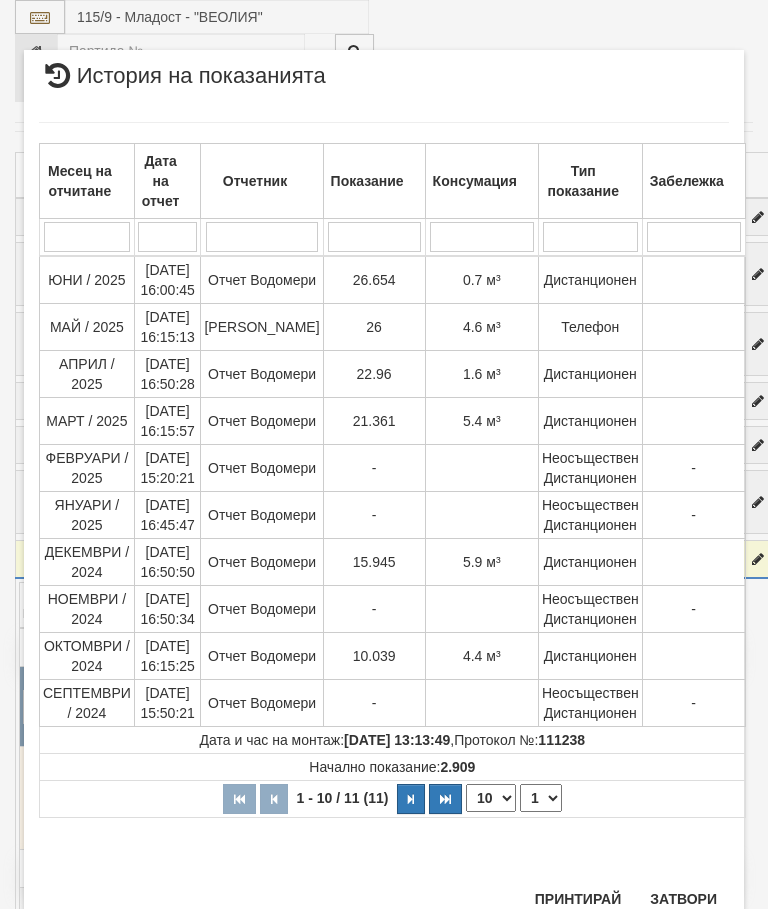 click on "Затвори" at bounding box center (683, 899) 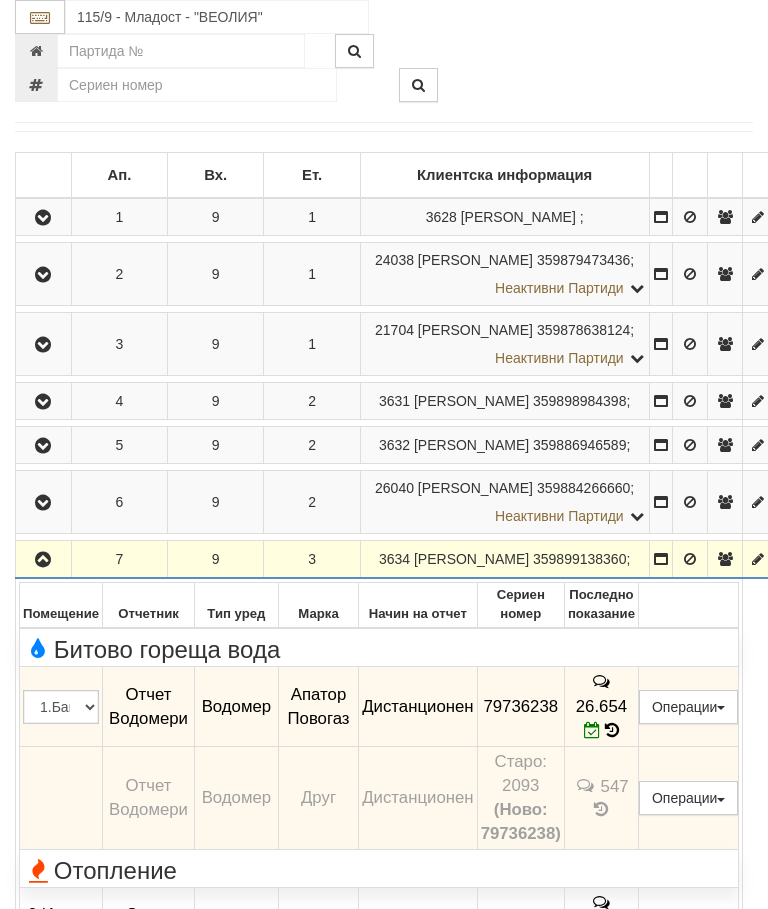 click at bounding box center (44, 560) 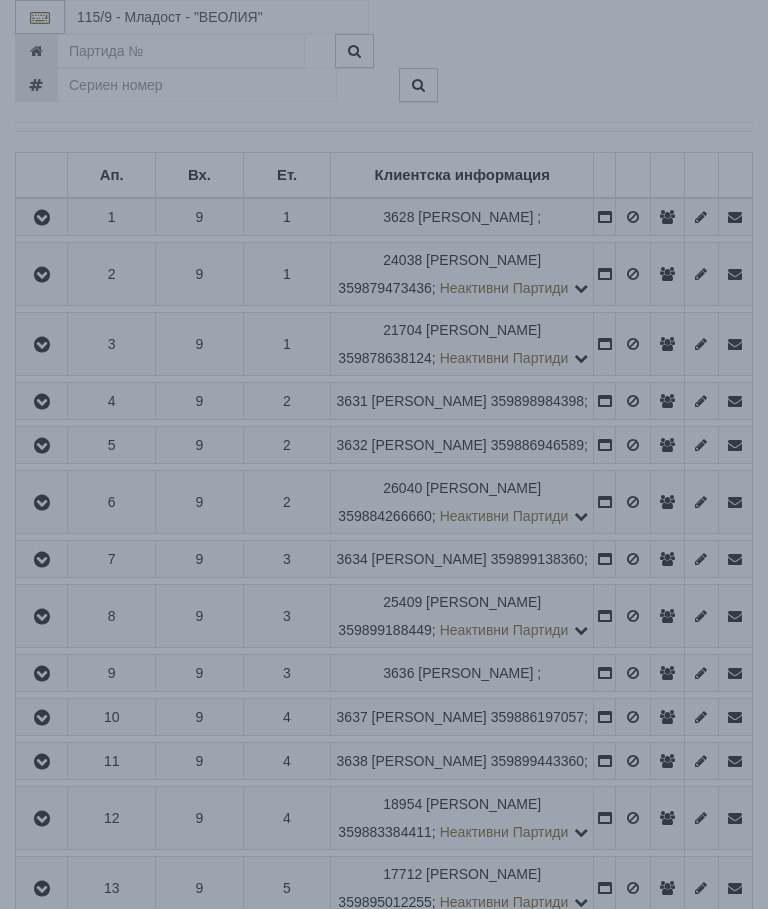 click on "× Зареждане... Данните за апартамента се зареждат. Моля изчакайте..." at bounding box center [384, 454] 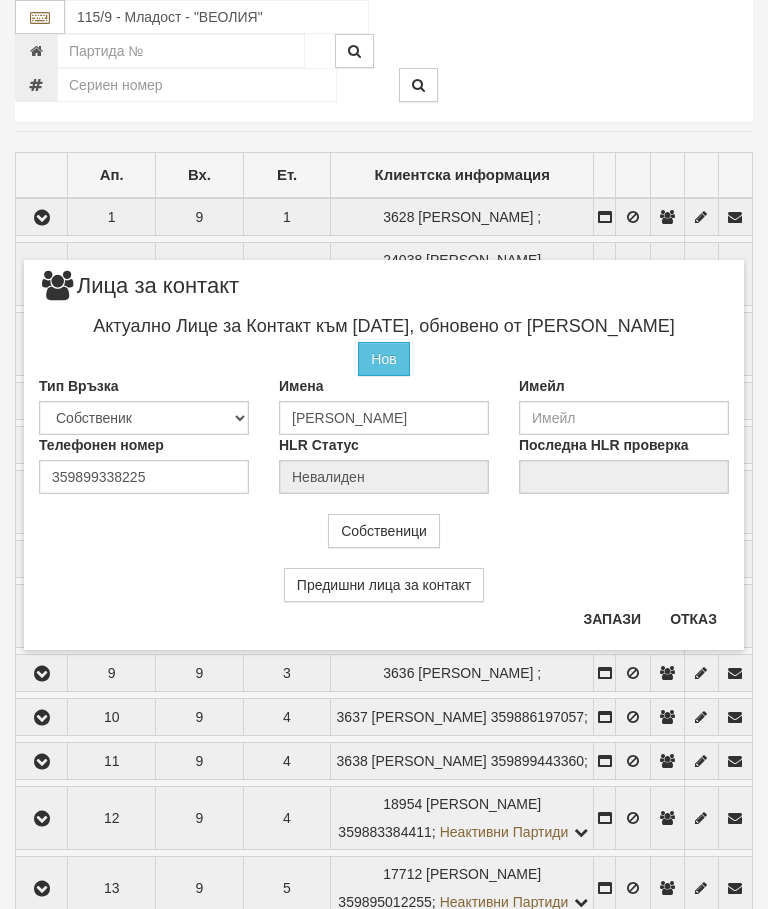 click on "Отказ" at bounding box center (693, 619) 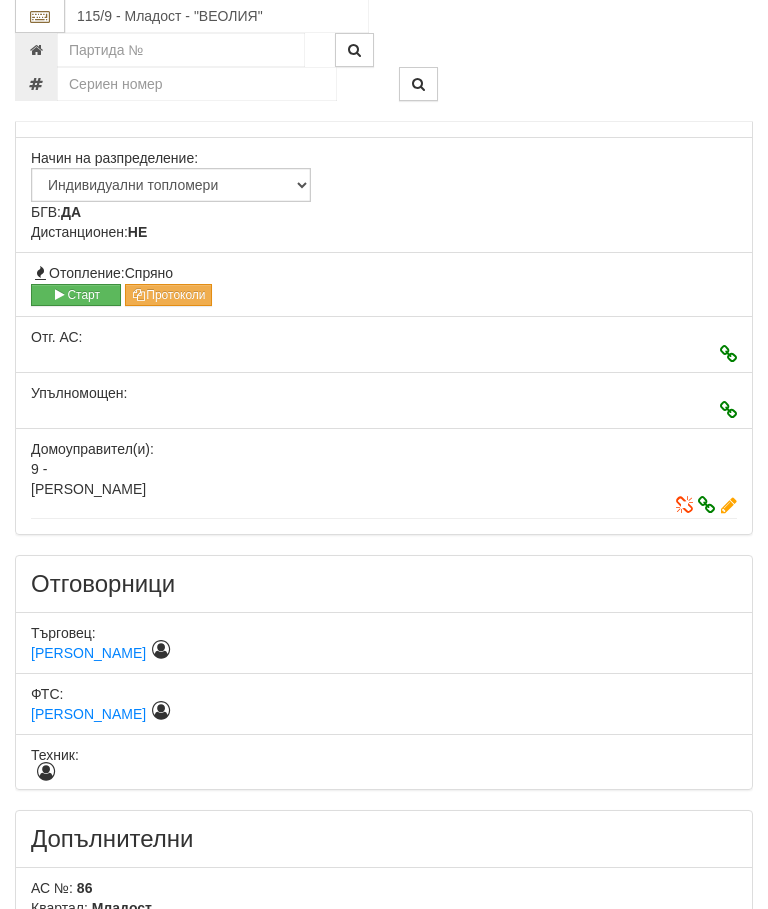 scroll, scrollTop: 893, scrollLeft: 0, axis: vertical 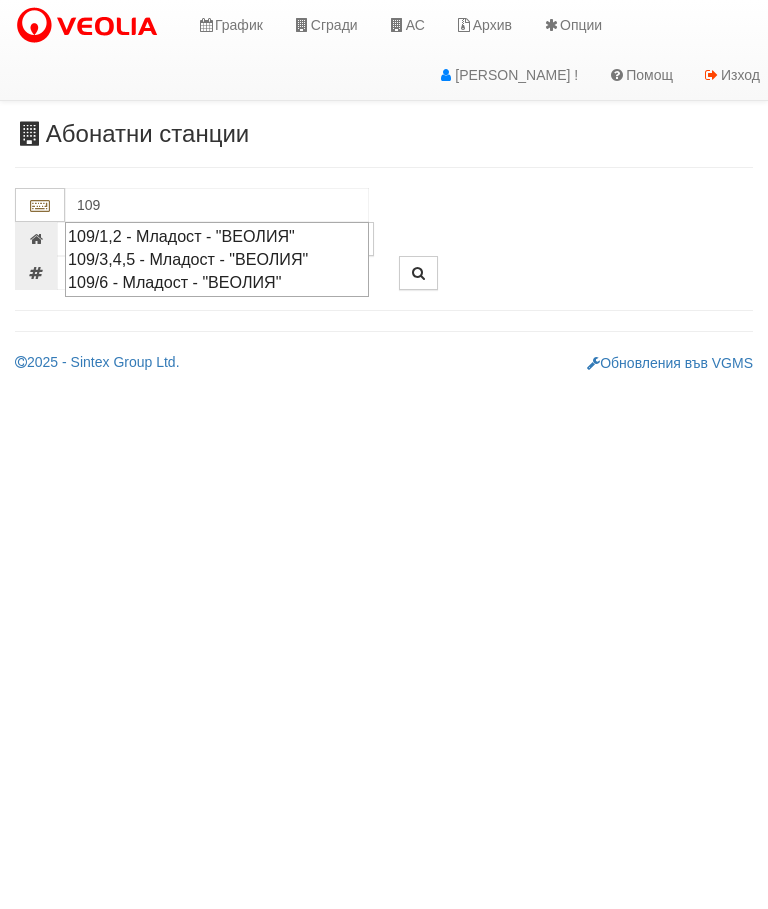 click on "109/3,4,5 - Младост - "ВЕОЛИЯ"" at bounding box center (217, 259) 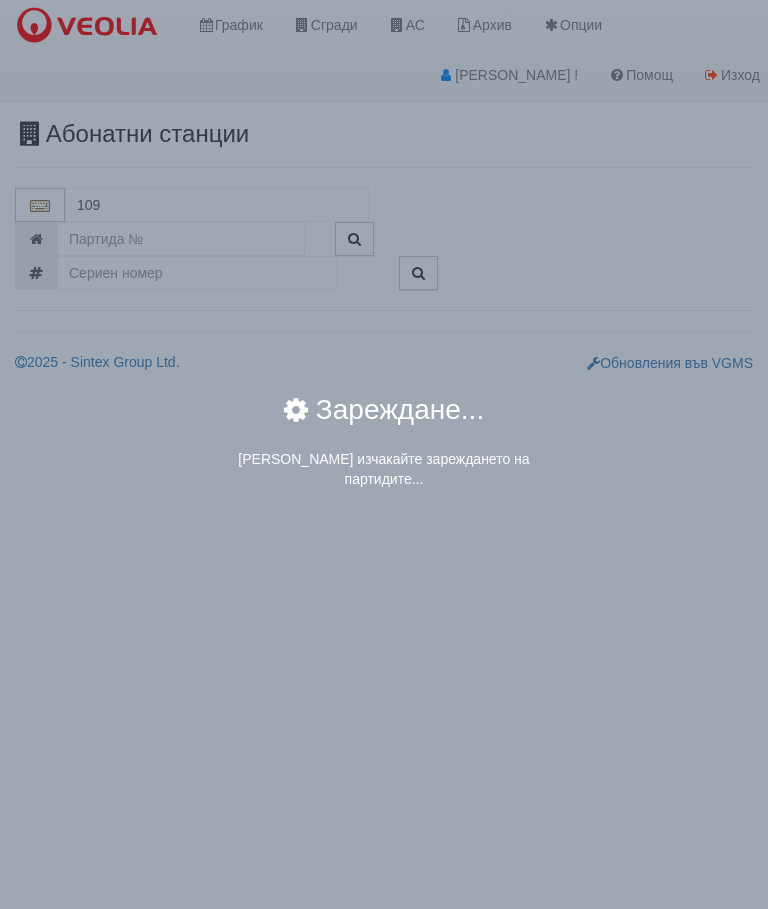 type on "109/3,4,5 - Младост - "ВЕОЛИЯ"" 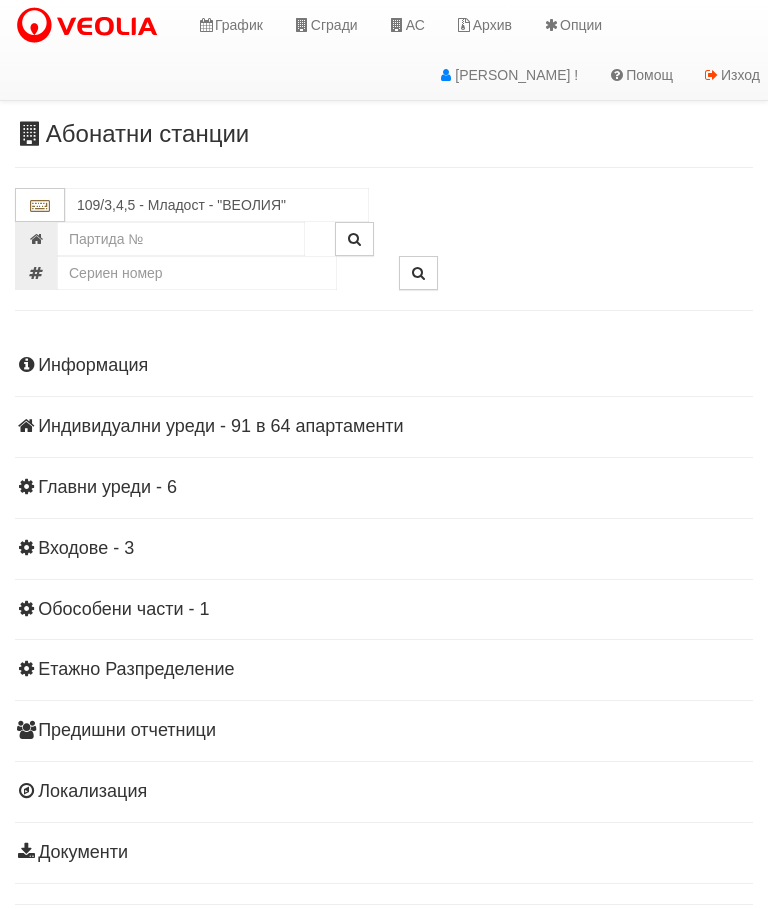 click on "Индивидуални уреди - 91 в 64 апартаменти" at bounding box center [384, 427] 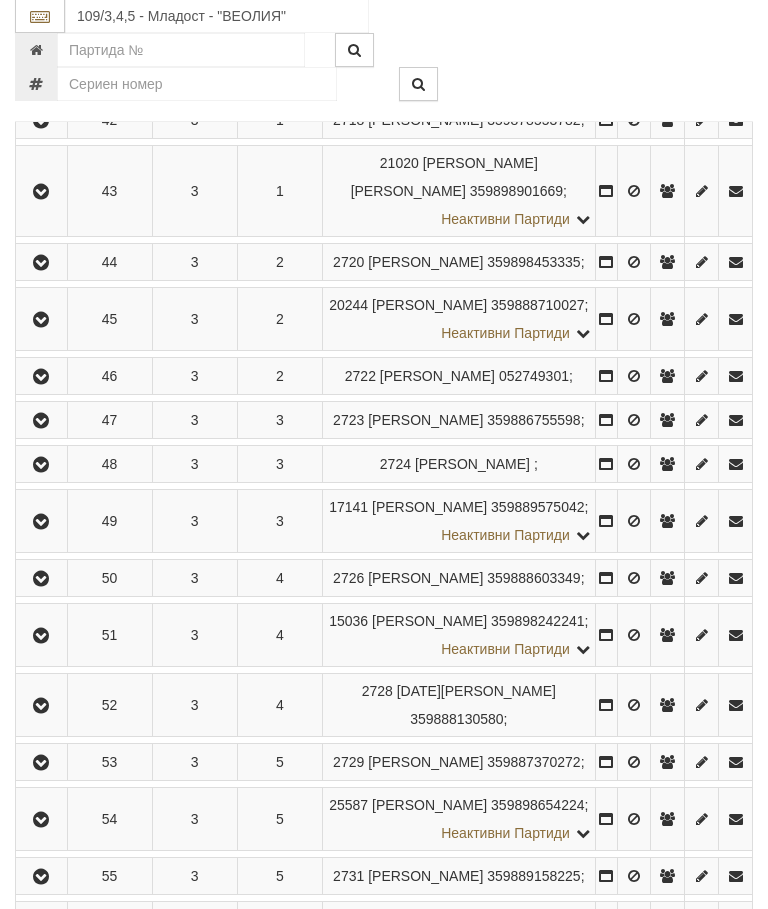 scroll, scrollTop: 545, scrollLeft: 0, axis: vertical 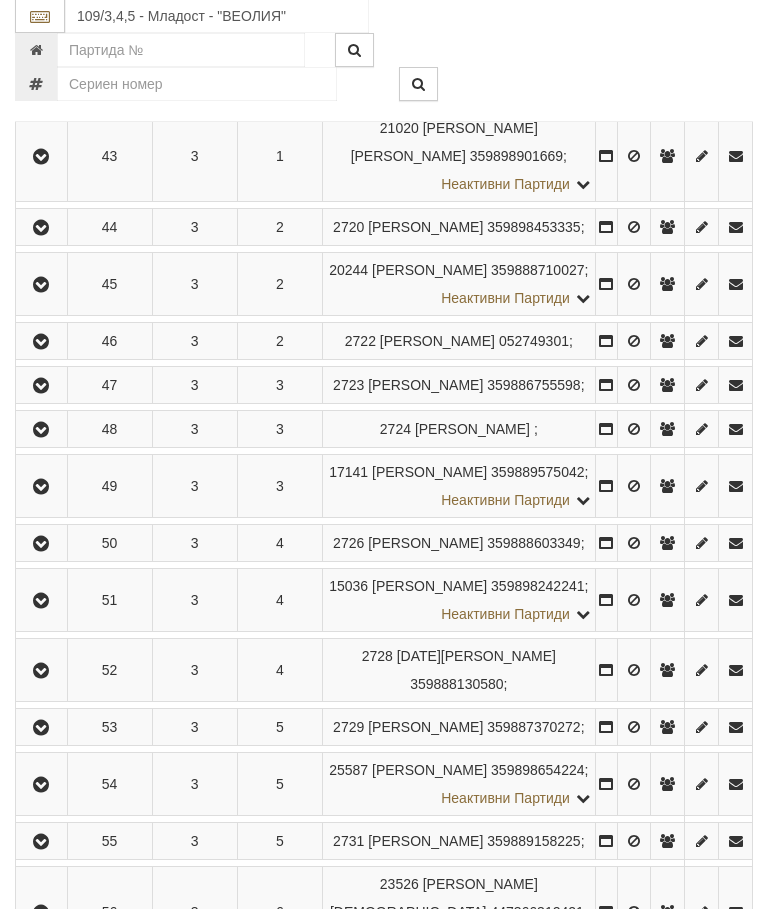 click at bounding box center [41, 487] 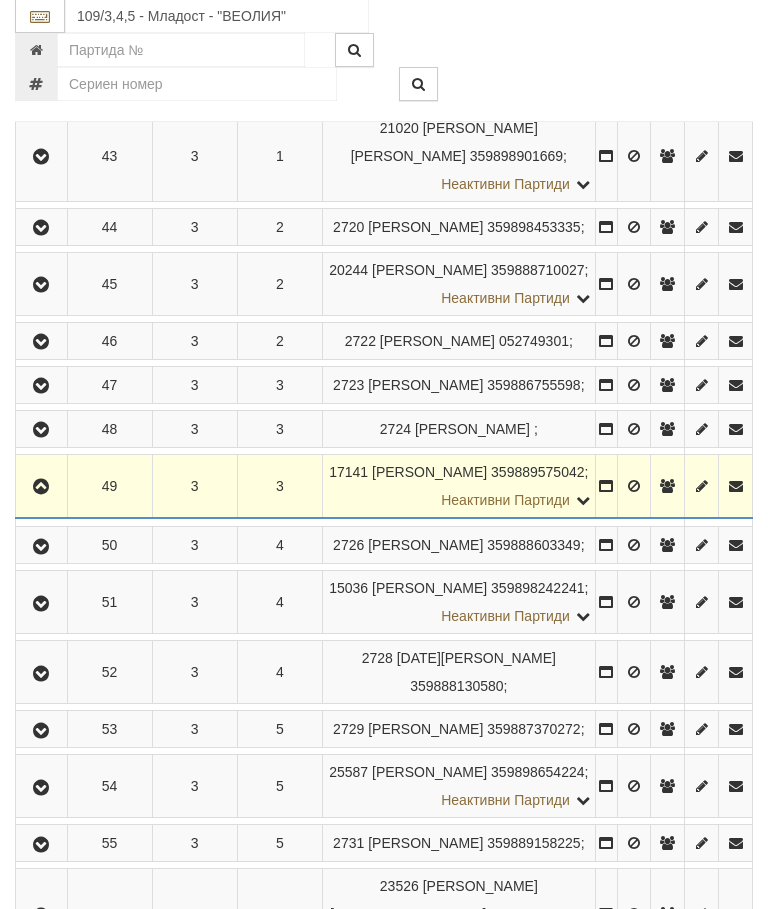 scroll, scrollTop: 546, scrollLeft: 0, axis: vertical 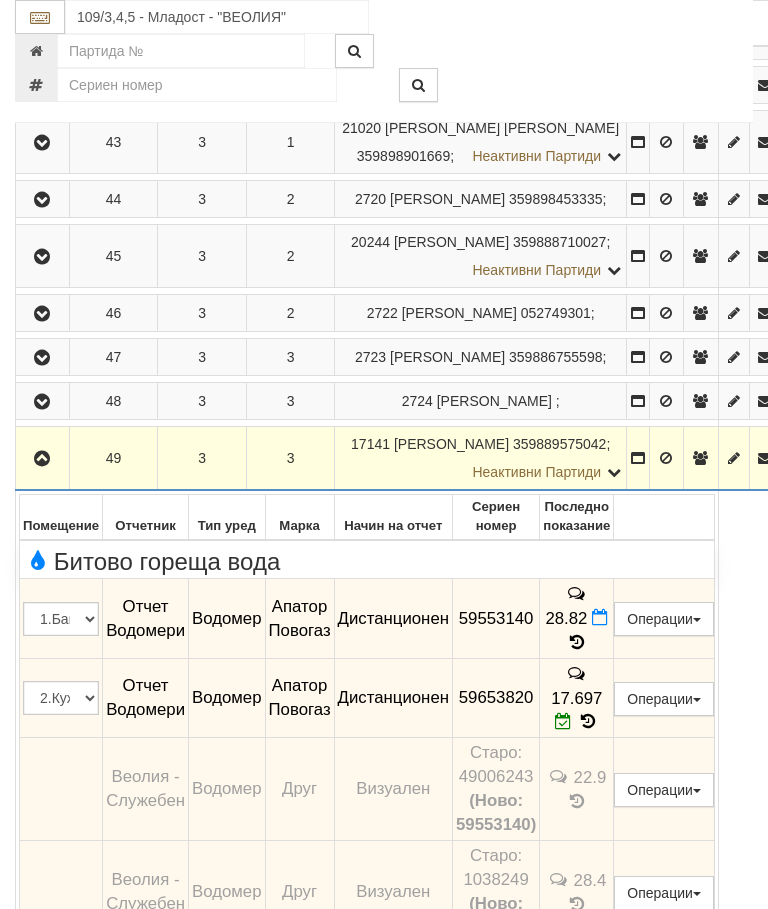 click at bounding box center (600, 617) 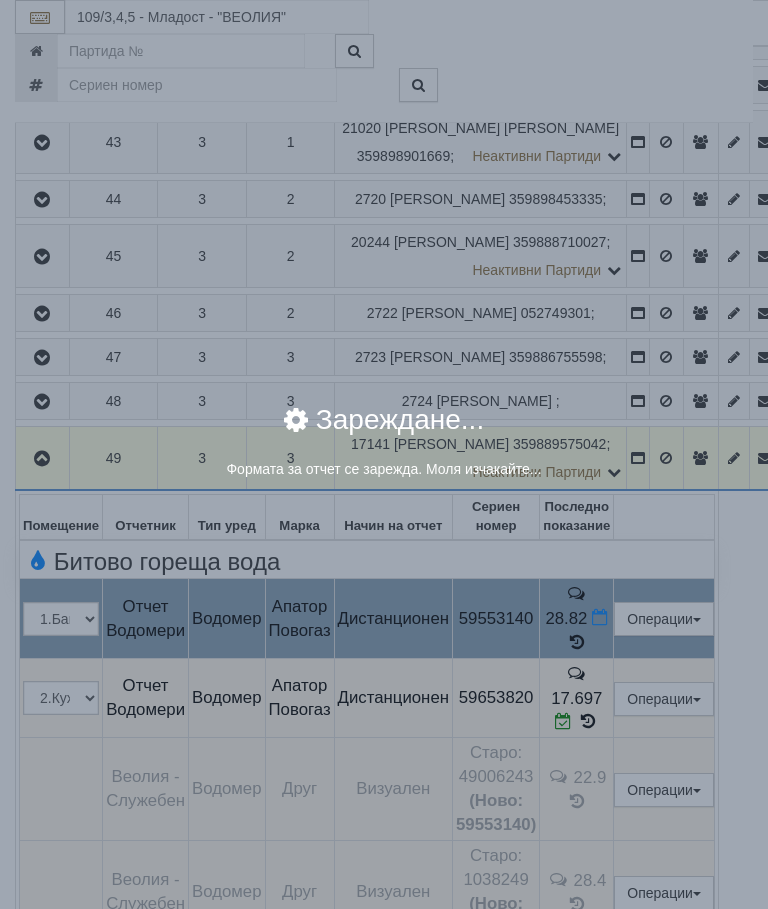 select on "8ac75930-9bfd-e511-80be-8d5a1dced85a" 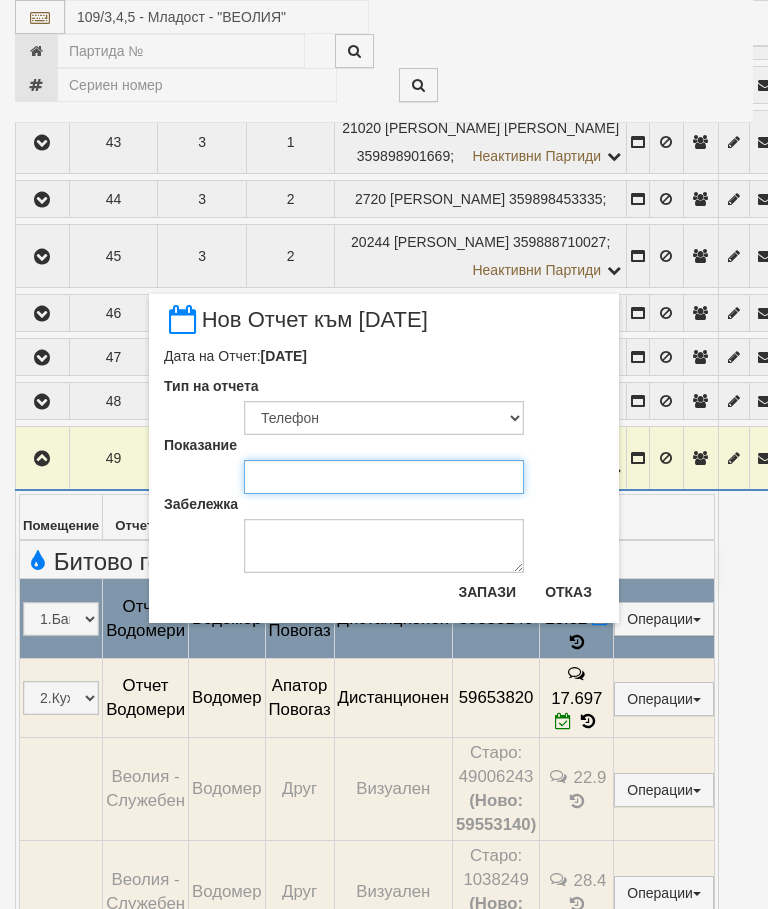 click on "Показание" at bounding box center [384, 477] 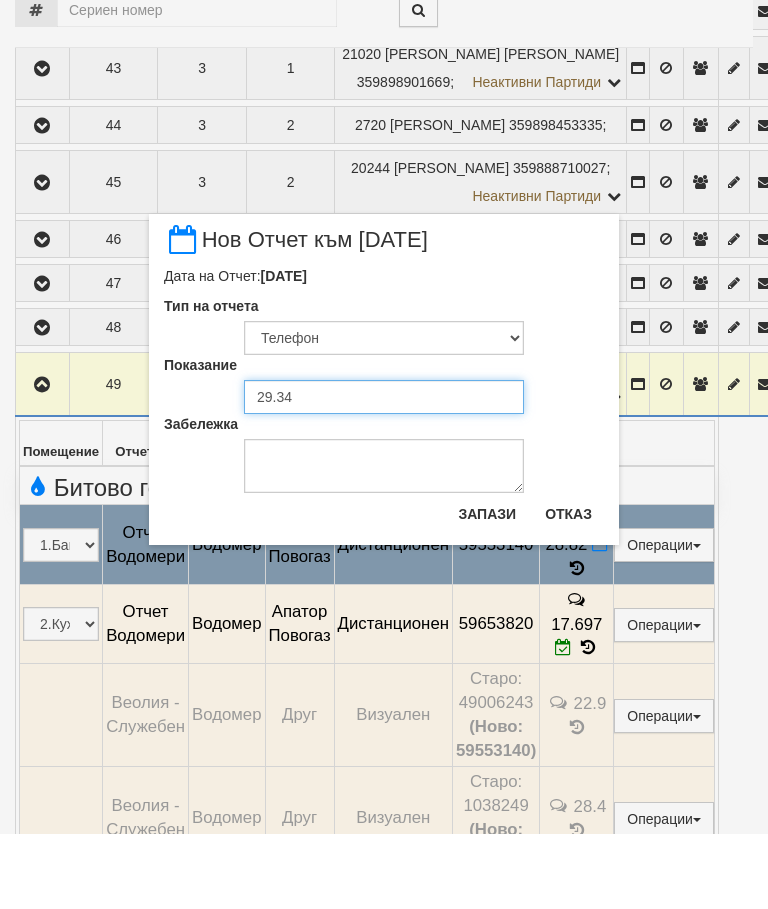 type on "29.340" 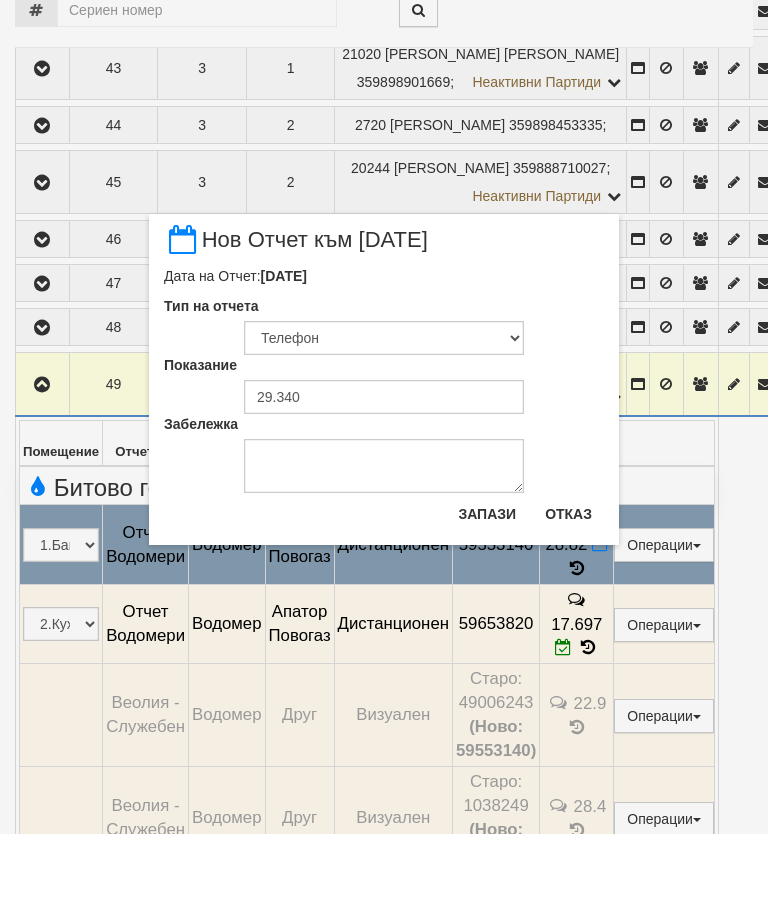 click on "Запази" at bounding box center [487, 589] 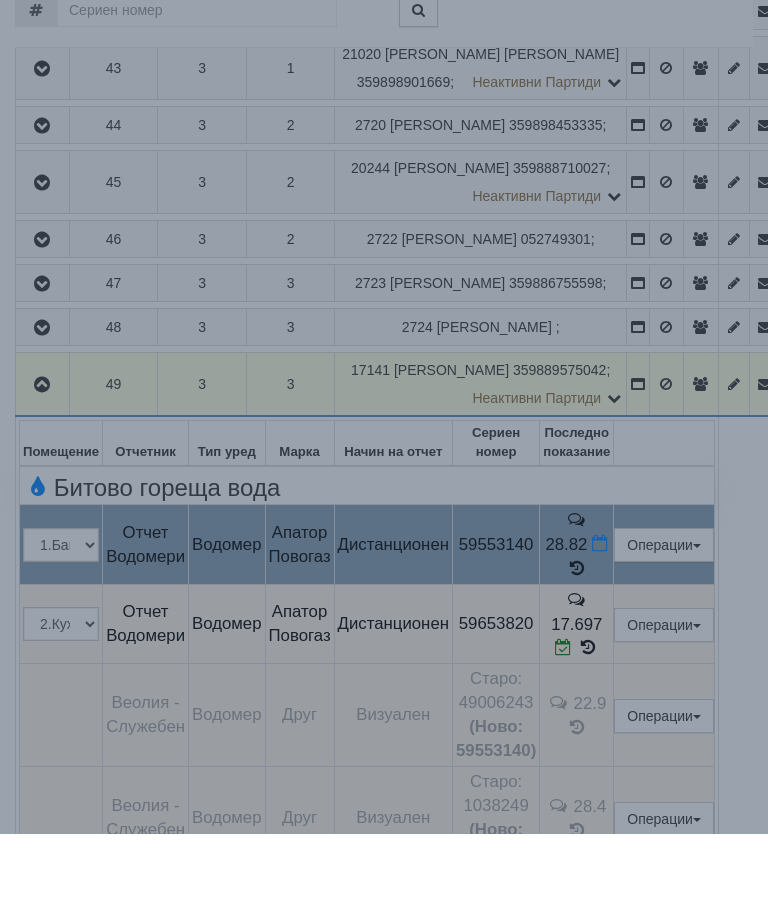 scroll, scrollTop: 621, scrollLeft: 0, axis: vertical 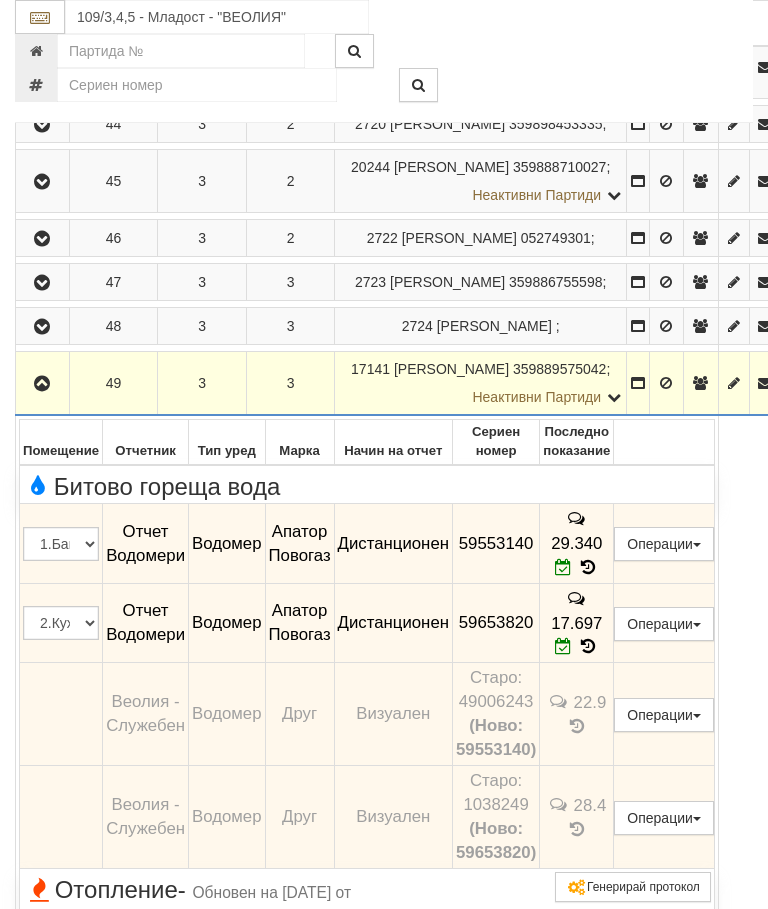click at bounding box center [42, 383] 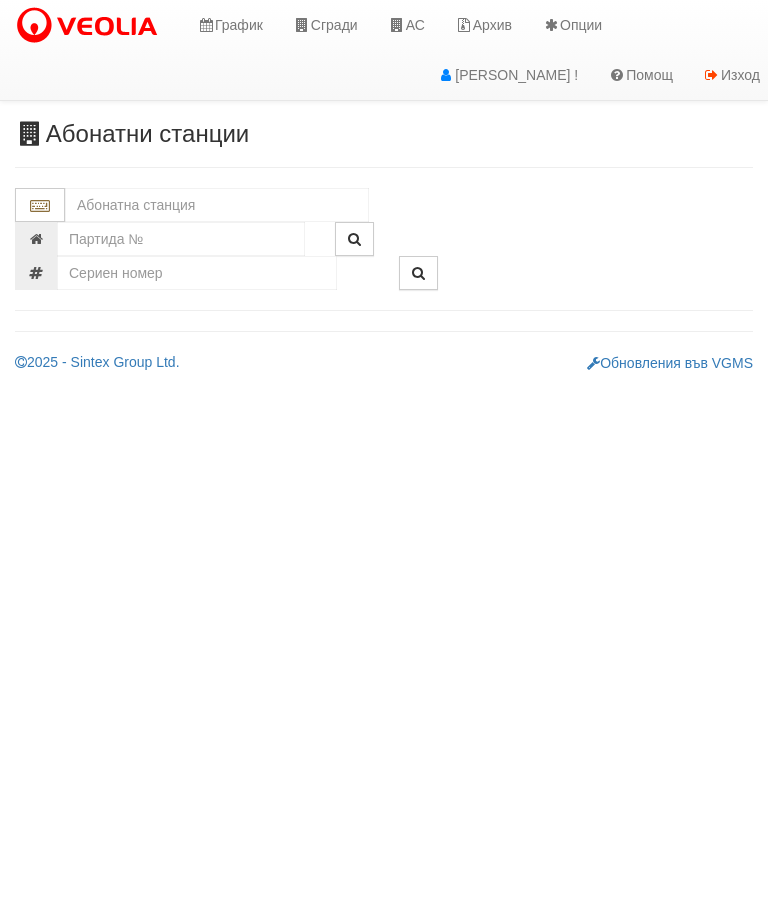 scroll, scrollTop: 0, scrollLeft: 0, axis: both 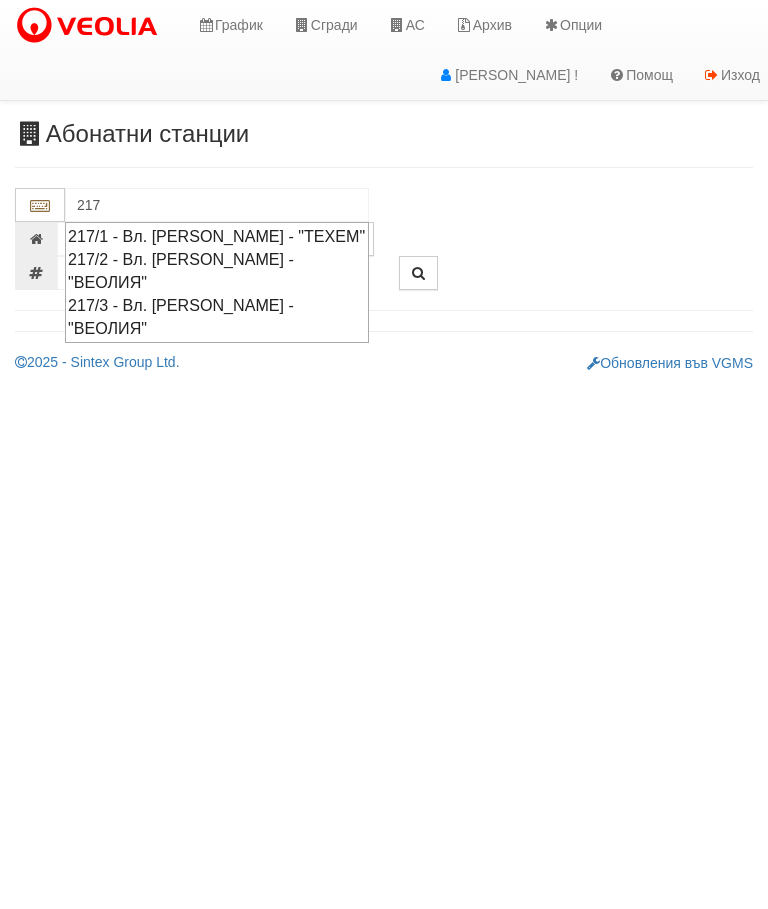 click on "217/2 - Вл. [PERSON_NAME] - "ВЕОЛИЯ"" at bounding box center (217, 271) 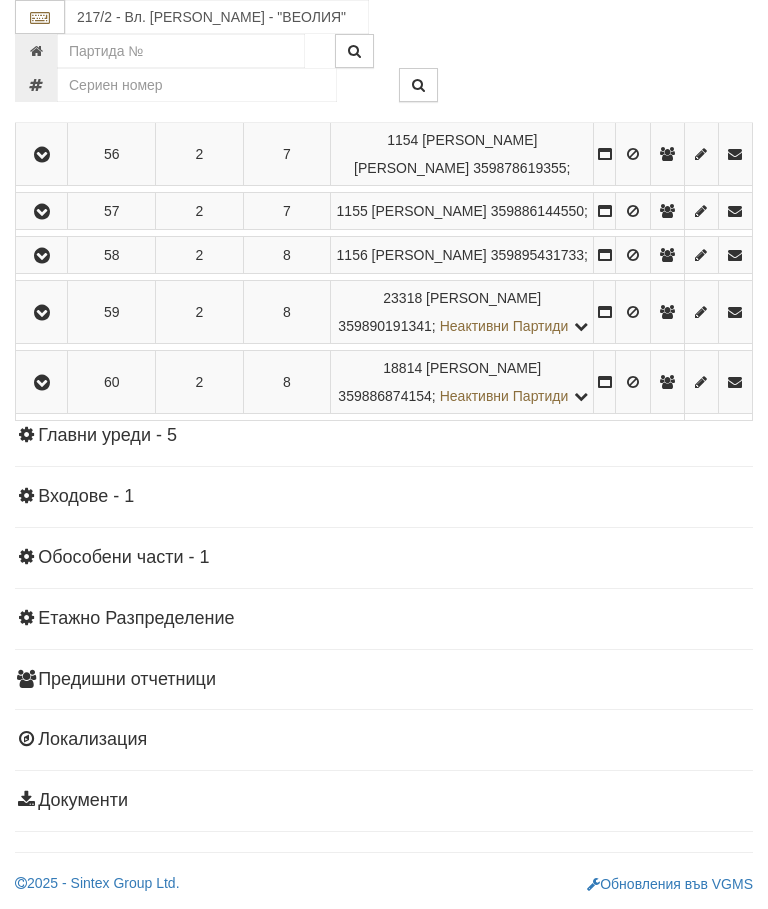 scroll, scrollTop: 1697, scrollLeft: 0, axis: vertical 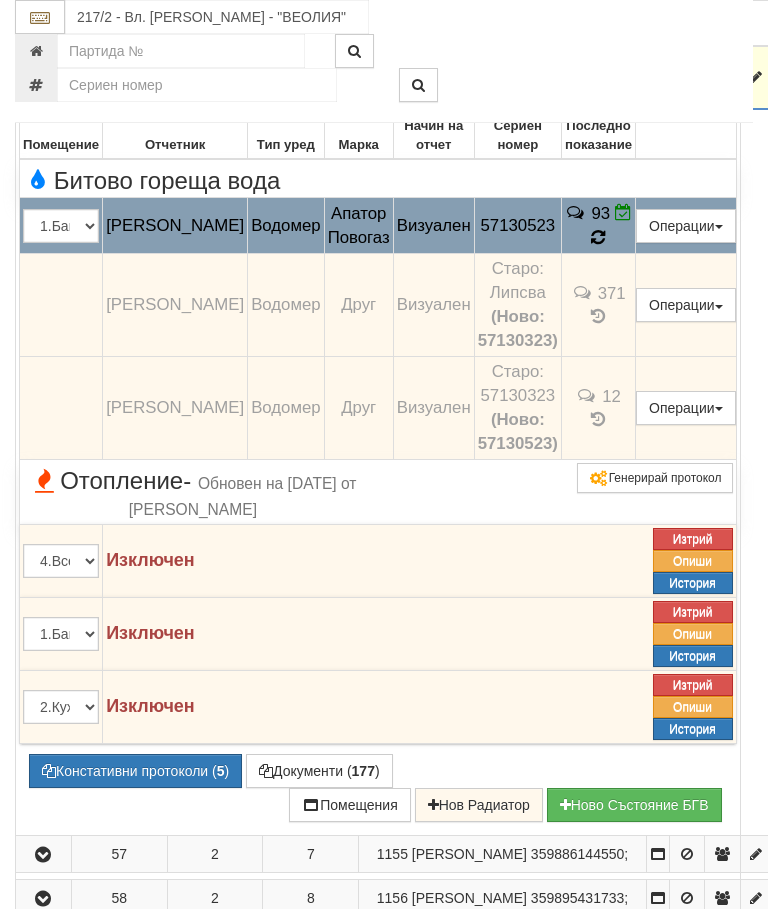 click on "93" at bounding box center [598, 226] 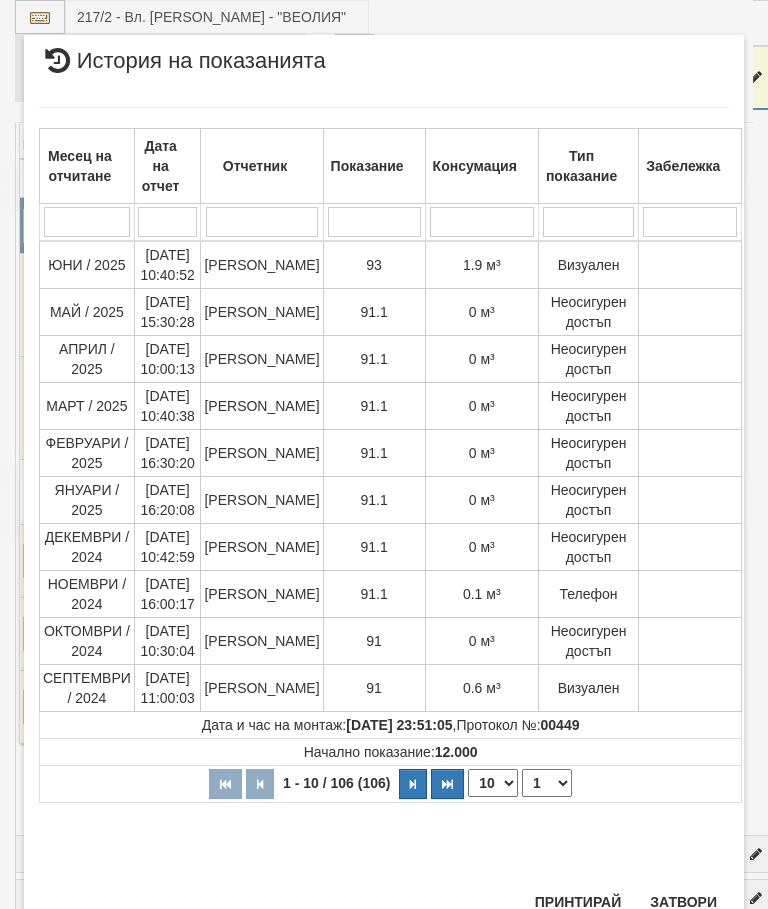 scroll, scrollTop: 1637, scrollLeft: 0, axis: vertical 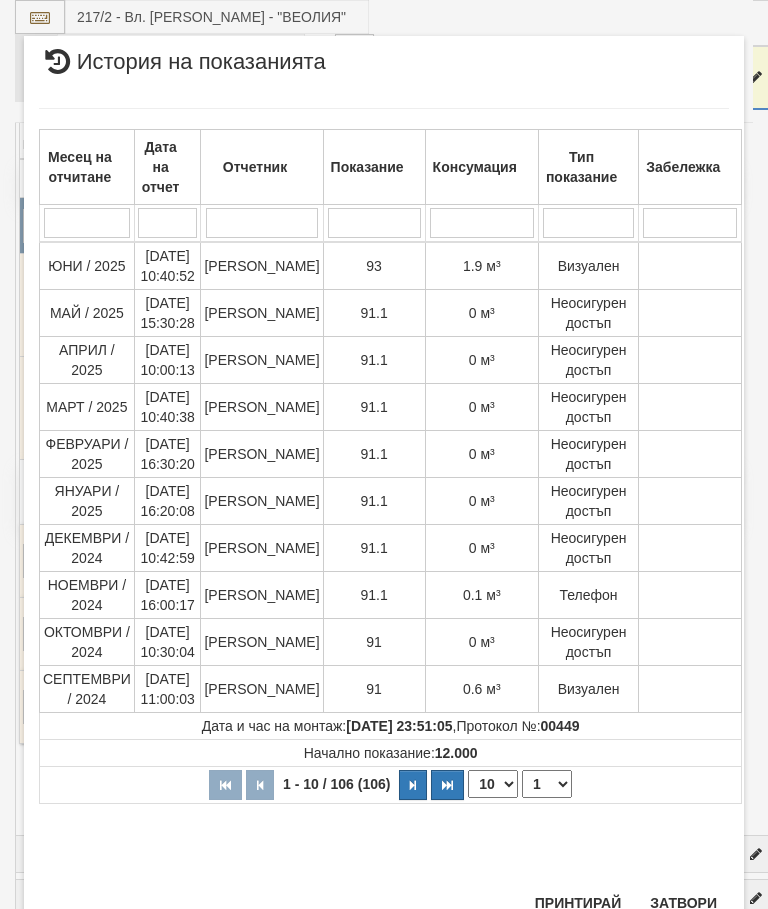 click on "Затвори" at bounding box center [683, 903] 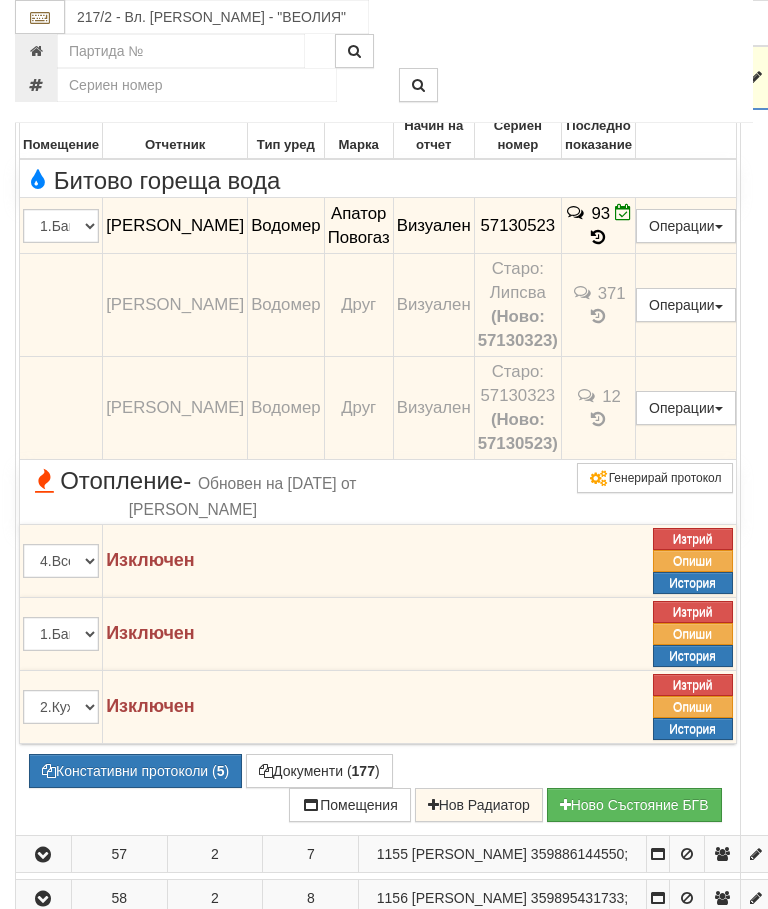 click at bounding box center [43, 78] 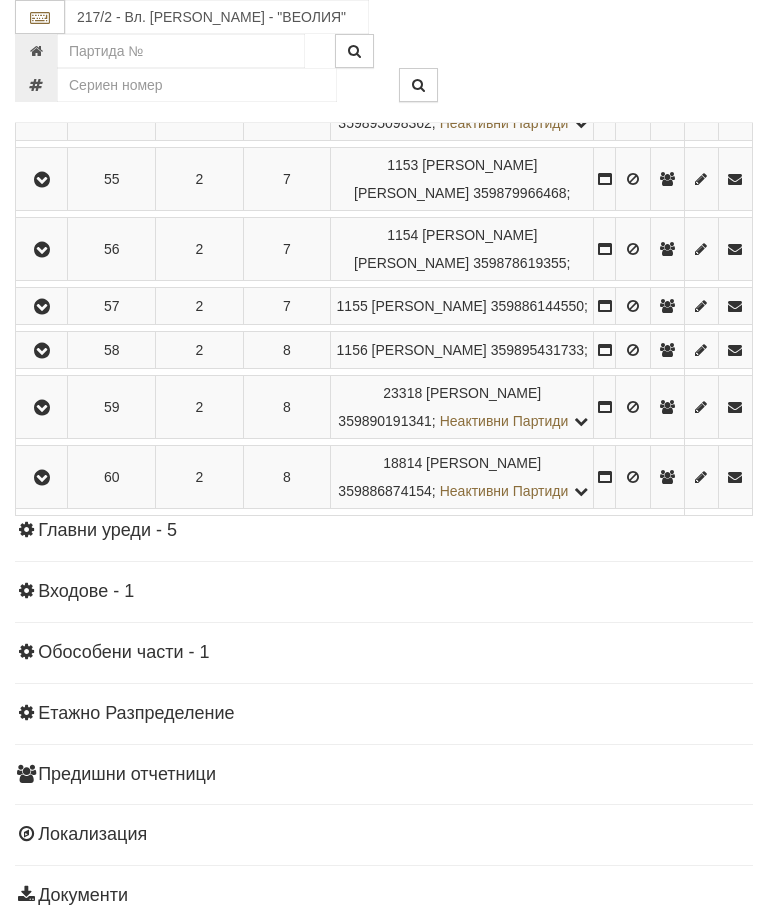 scroll, scrollTop: 1519, scrollLeft: 0, axis: vertical 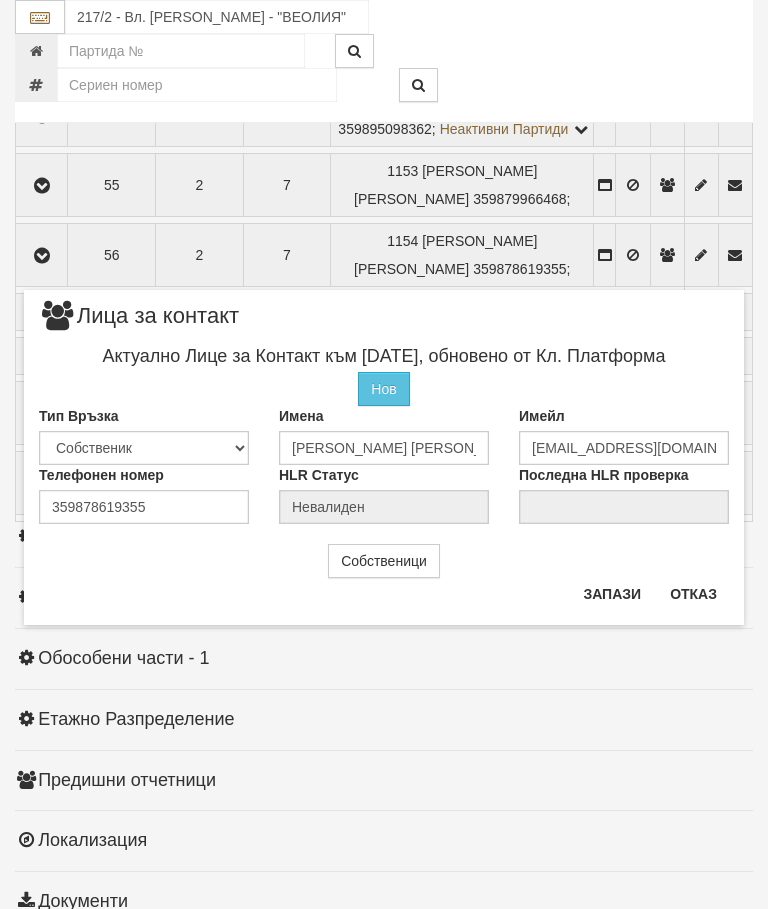 click on "Отказ" at bounding box center (693, 594) 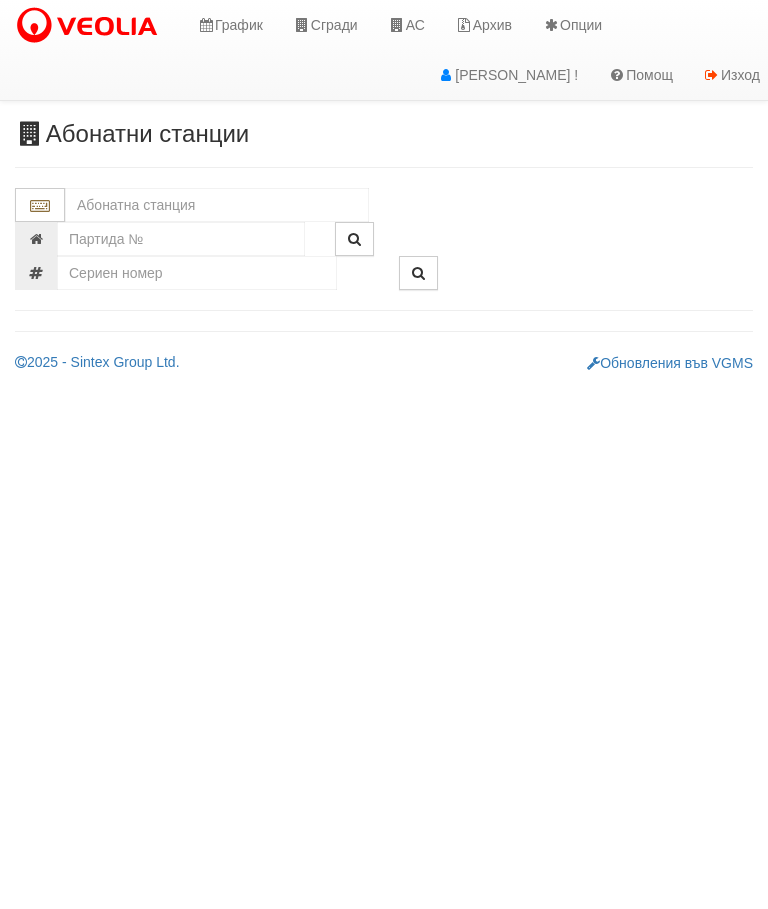 scroll, scrollTop: 0, scrollLeft: 0, axis: both 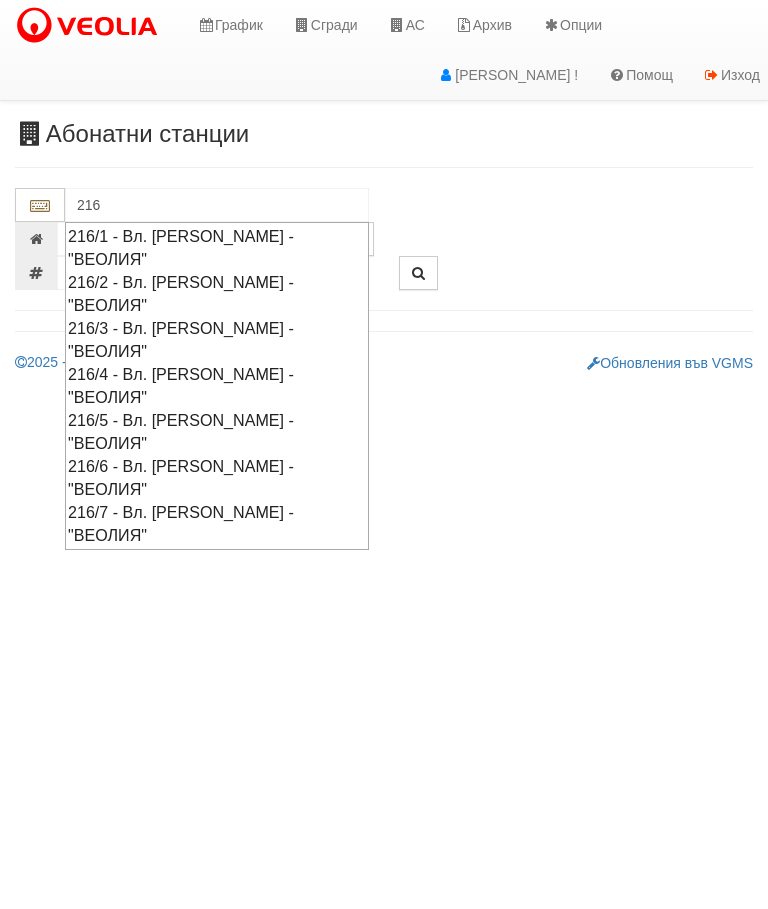 click on "216/5 - Вл. [PERSON_NAME] - "ВЕОЛИЯ"" at bounding box center (217, 432) 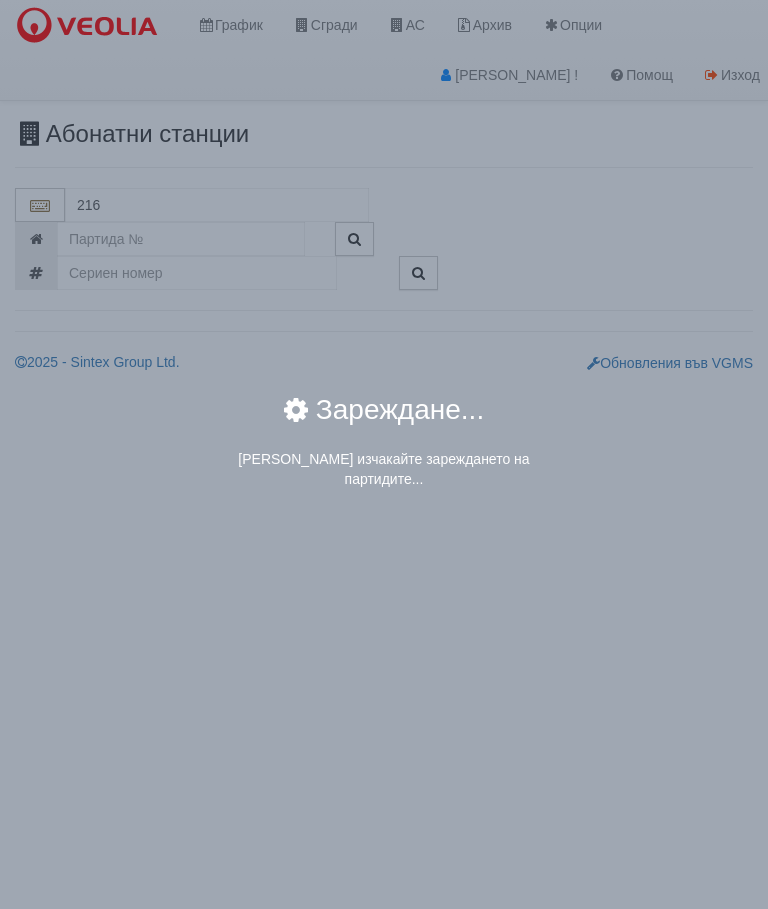 type on "216/5 - Вл. [PERSON_NAME] - "ВЕОЛИЯ"" 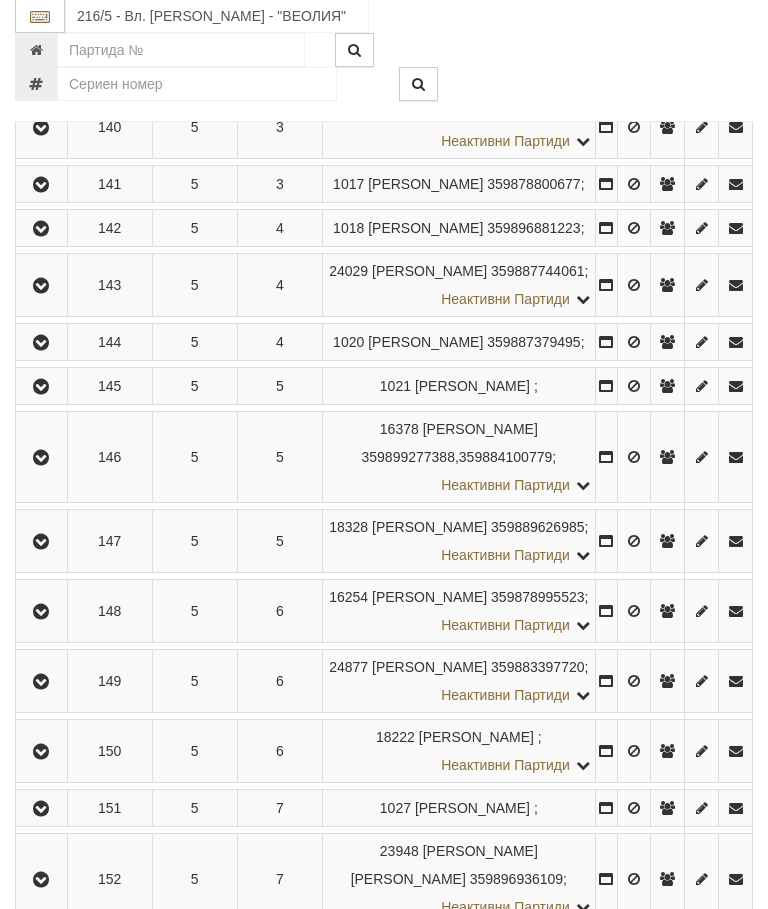 scroll, scrollTop: 917, scrollLeft: 0, axis: vertical 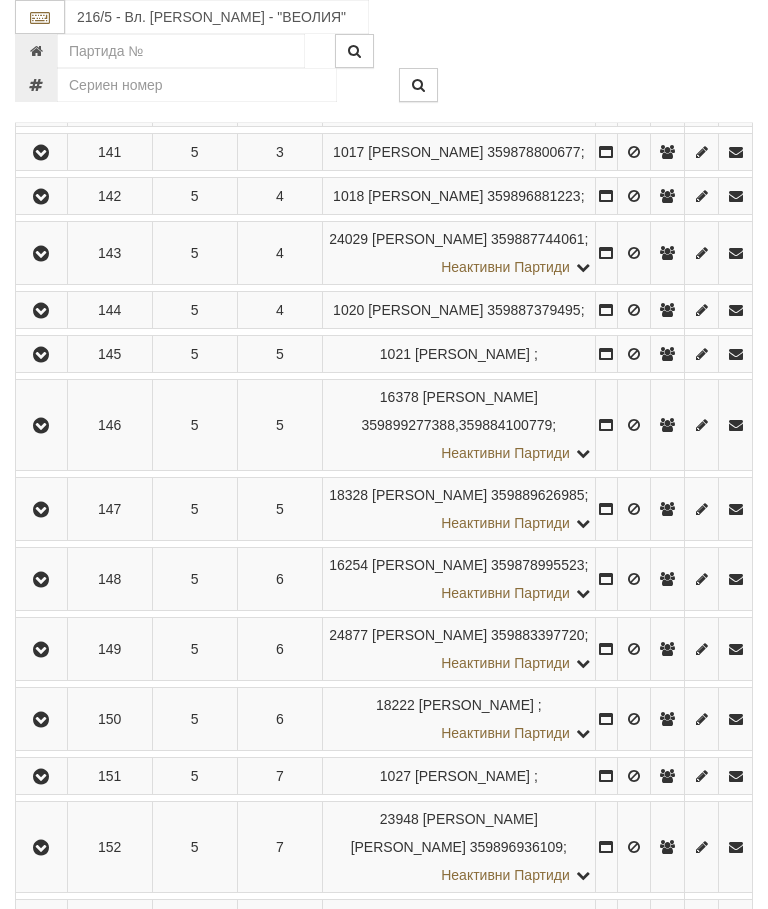 click at bounding box center (41, 510) 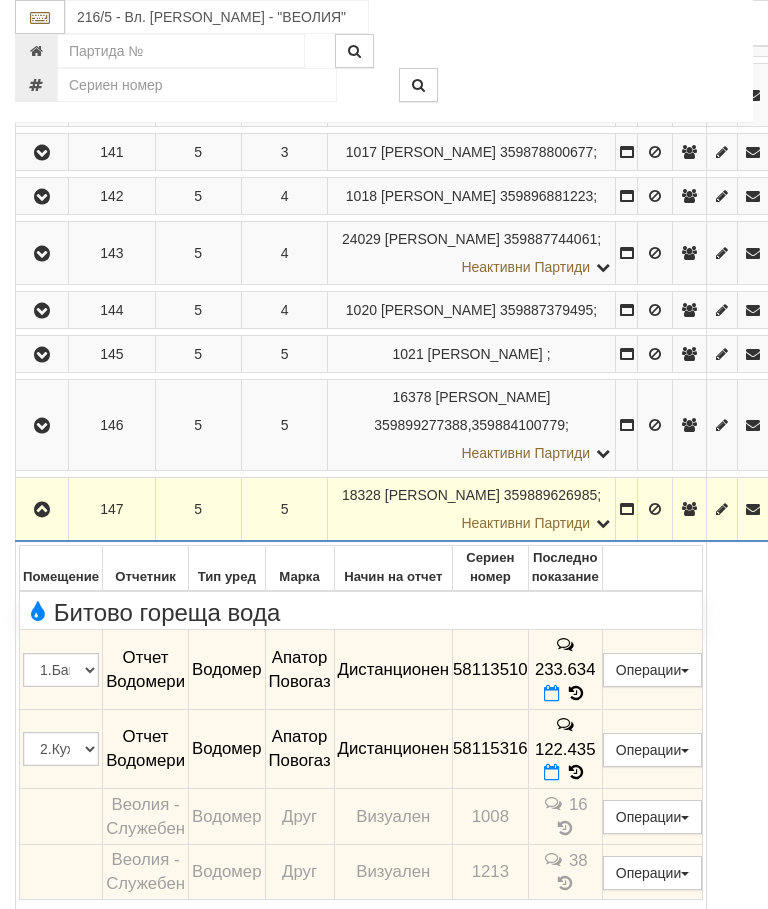 click at bounding box center [552, 693] 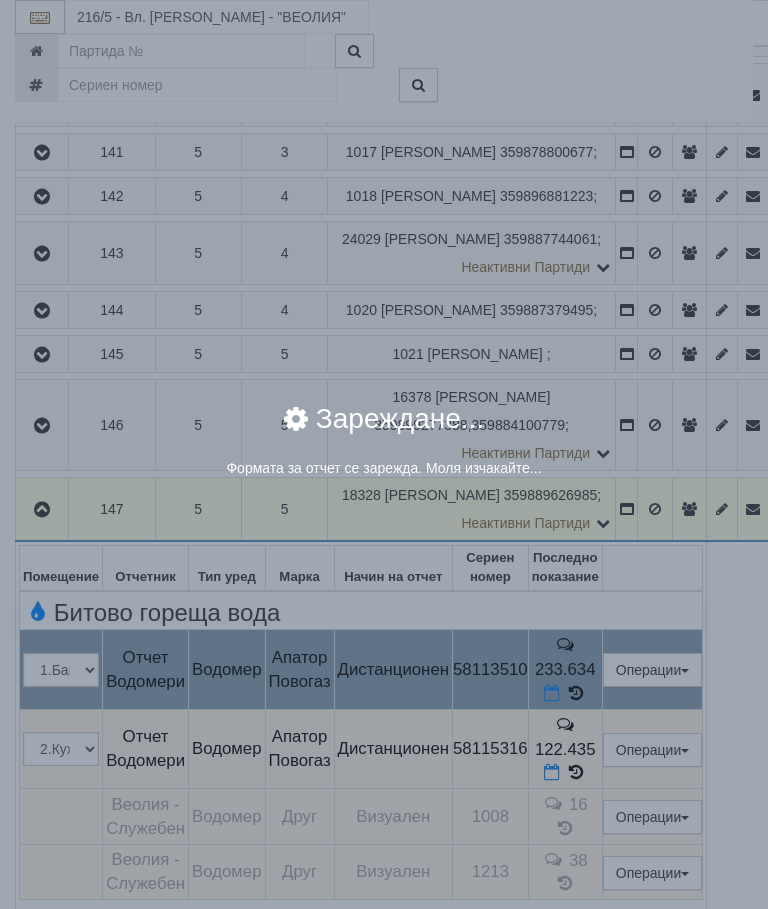 select on "8ac75930-9bfd-e511-80be-8d5a1dced85a" 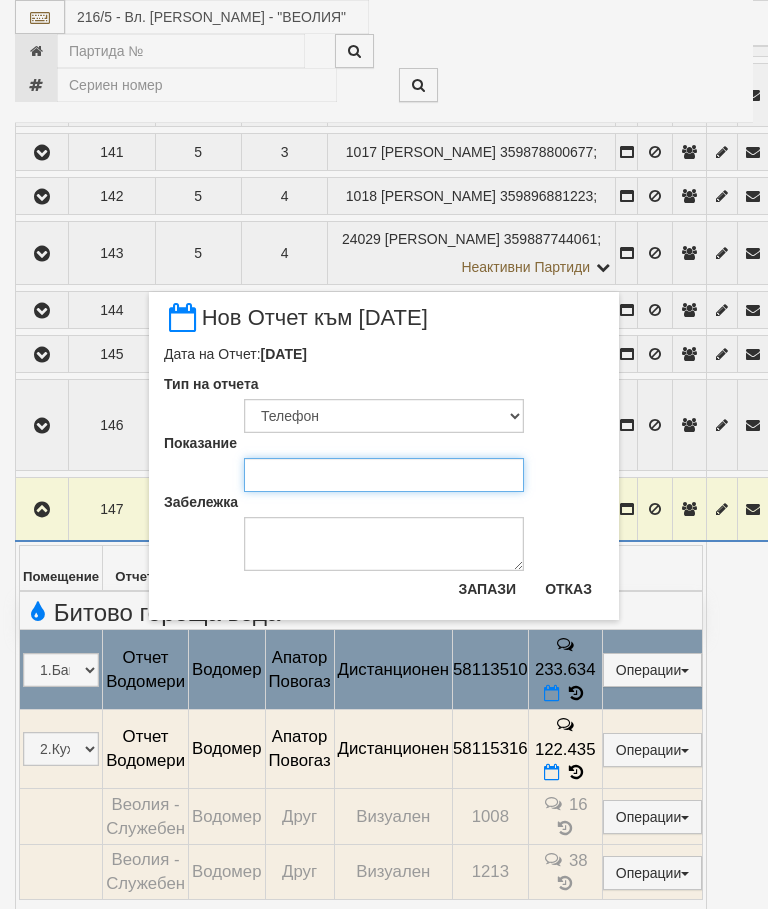 click on "Показание" at bounding box center (384, 475) 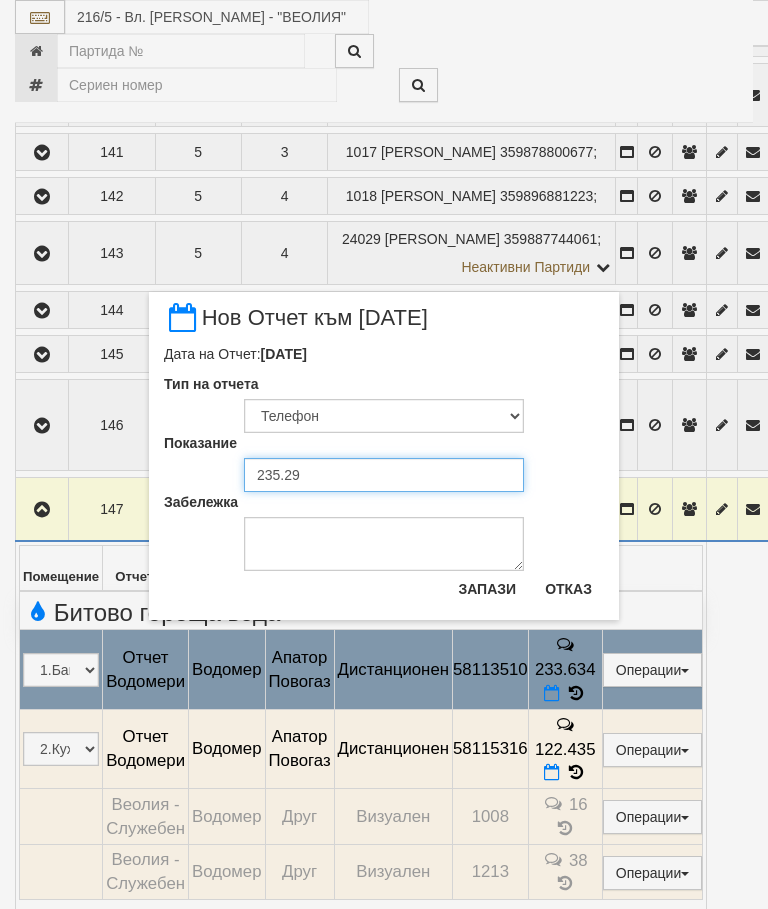 type on "235.292" 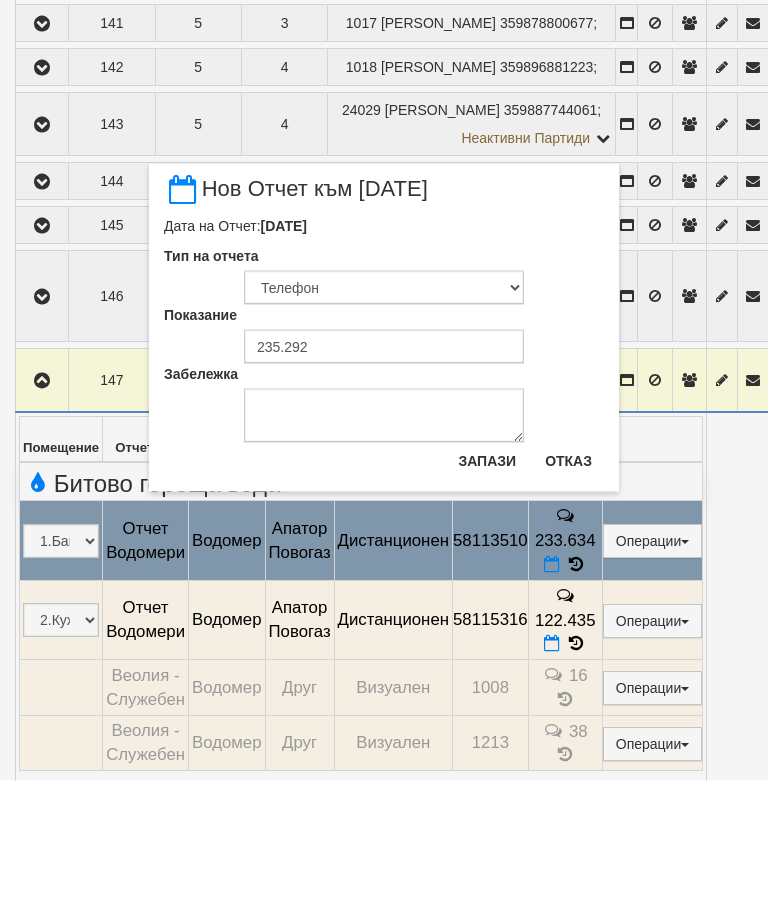 click on "Запази" at bounding box center [487, 589] 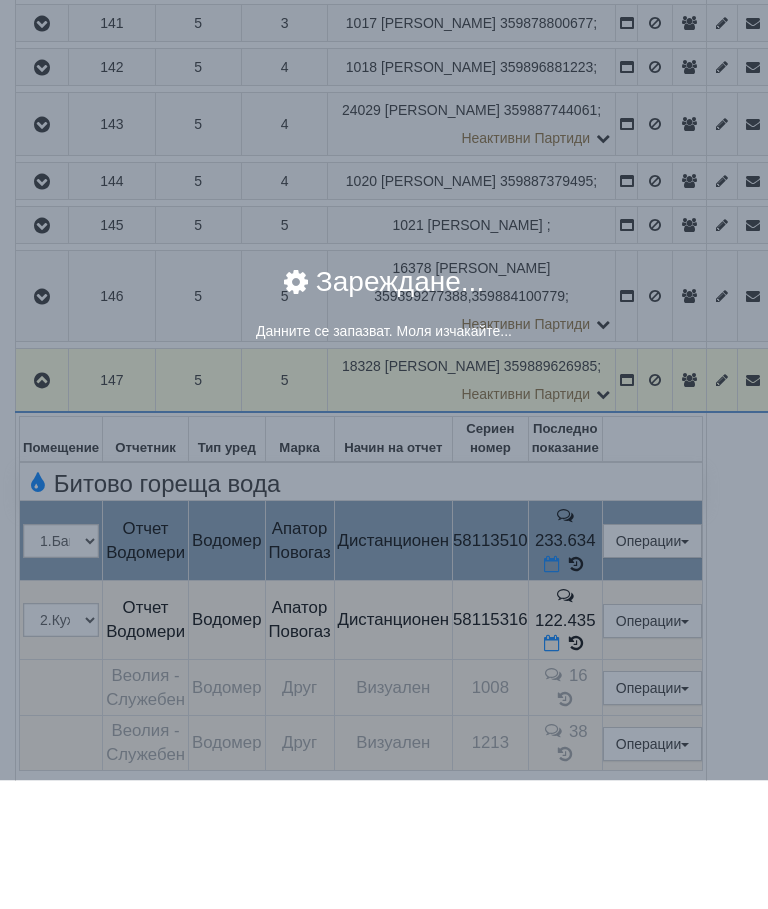 scroll, scrollTop: 1046, scrollLeft: 0, axis: vertical 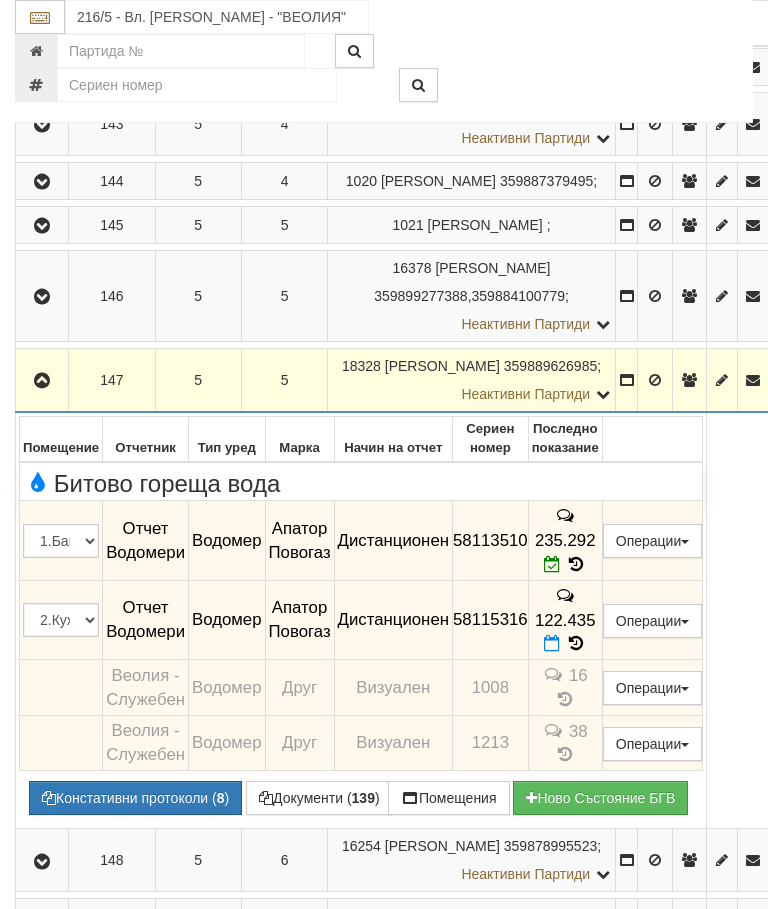 click at bounding box center (554, 643) 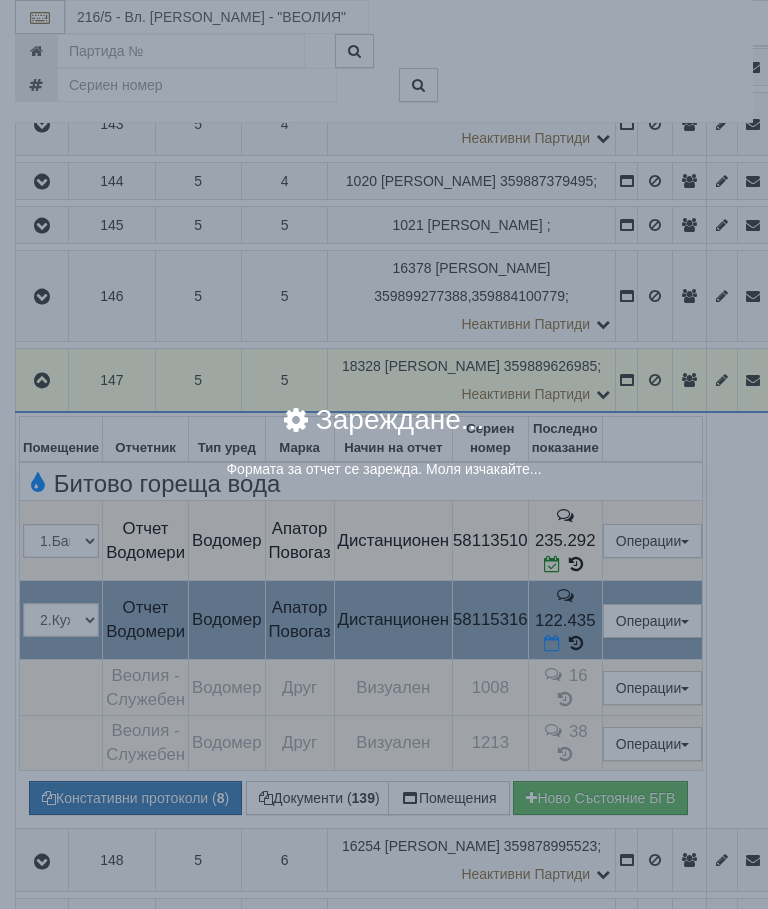 select on "8ac75930-9bfd-e511-80be-8d5a1dced85a" 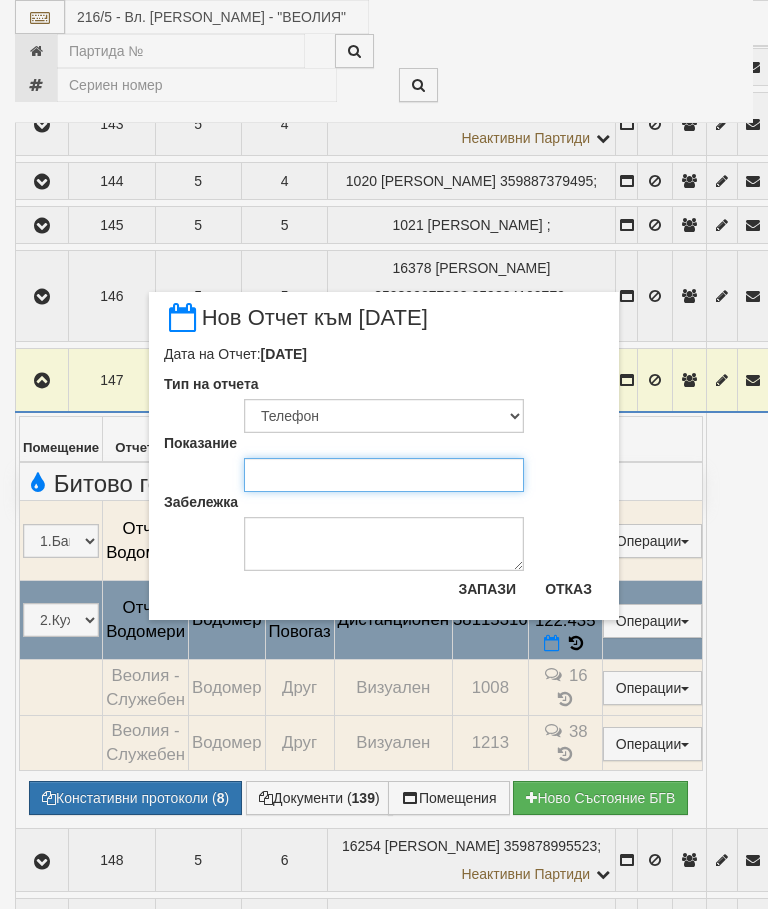 click on "Показание" at bounding box center [384, 475] 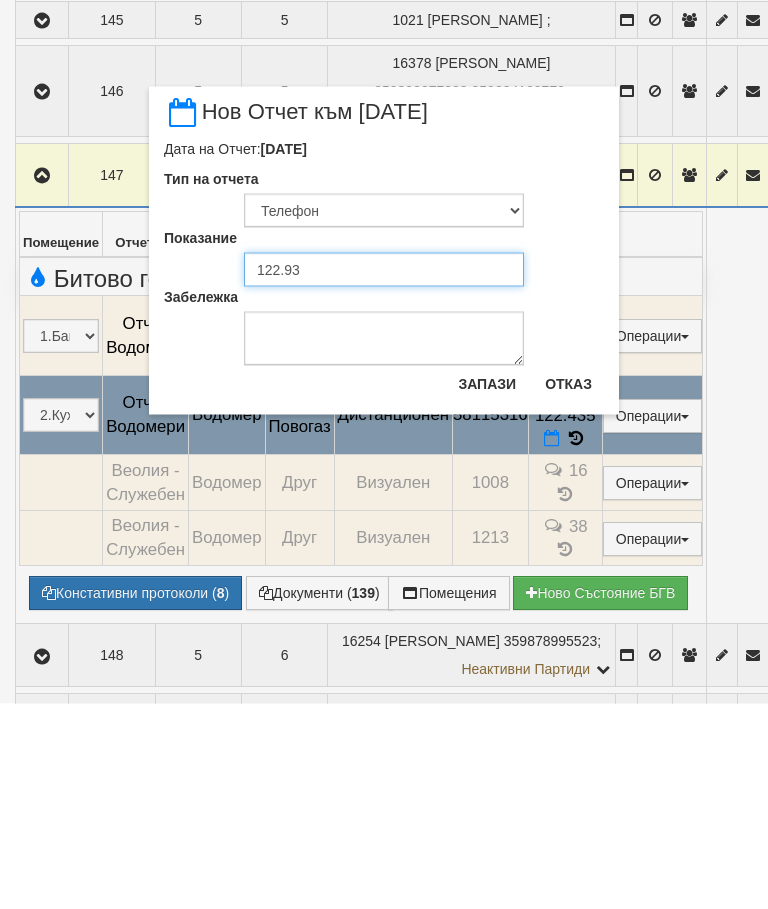 type on "122.939" 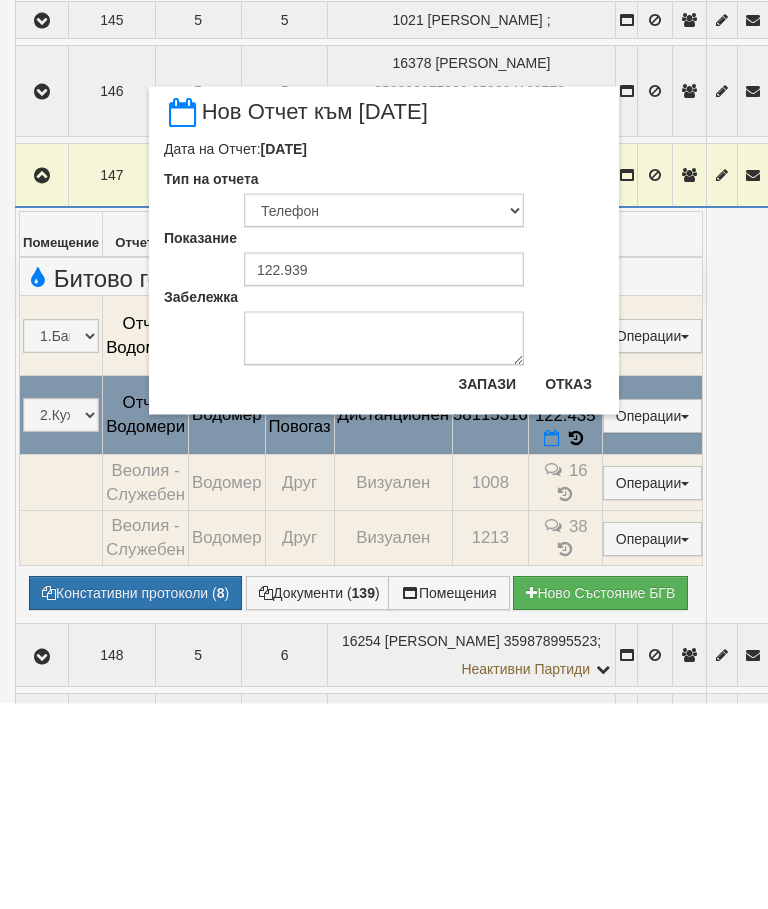 click on "Запази" at bounding box center [487, 589] 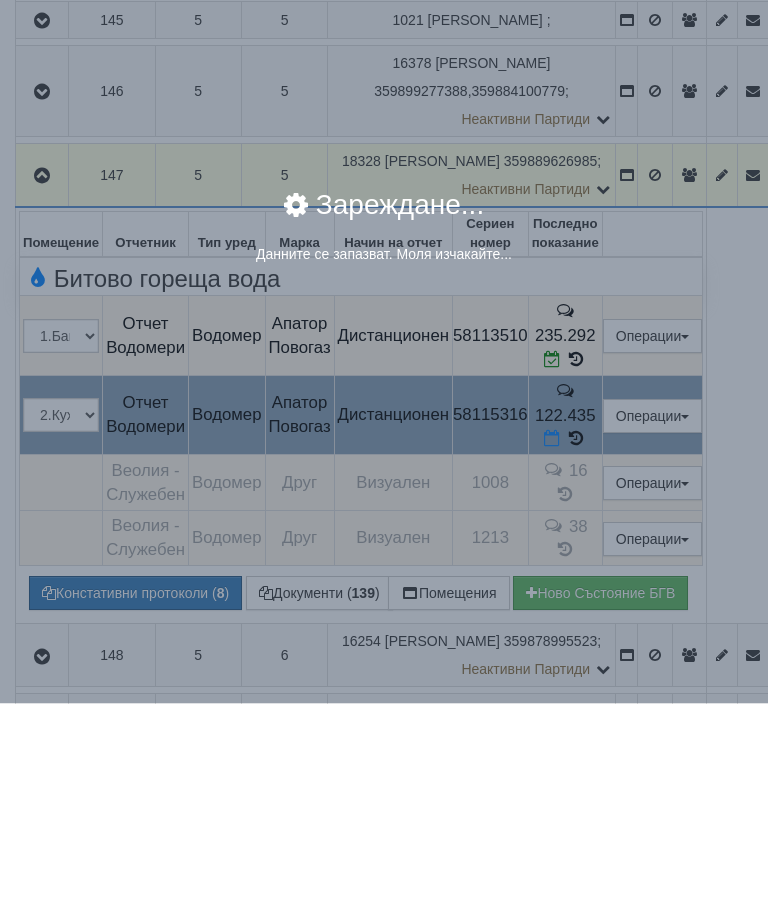 scroll, scrollTop: 1251, scrollLeft: 0, axis: vertical 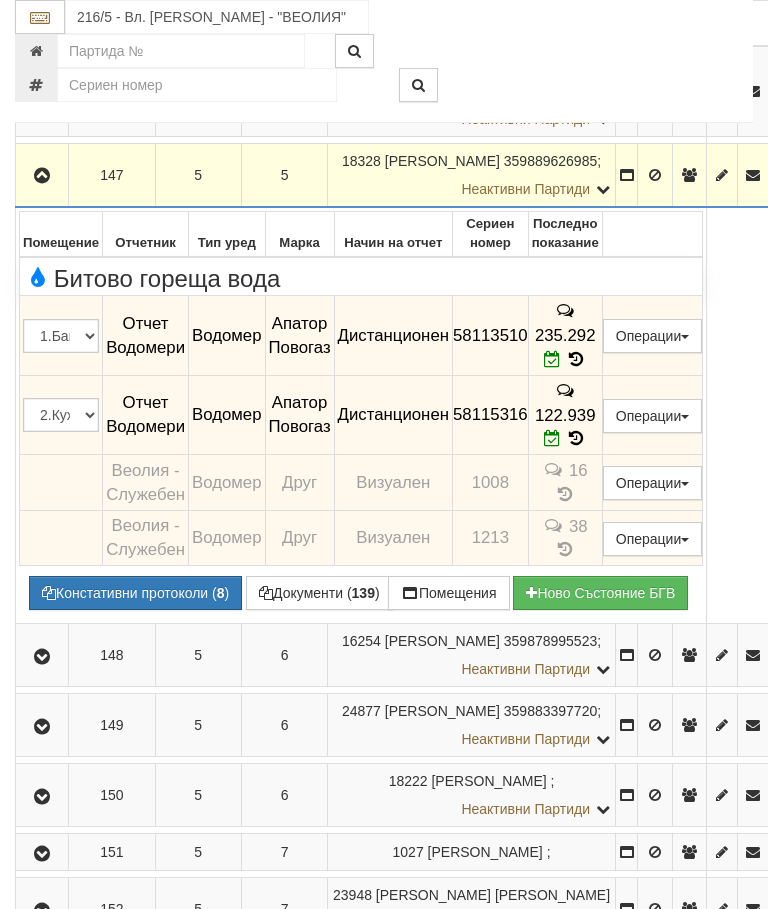 click at bounding box center [42, 176] 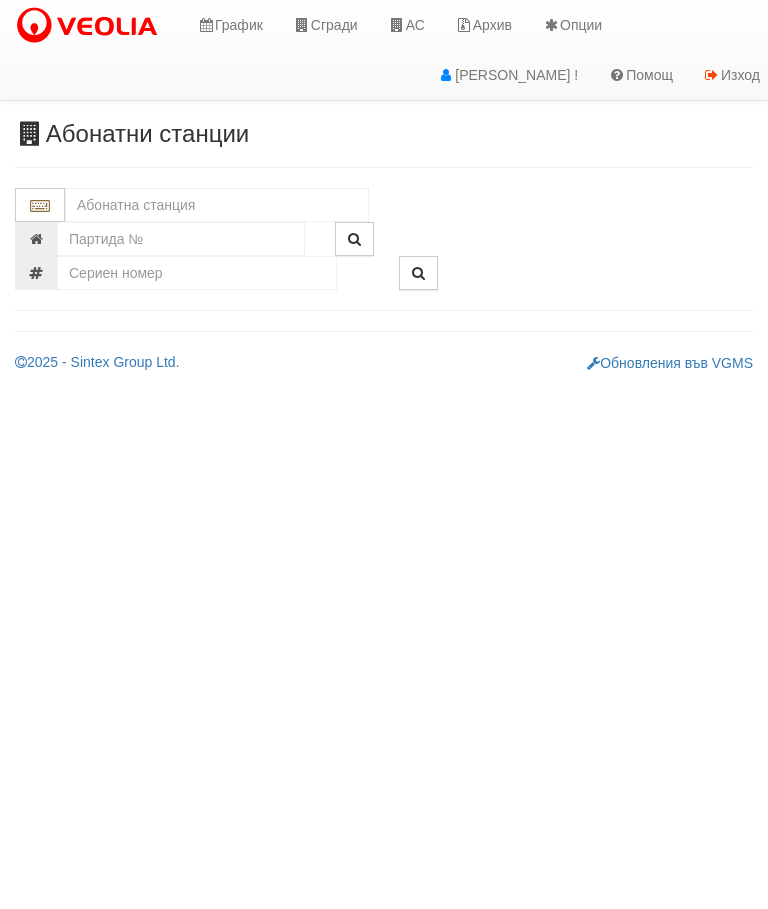 scroll, scrollTop: 0, scrollLeft: 0, axis: both 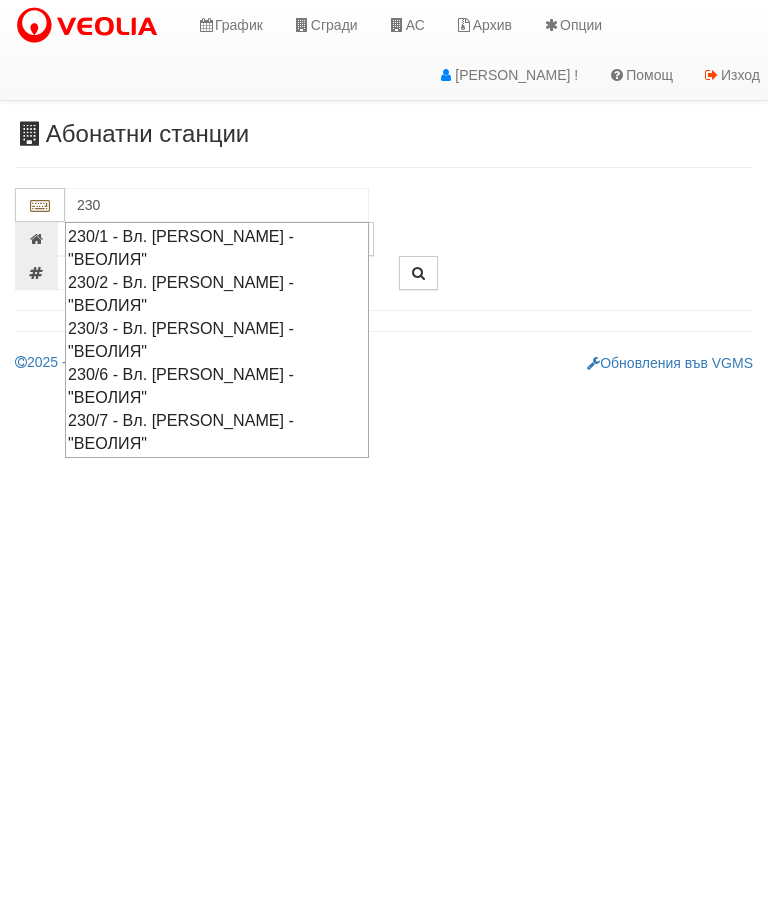 click on "230/2 - Вл. [PERSON_NAME] - "ВЕОЛИЯ"" at bounding box center (217, 294) 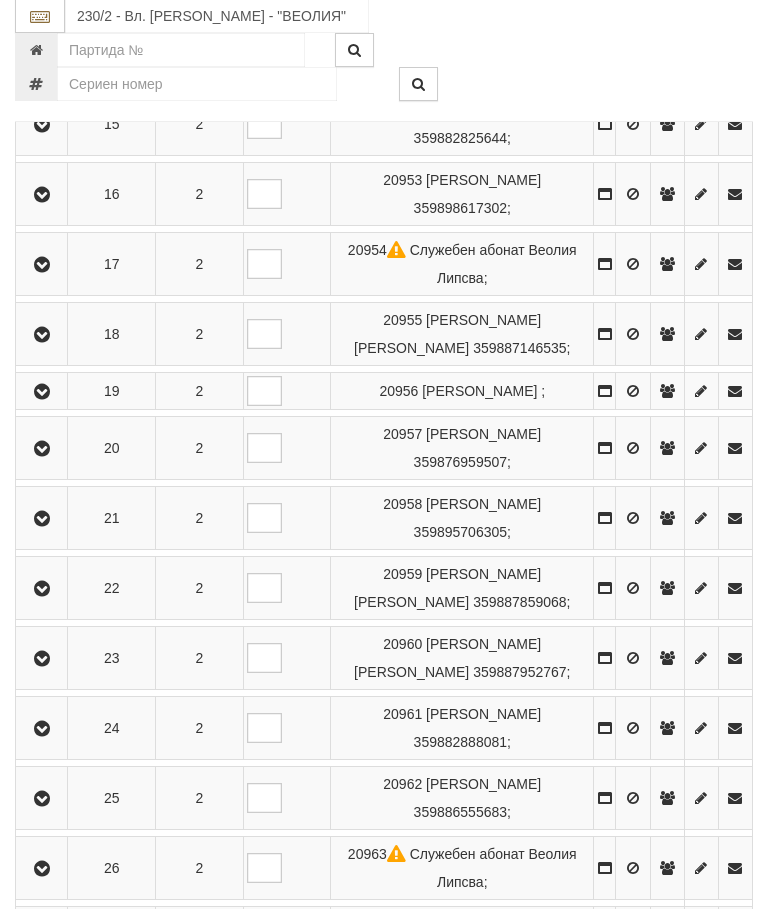 scroll, scrollTop: 1422, scrollLeft: 0, axis: vertical 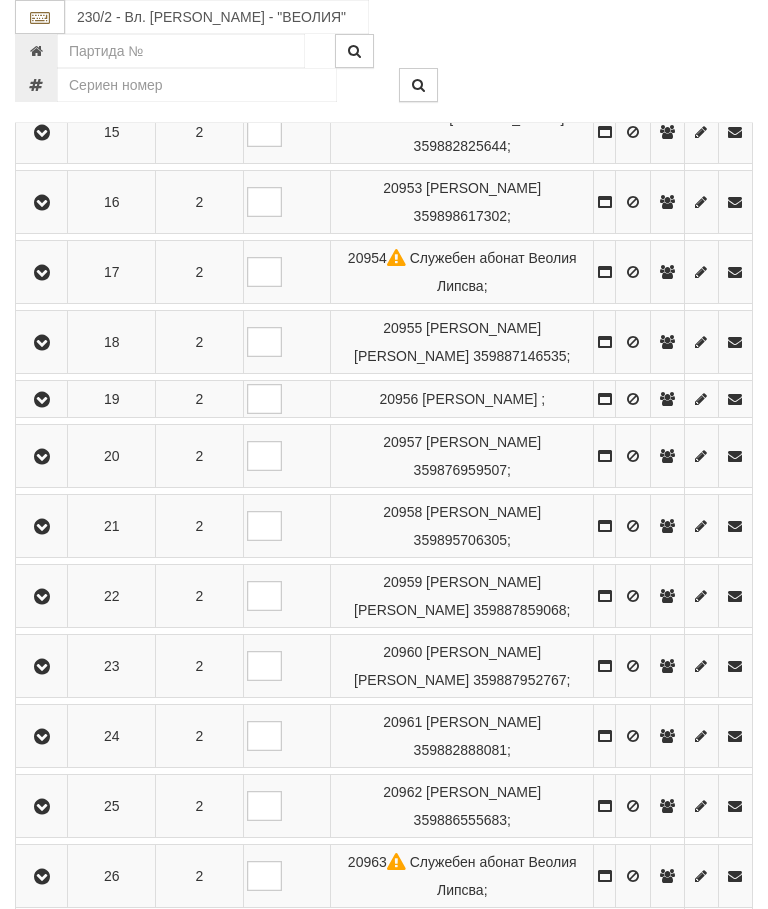 click at bounding box center (42, 737) 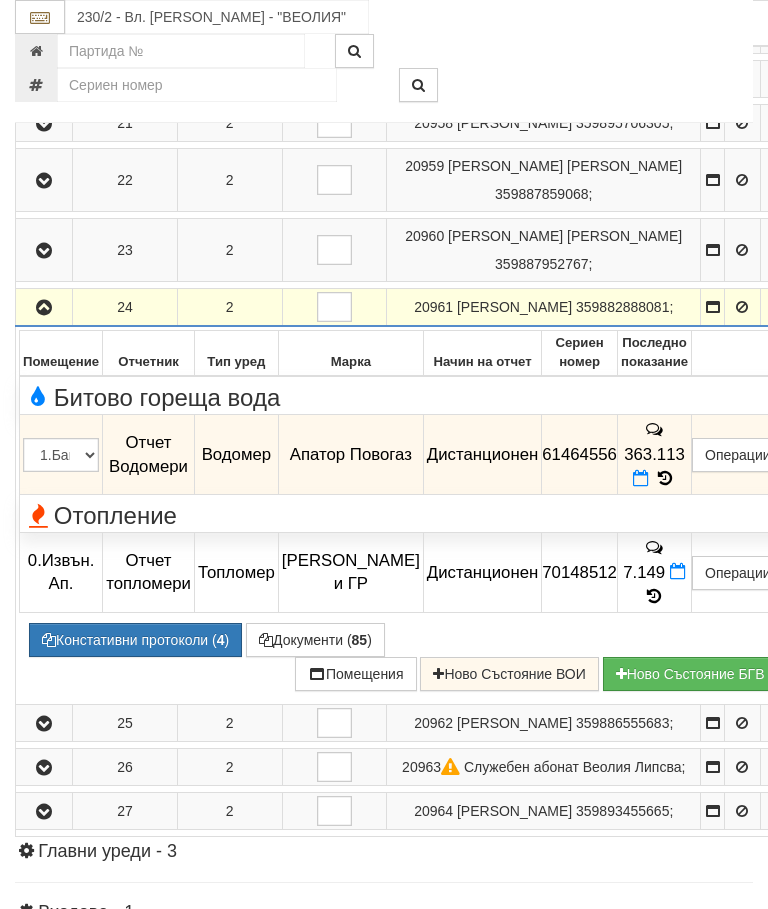 click at bounding box center (641, 478) 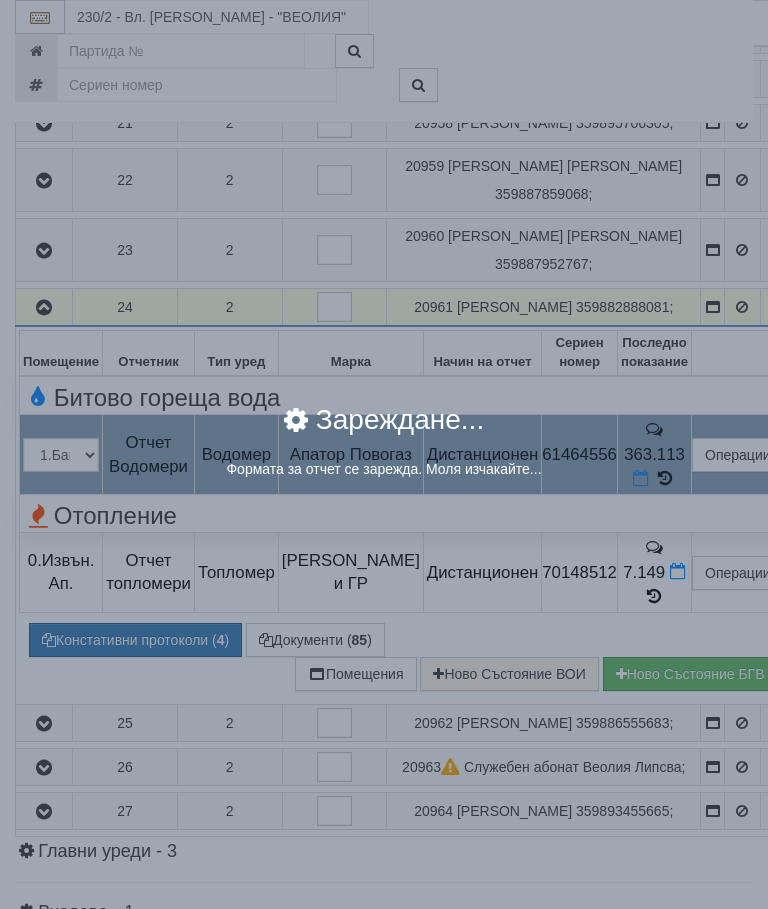 select on "8ac75930-9bfd-e511-80be-8d5a1dced85a" 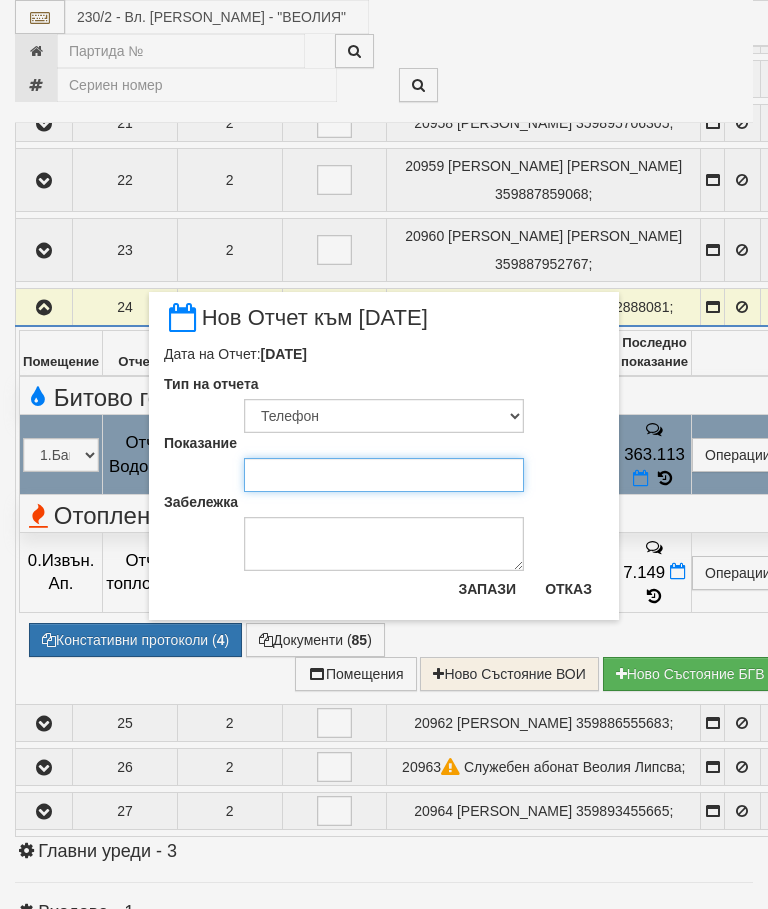 click on "Показание" at bounding box center [384, 475] 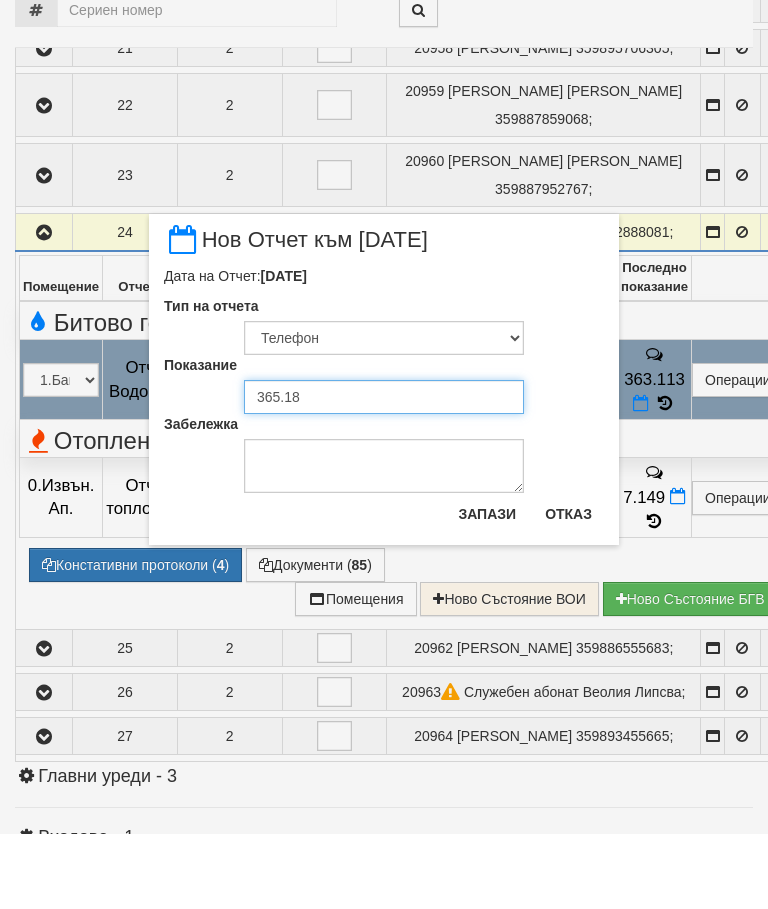 type on "365.189" 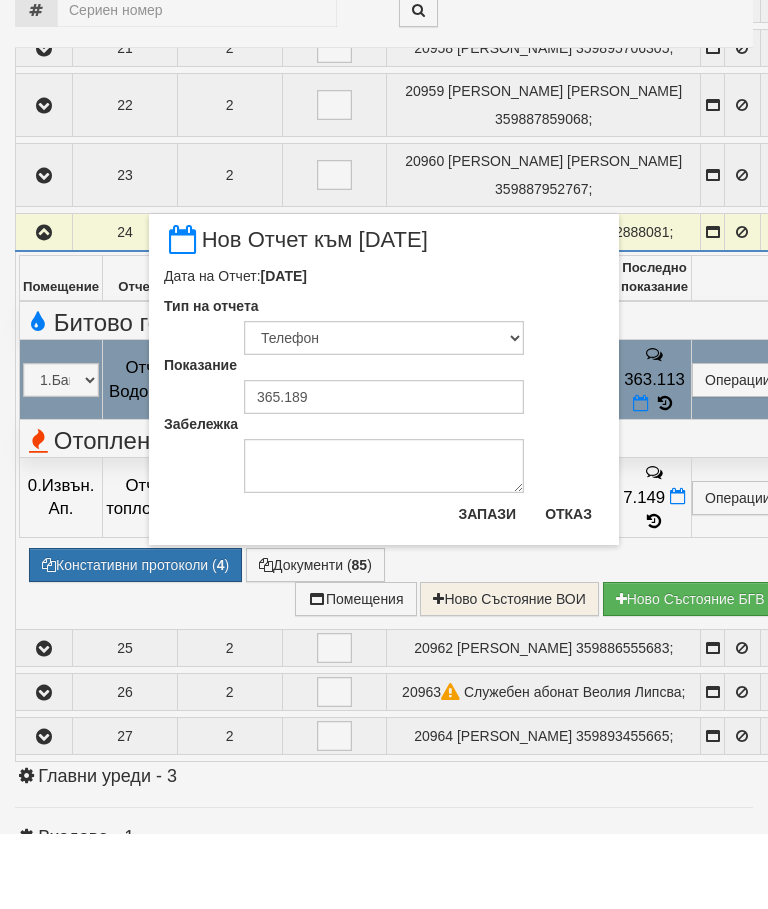click on "Запази" at bounding box center [487, 589] 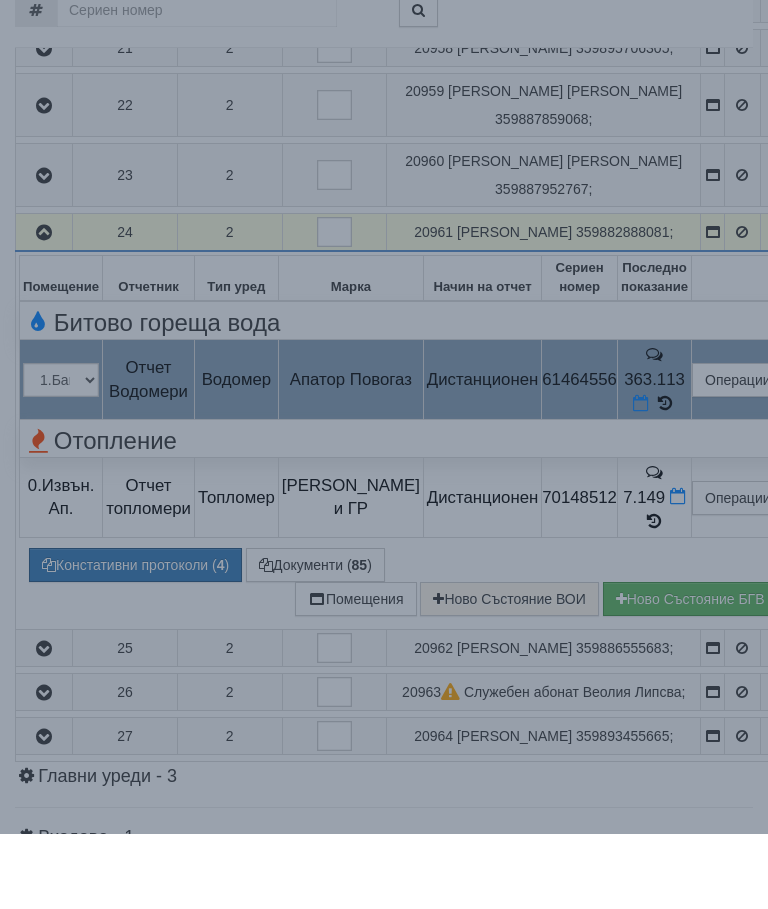 scroll, scrollTop: 1497, scrollLeft: 0, axis: vertical 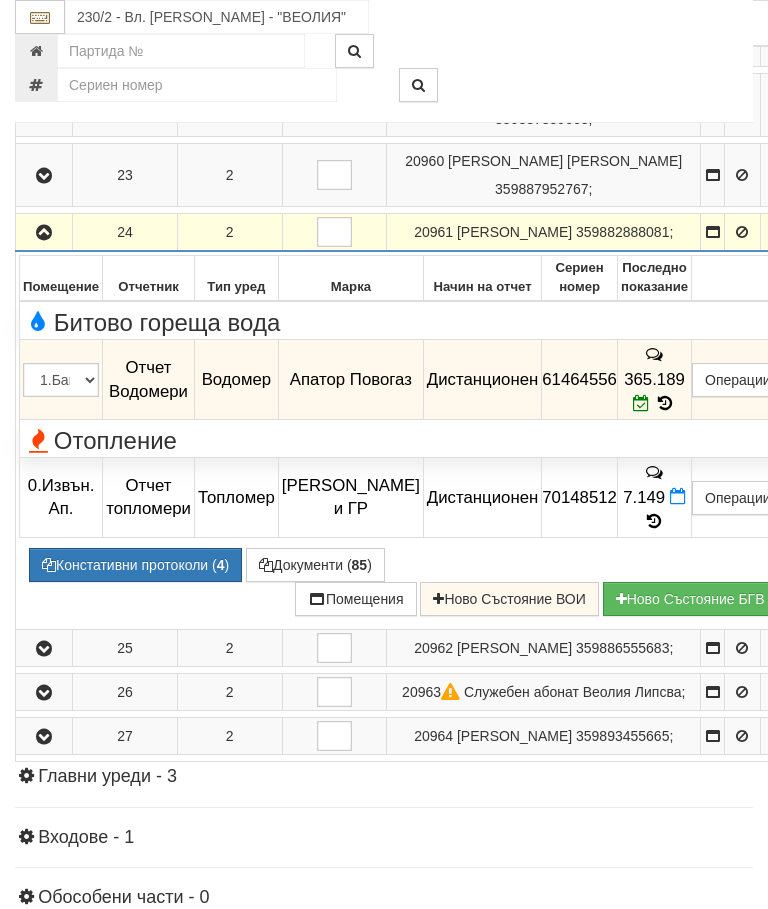 click at bounding box center (44, 233) 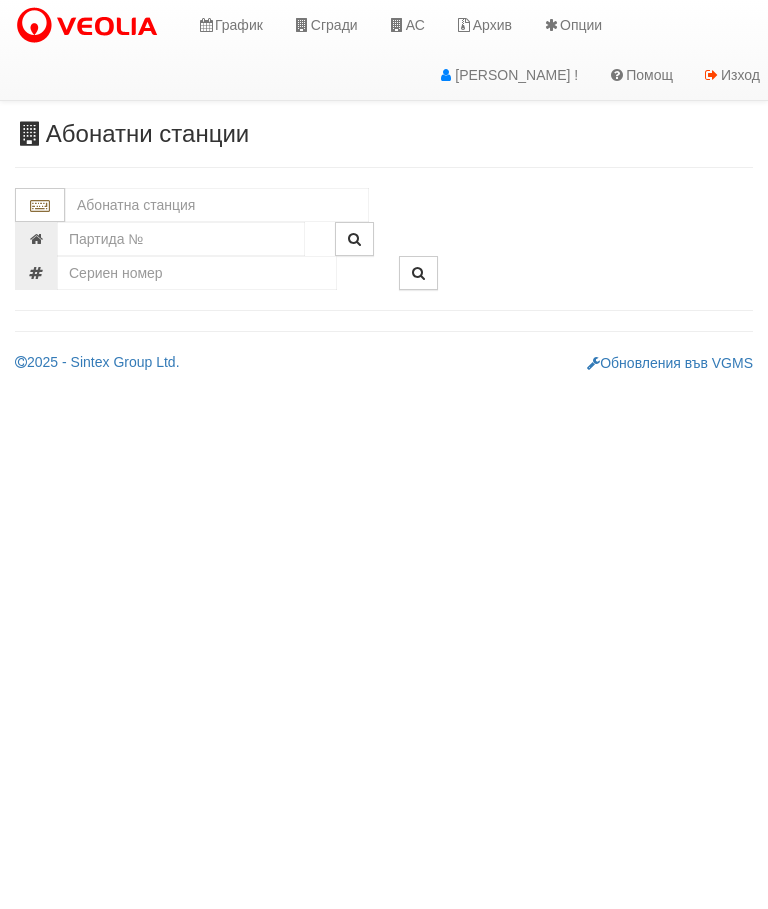 scroll, scrollTop: 0, scrollLeft: 0, axis: both 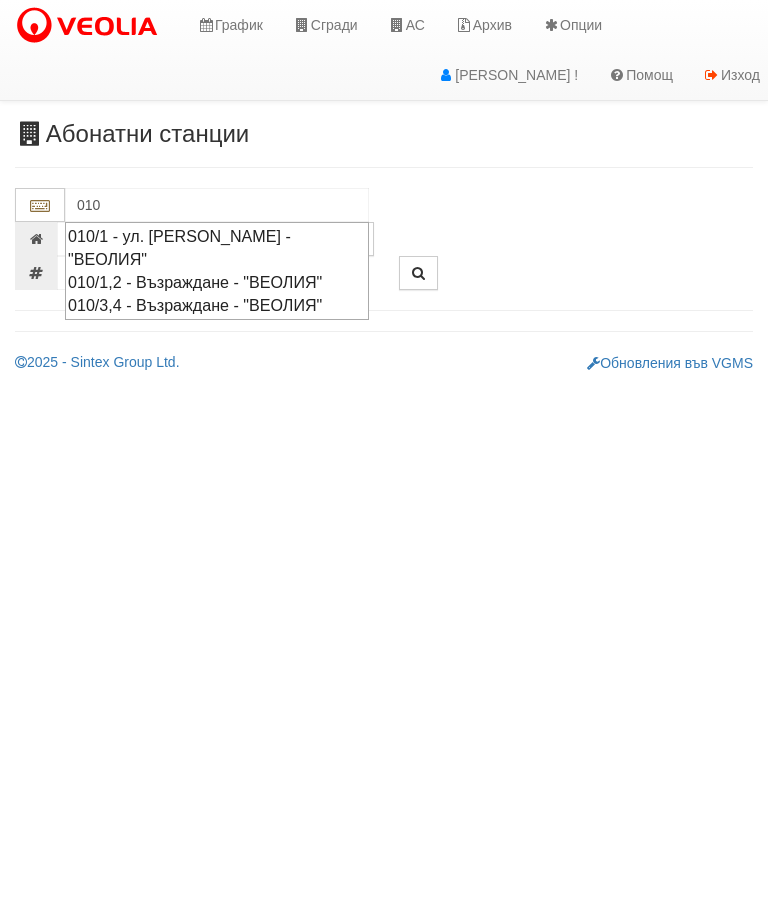 click on "010/3,4 - Възраждане - "ВЕОЛИЯ"" at bounding box center [217, 305] 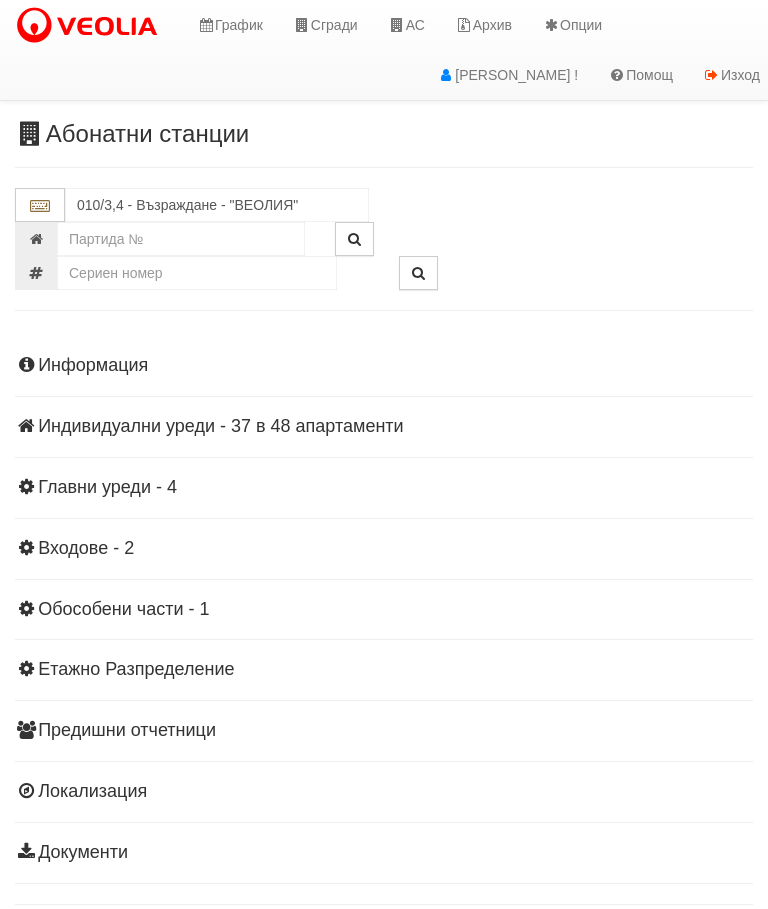 click on "Индивидуални уреди - 37 в 48 апартаменти" at bounding box center [384, 427] 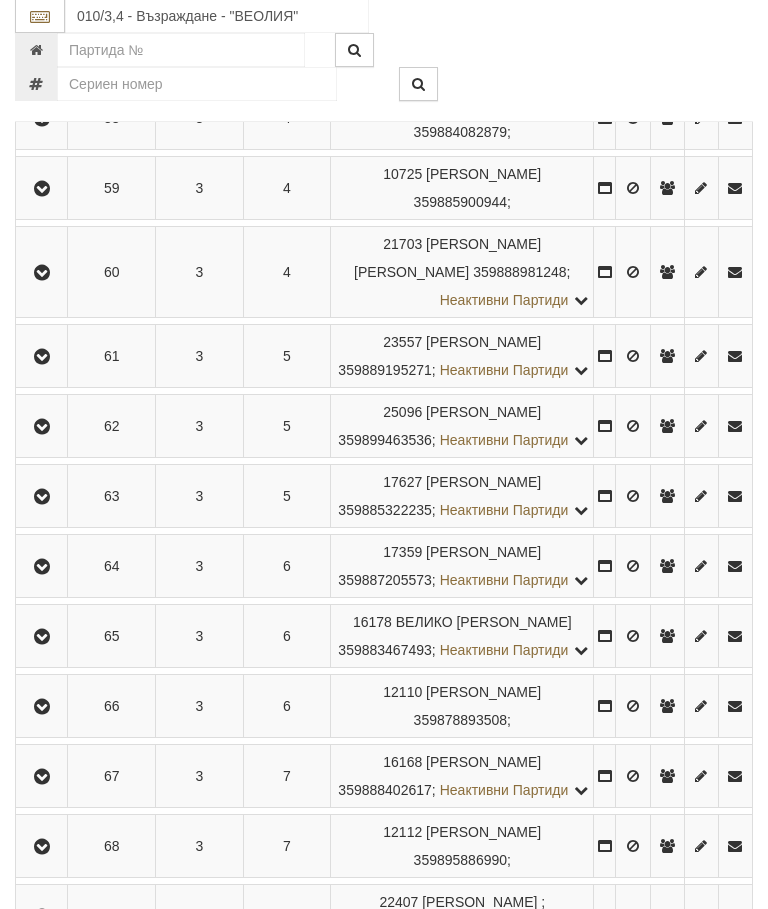 scroll, scrollTop: 1138, scrollLeft: 0, axis: vertical 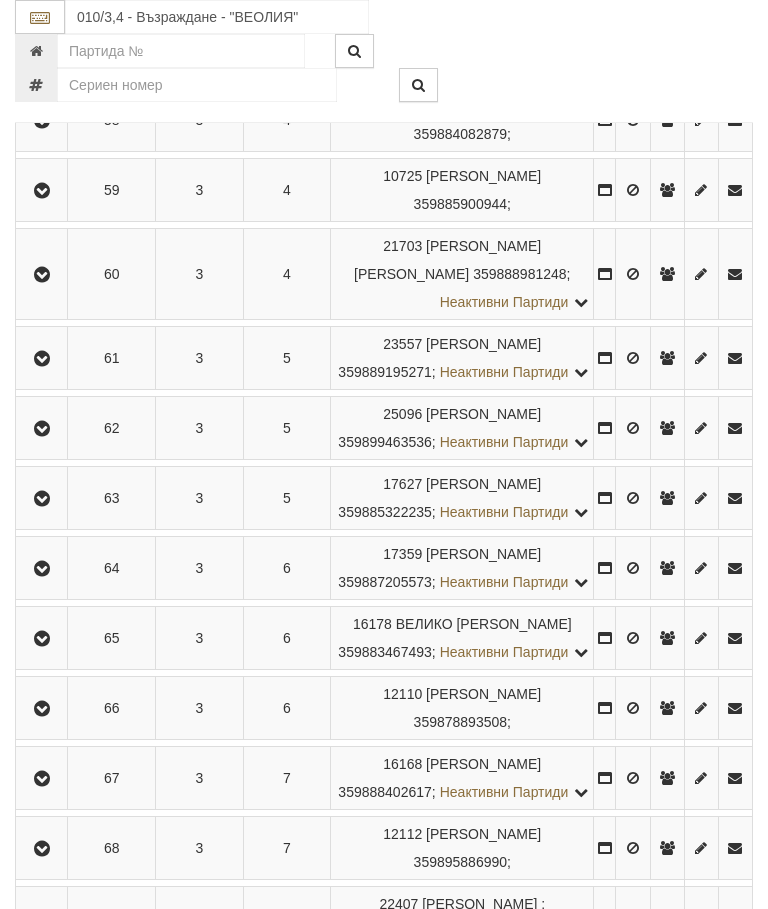 click at bounding box center (42, 499) 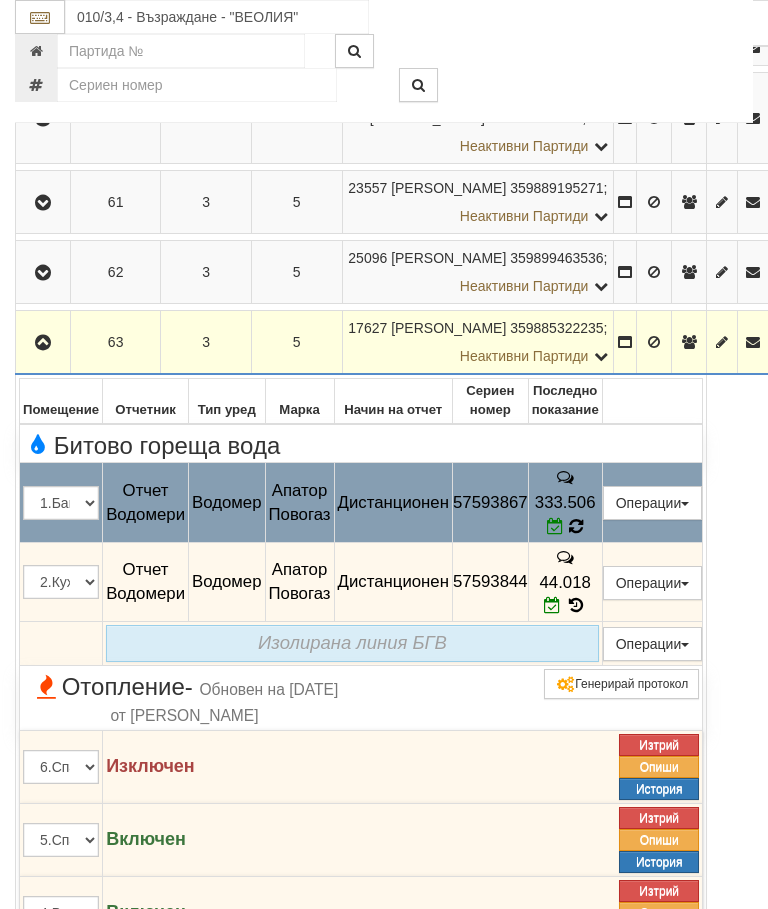click on "333.506" at bounding box center (565, 503) 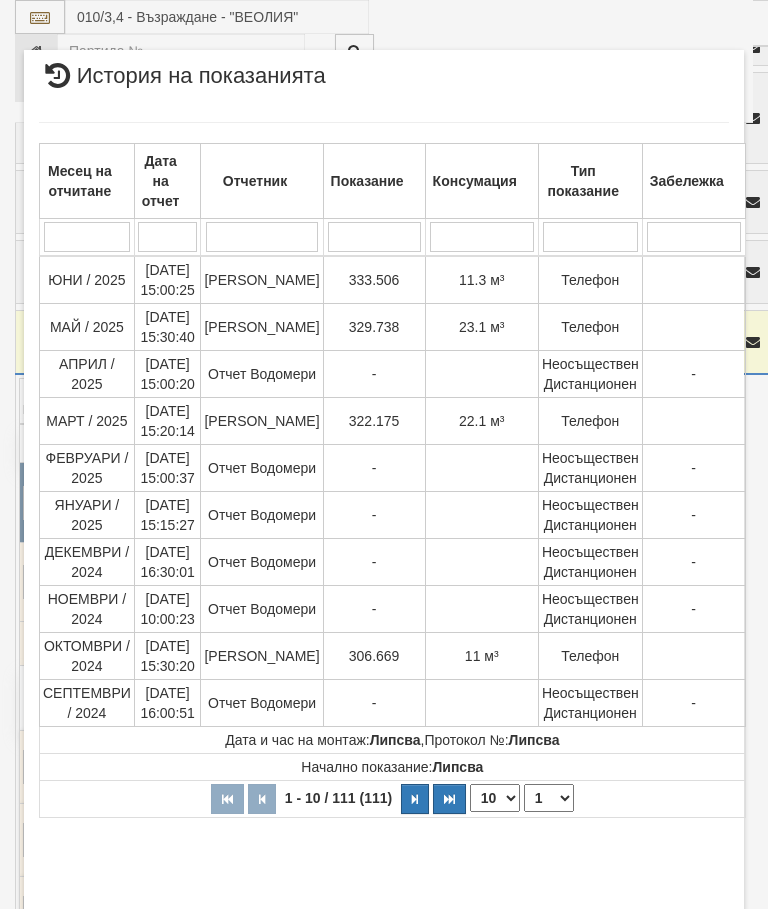 click on "Затвори" at bounding box center (683, 937) 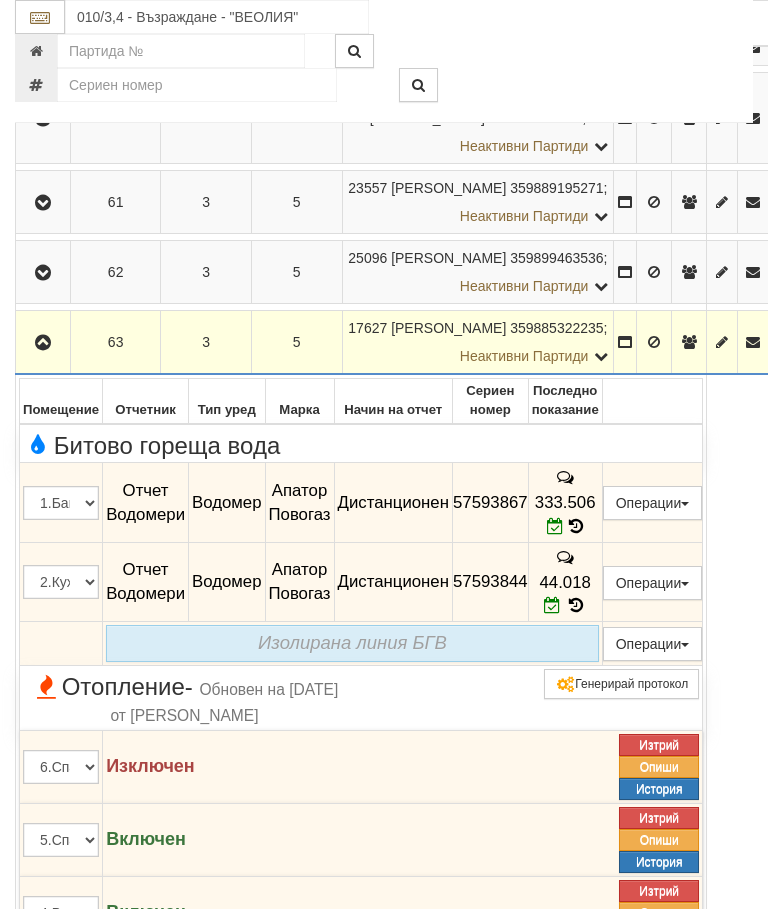 click at bounding box center (43, 342) 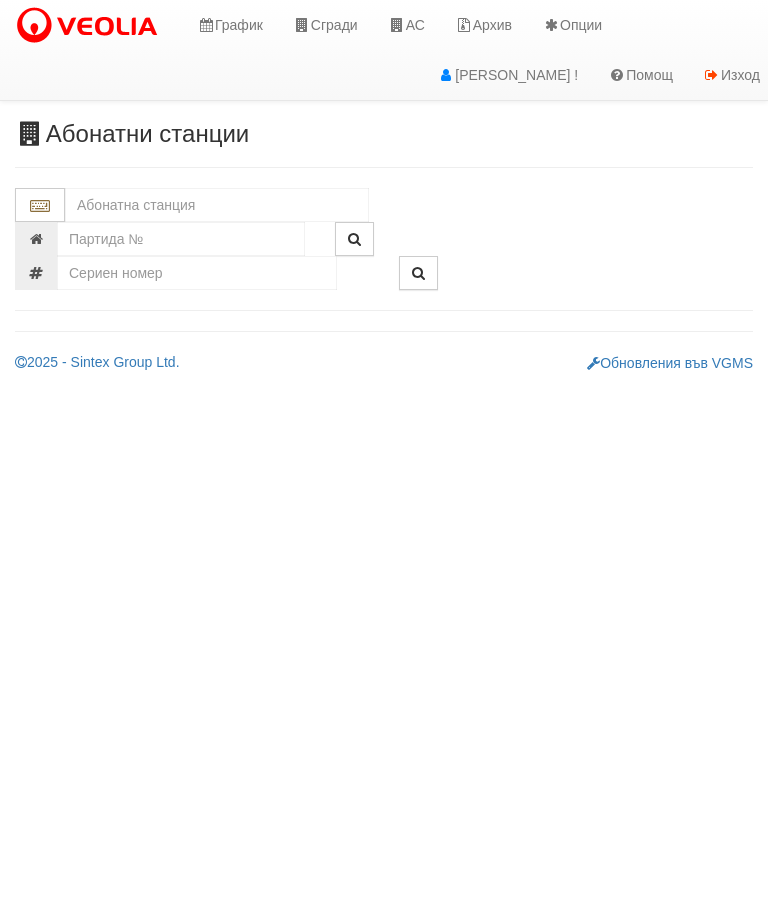 scroll, scrollTop: 0, scrollLeft: 0, axis: both 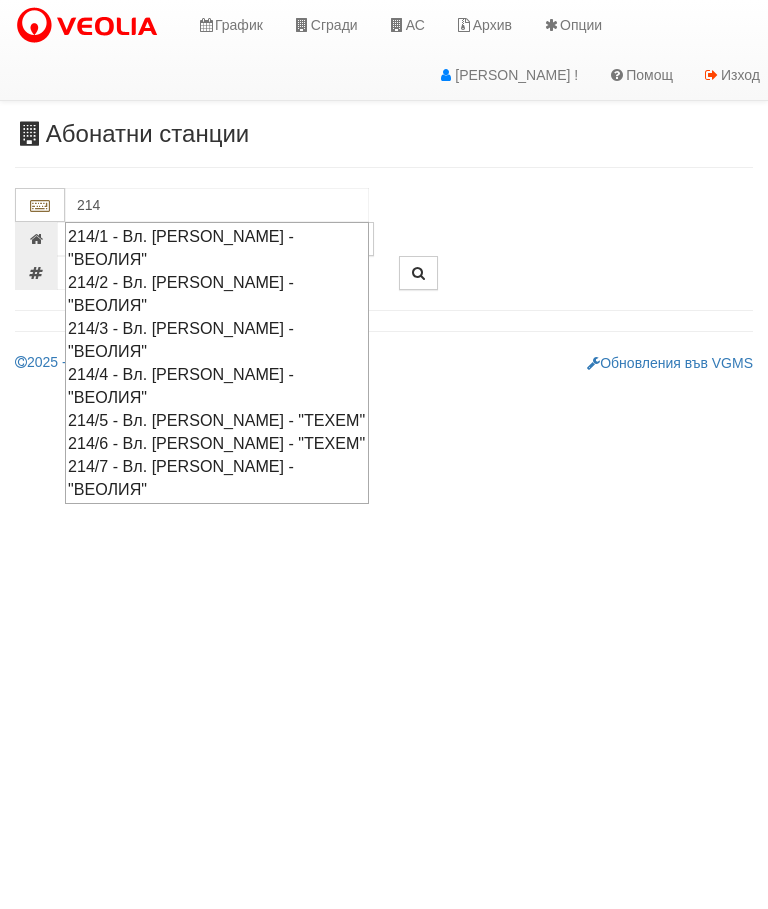 click on "214/4 - Вл. [PERSON_NAME] - "ВЕОЛИЯ"" at bounding box center [217, 386] 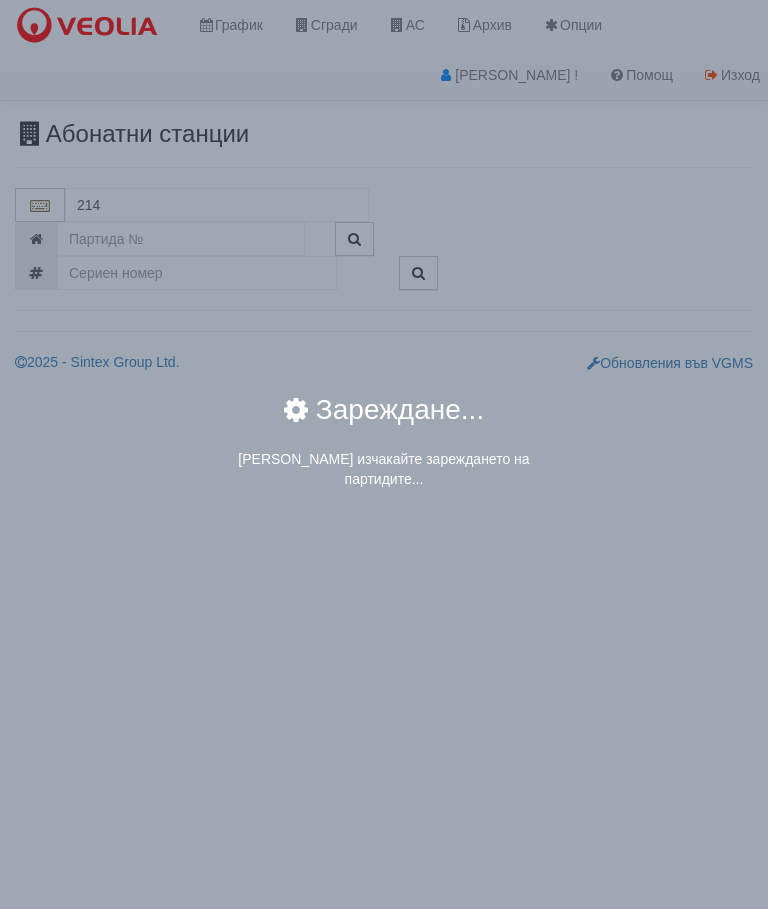 type on "214/4 - Вл. [PERSON_NAME] - "ВЕОЛИЯ"" 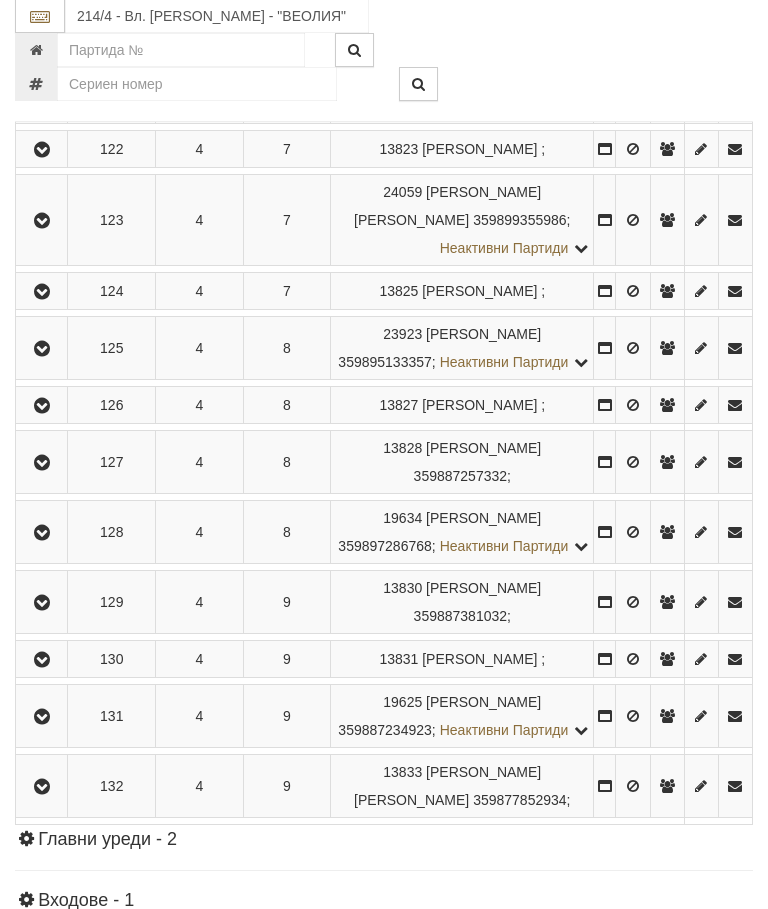 scroll, scrollTop: 2076, scrollLeft: 0, axis: vertical 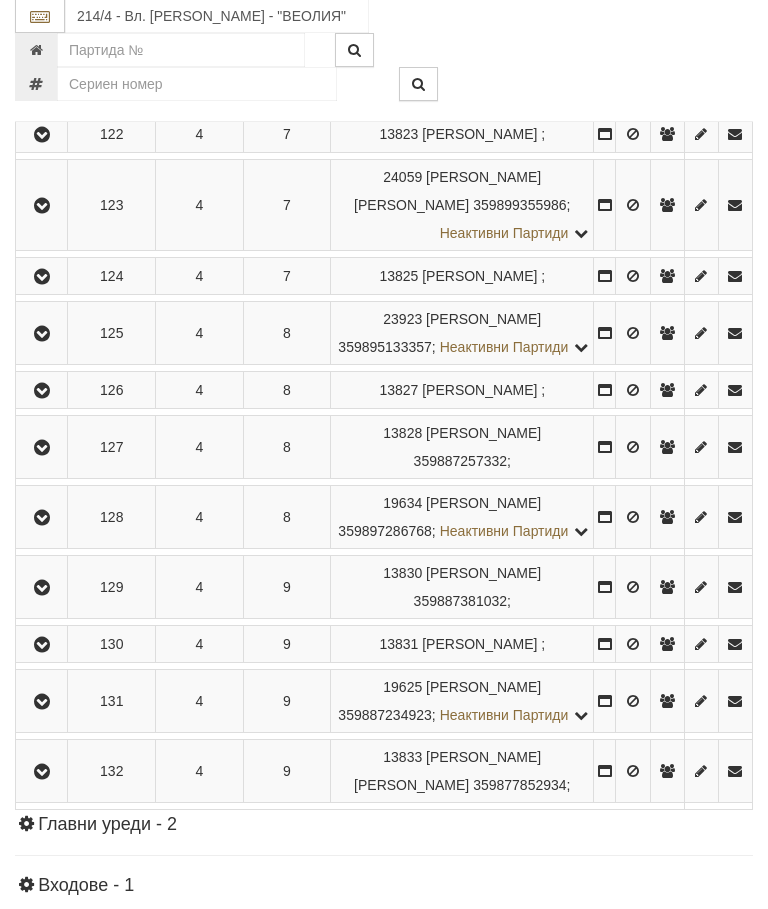 click at bounding box center (42, 335) 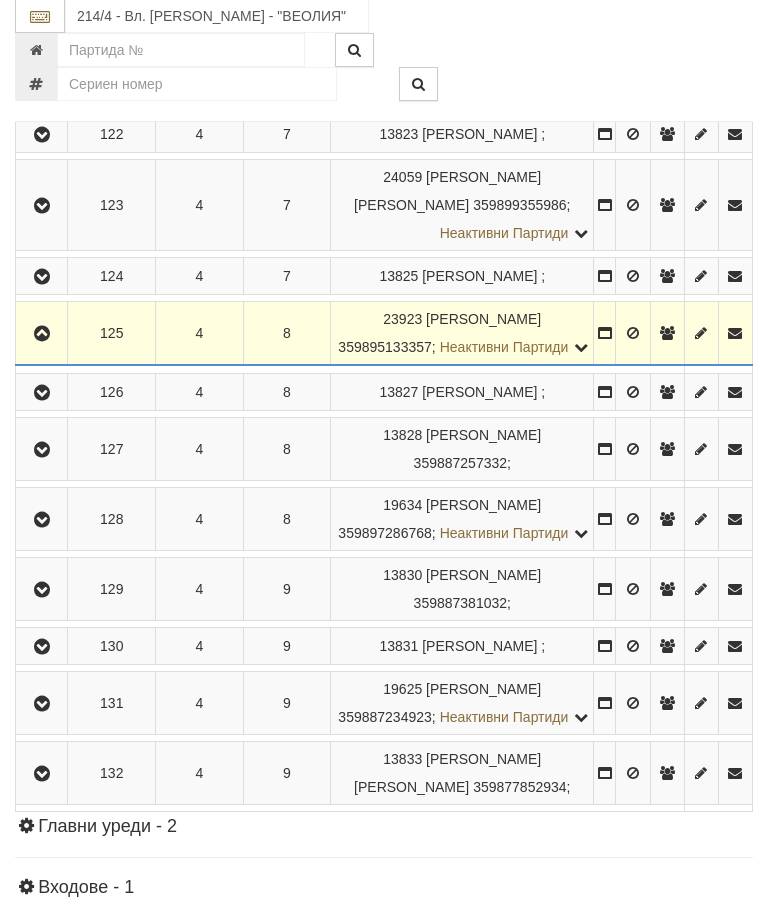 scroll, scrollTop: 2077, scrollLeft: 0, axis: vertical 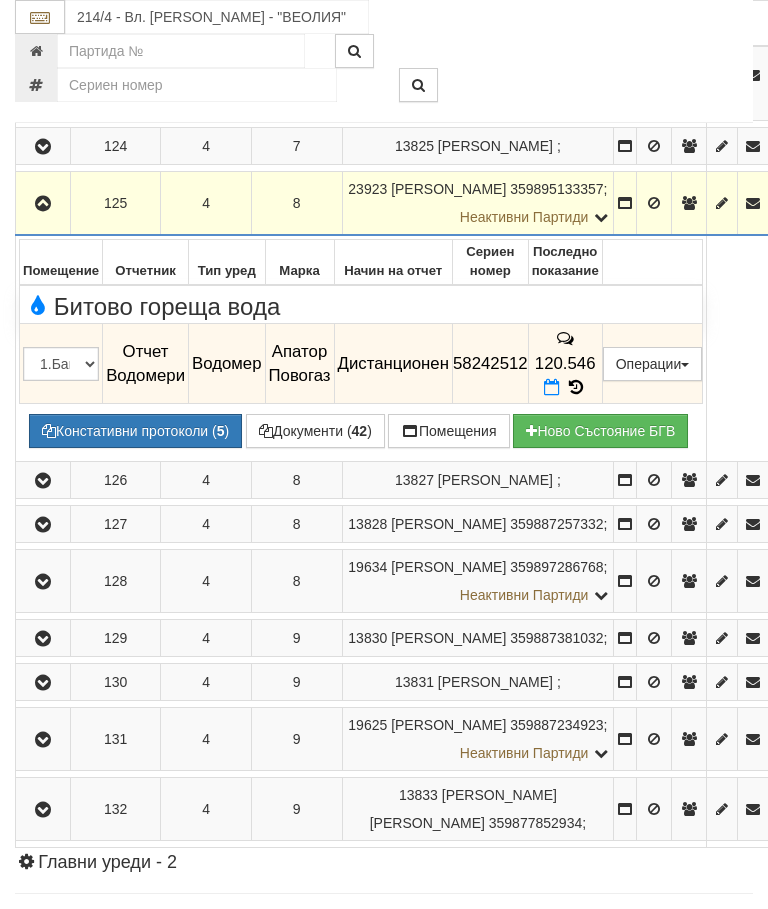 click at bounding box center (552, 387) 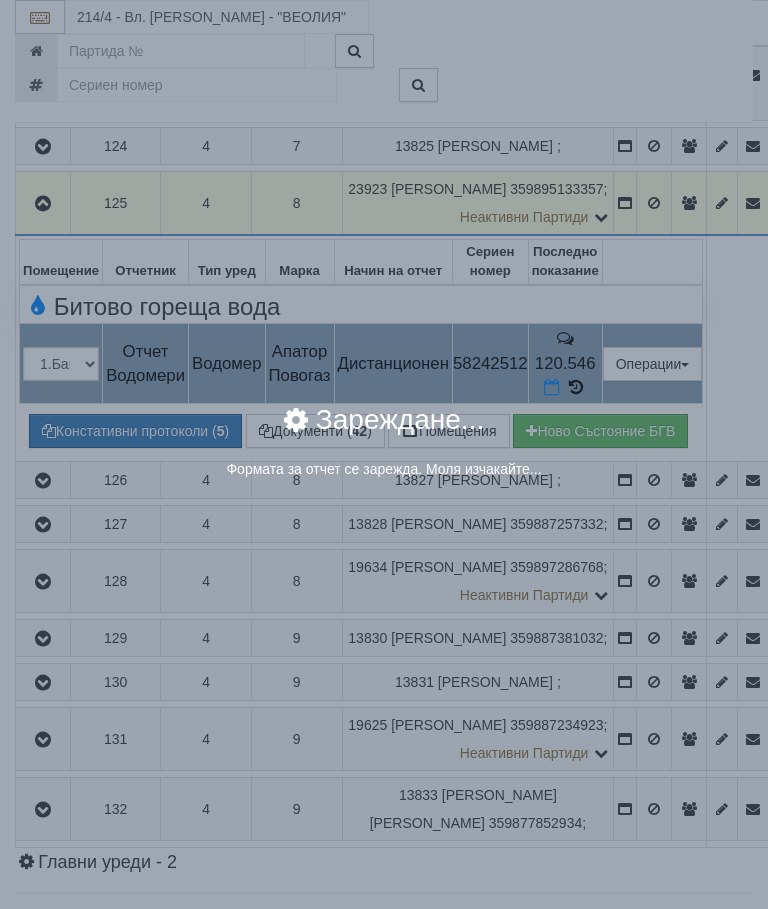 select on "8ac75930-9bfd-e511-80be-8d5a1dced85a" 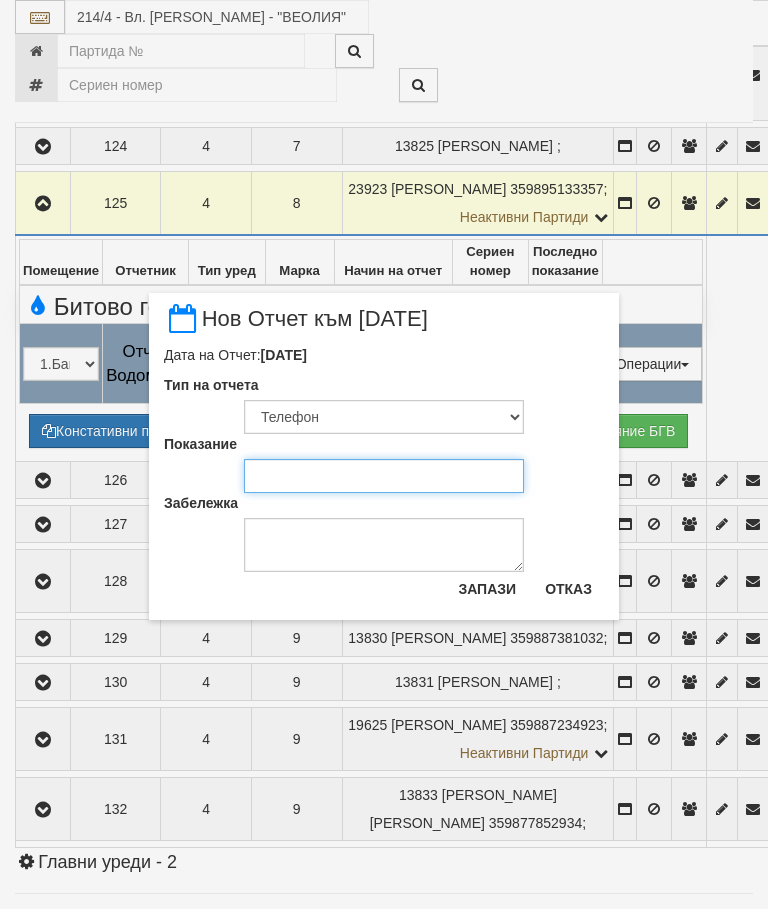 click on "Показание" at bounding box center [384, 476] 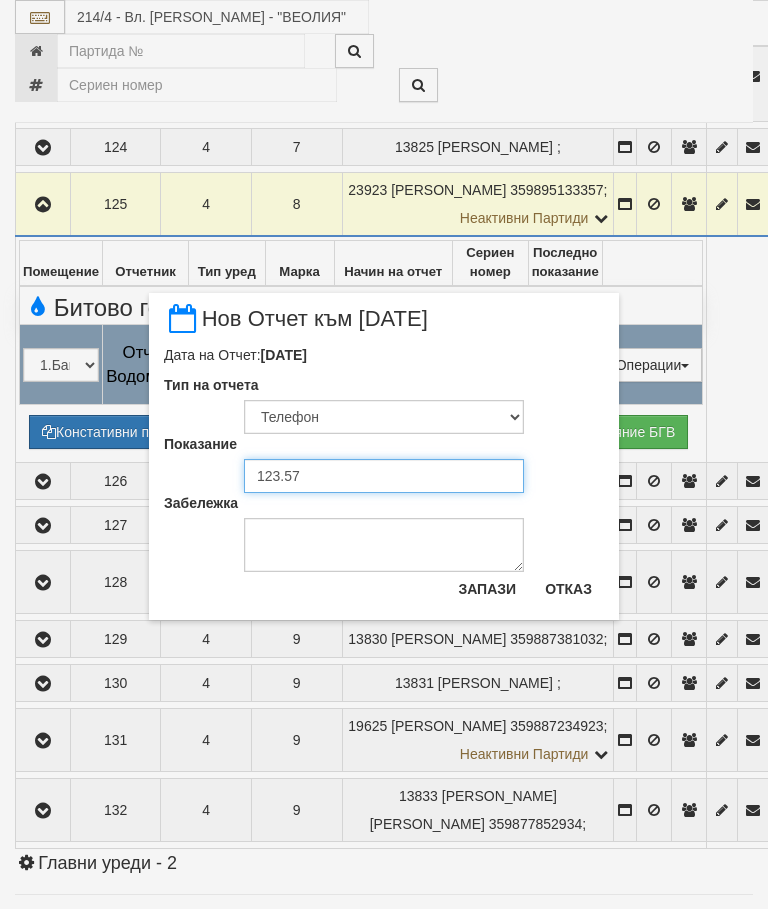 type on "123.577" 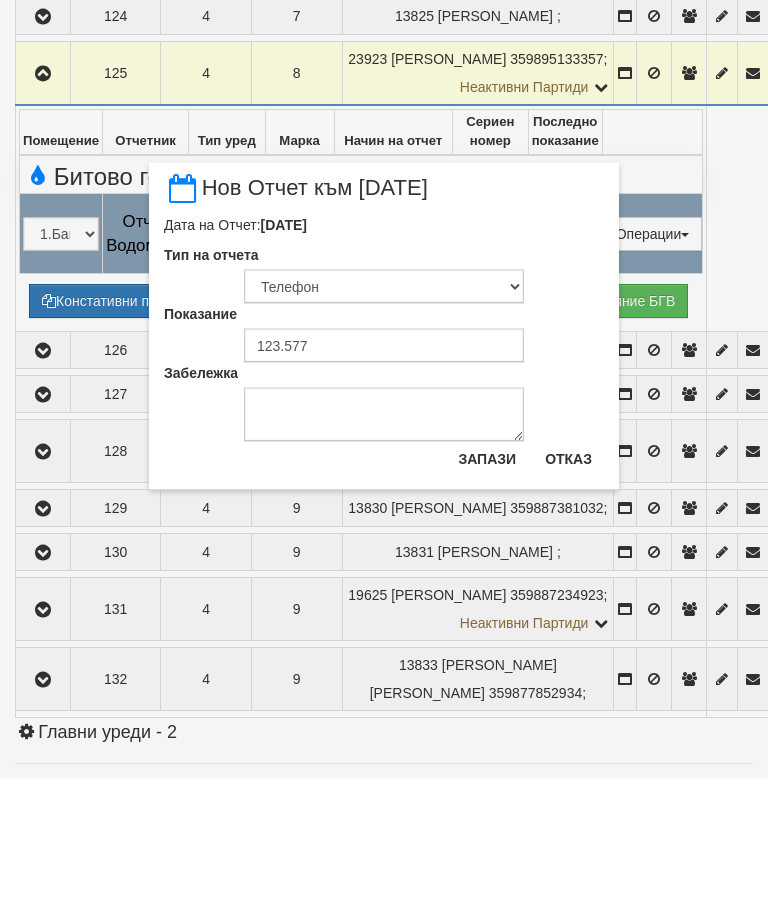 click on "Запази" at bounding box center (487, 589) 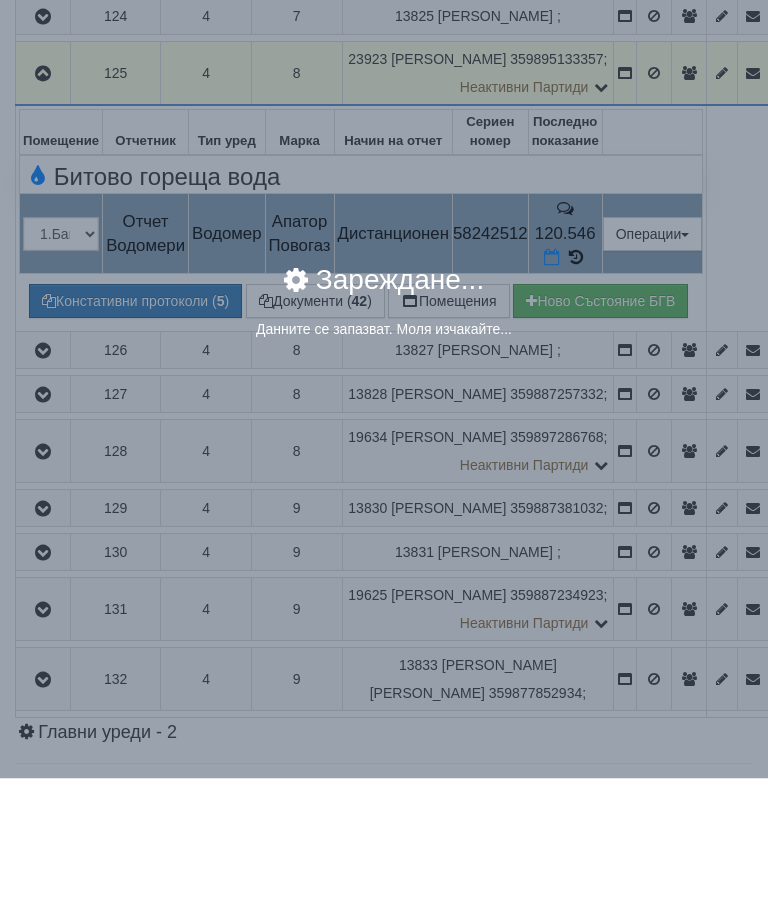 scroll, scrollTop: 2207, scrollLeft: 0, axis: vertical 